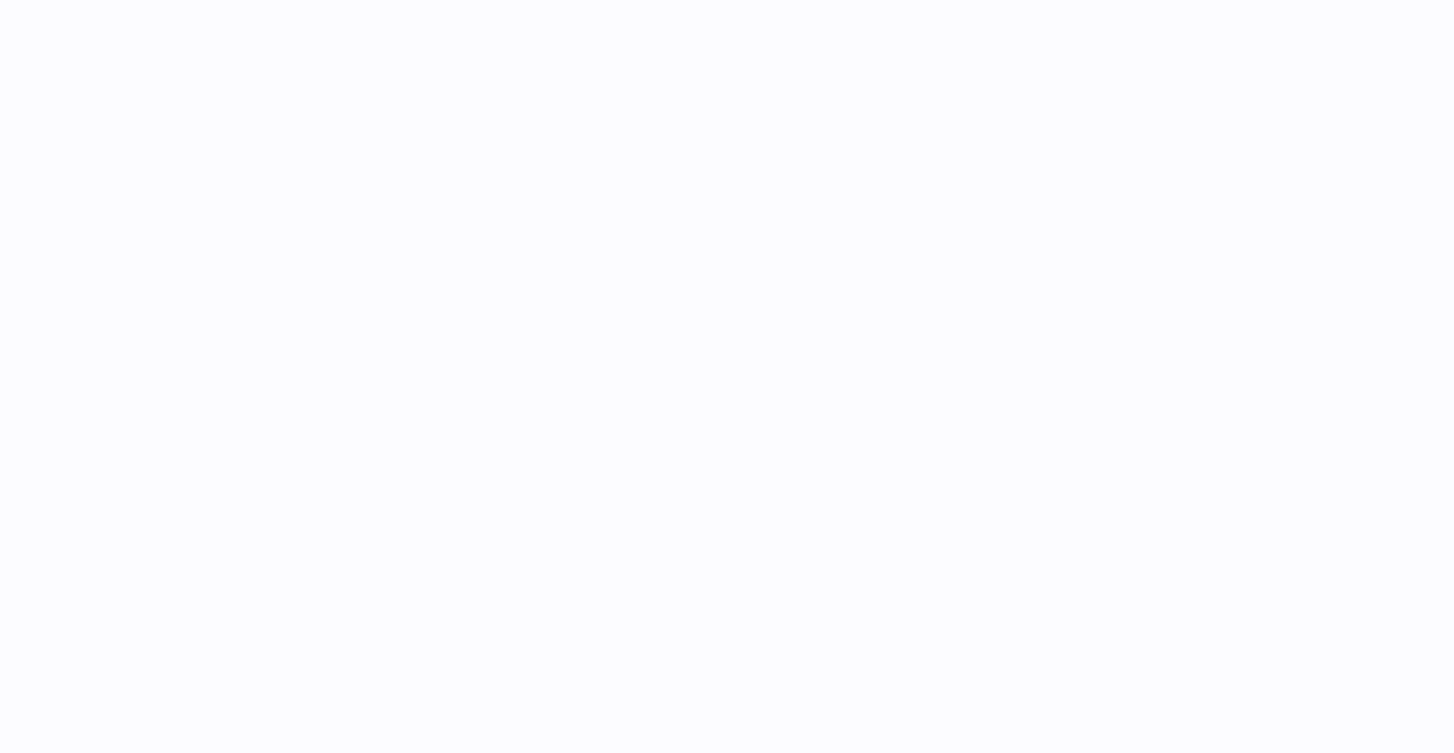 scroll, scrollTop: 0, scrollLeft: 0, axis: both 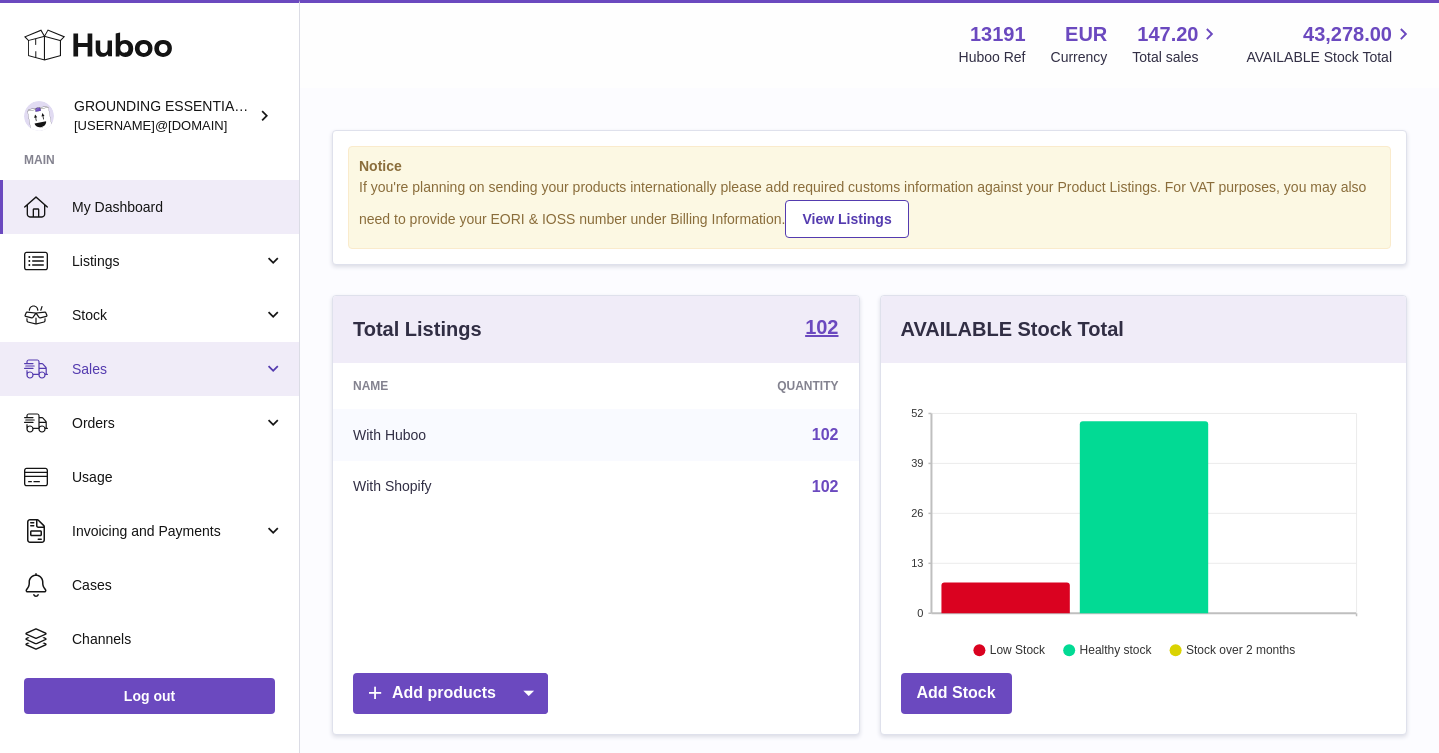 click on "Sales" at bounding box center (149, 369) 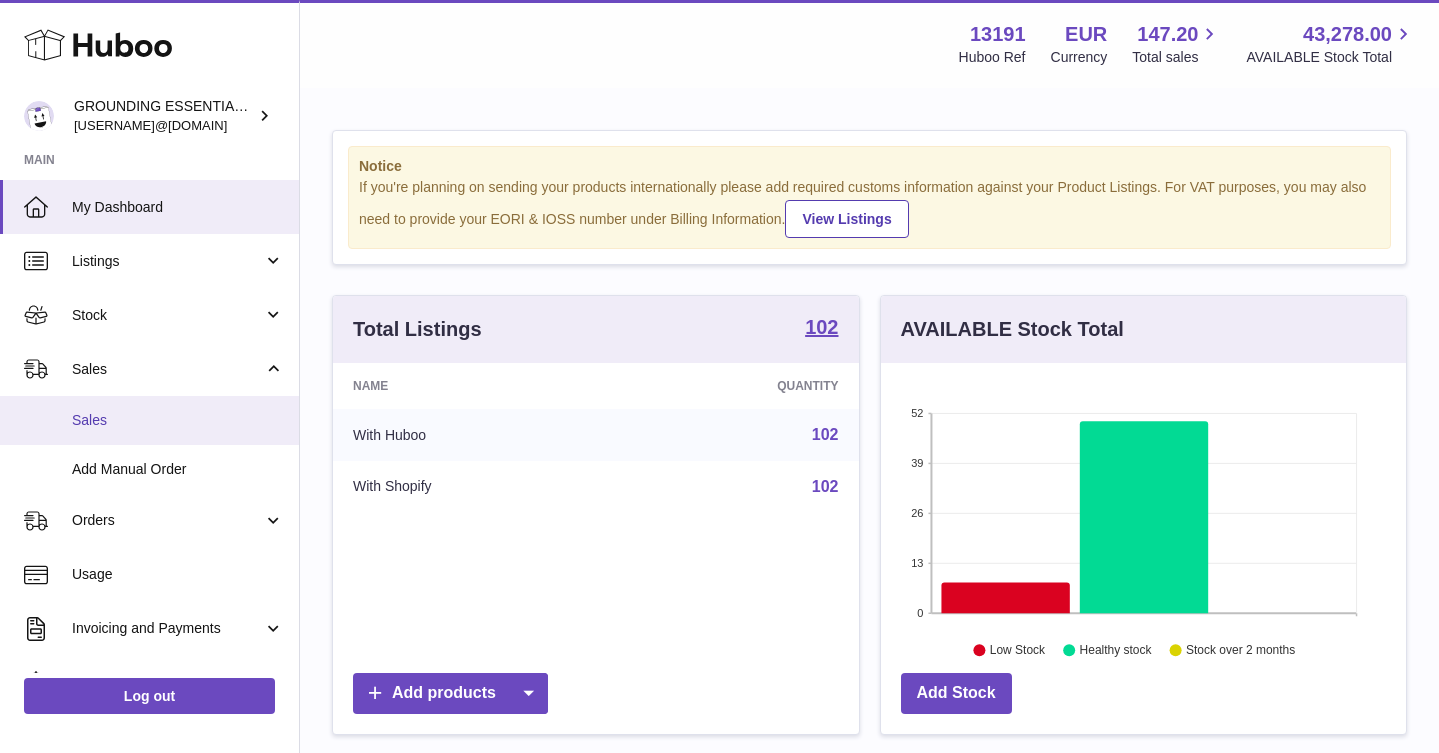 click on "Sales" at bounding box center [178, 420] 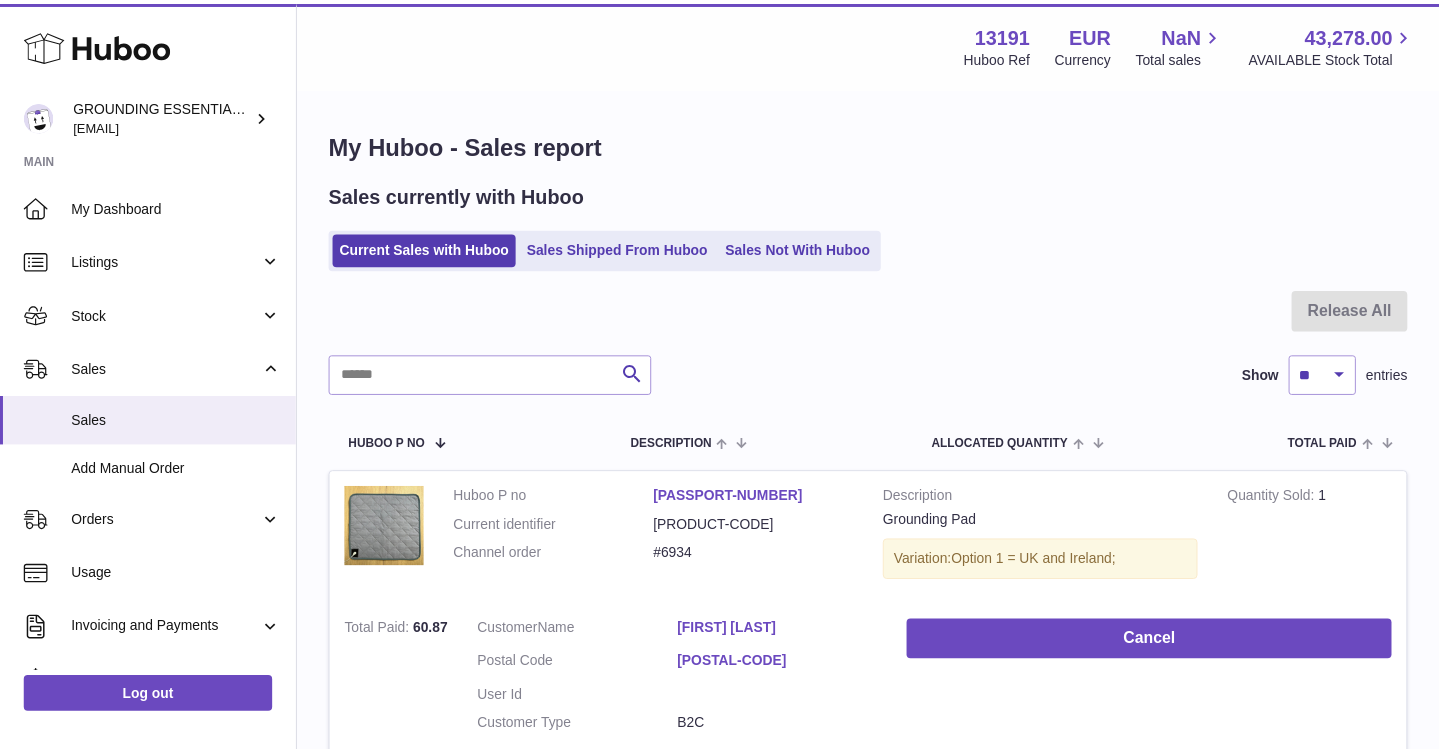 scroll, scrollTop: 0, scrollLeft: 0, axis: both 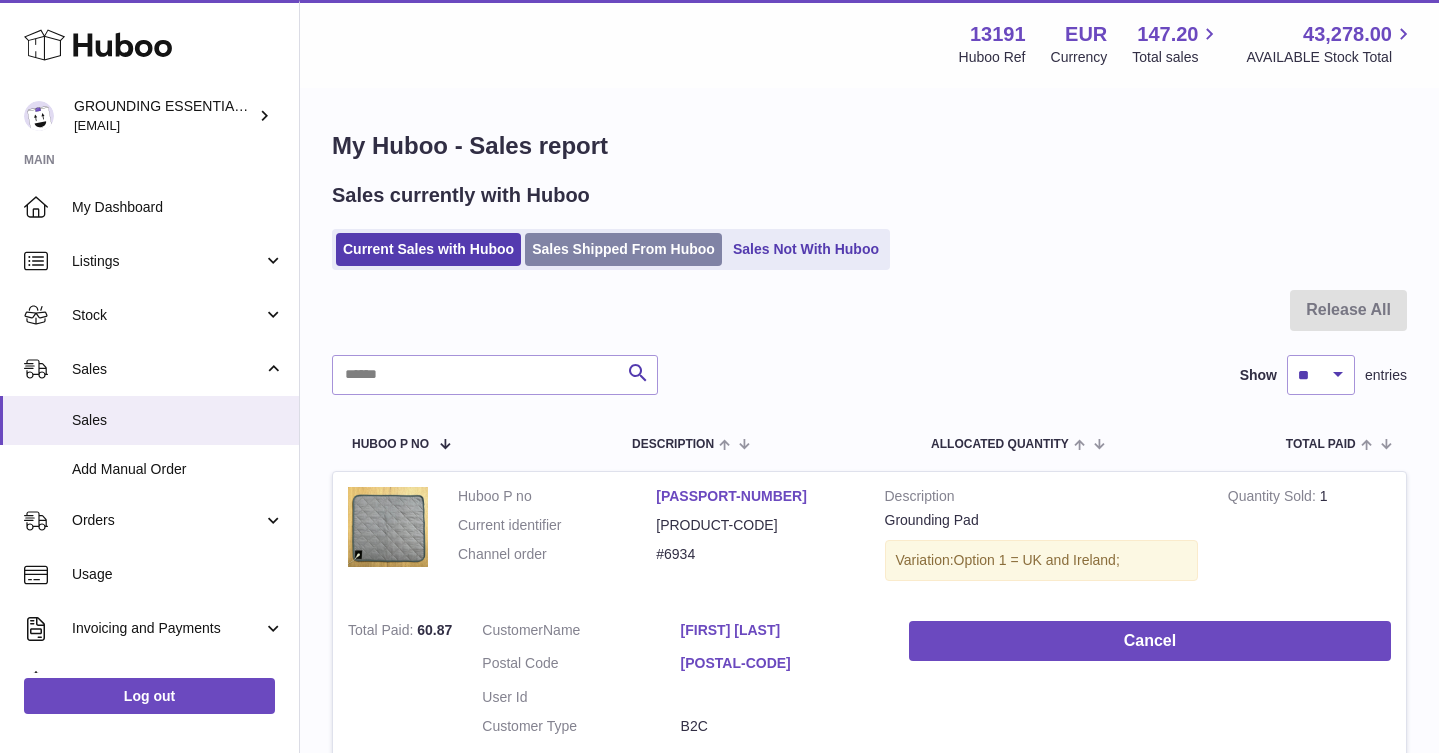 click on "Sales Shipped From Huboo" at bounding box center [623, 249] 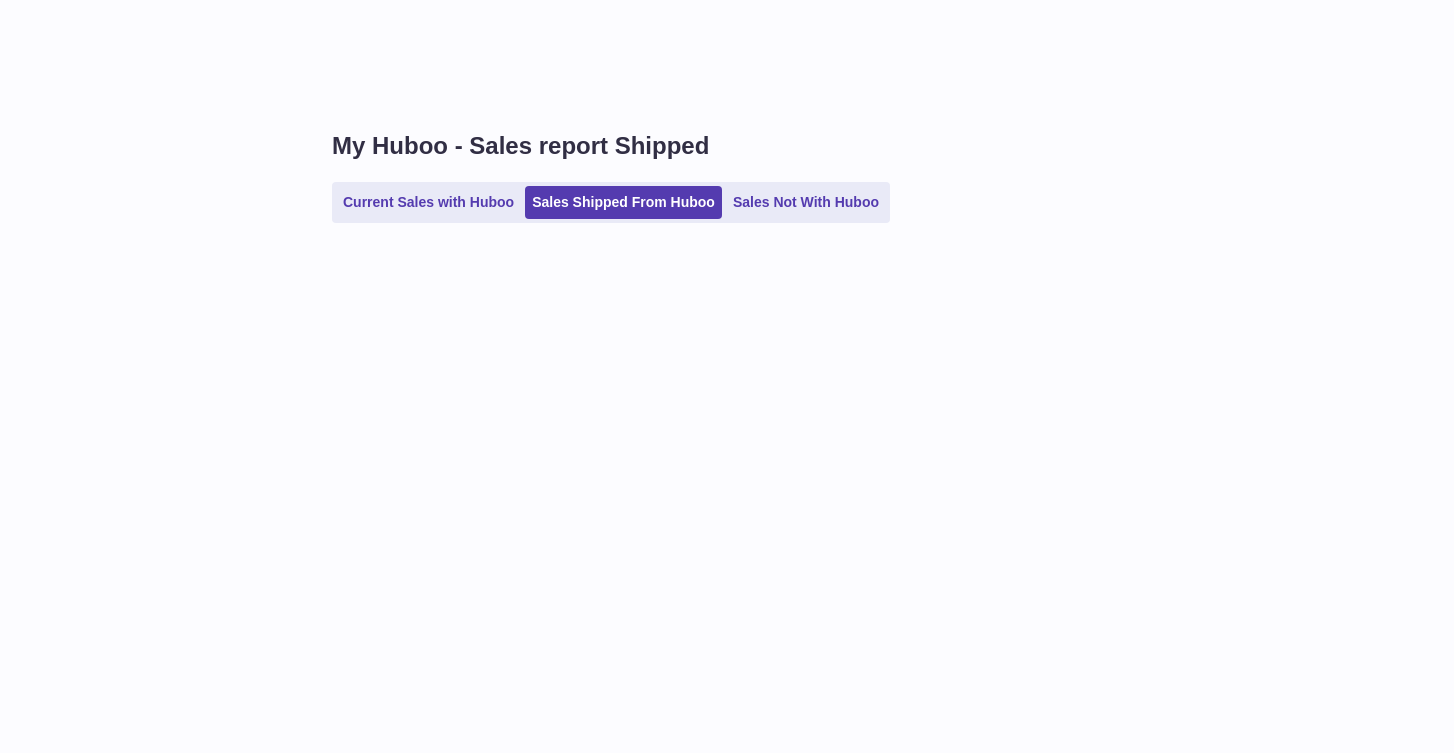 scroll, scrollTop: 0, scrollLeft: 0, axis: both 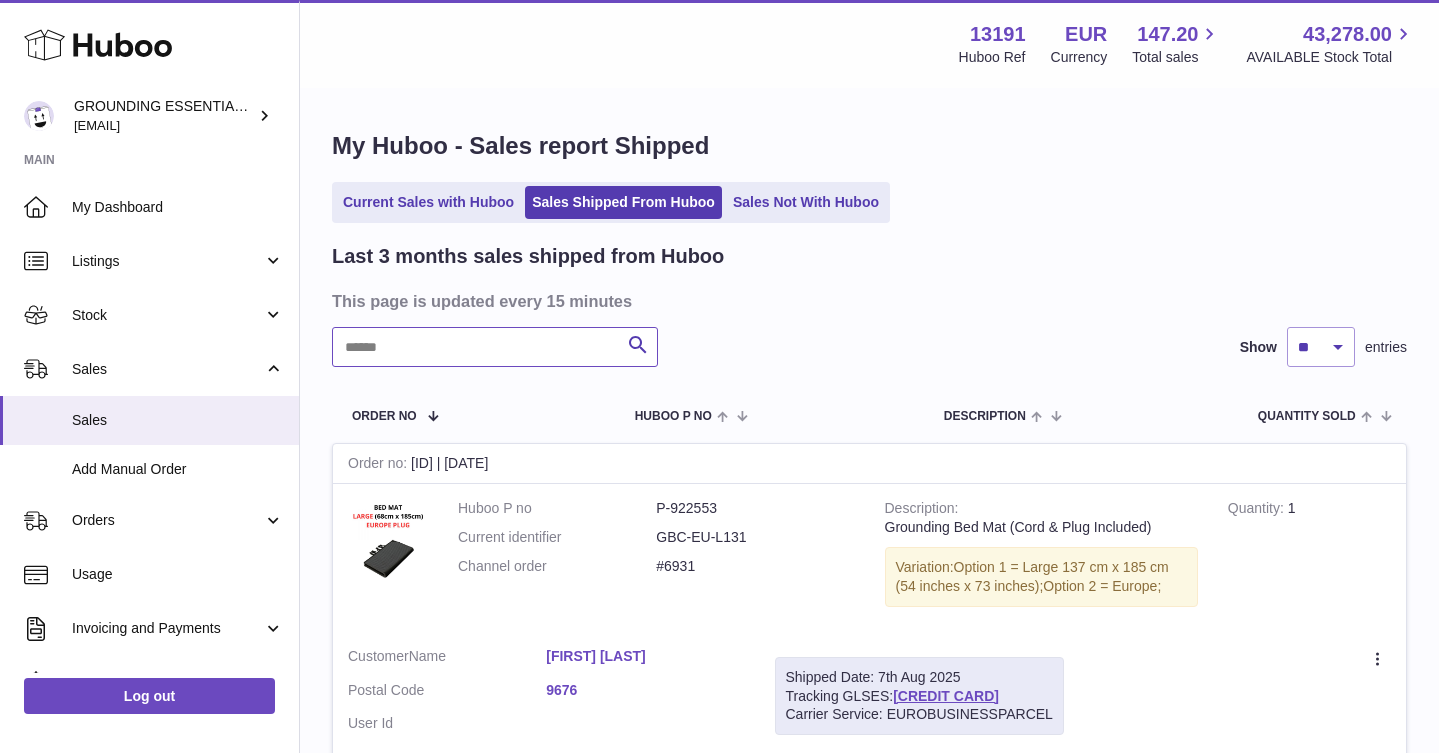 click at bounding box center (495, 347) 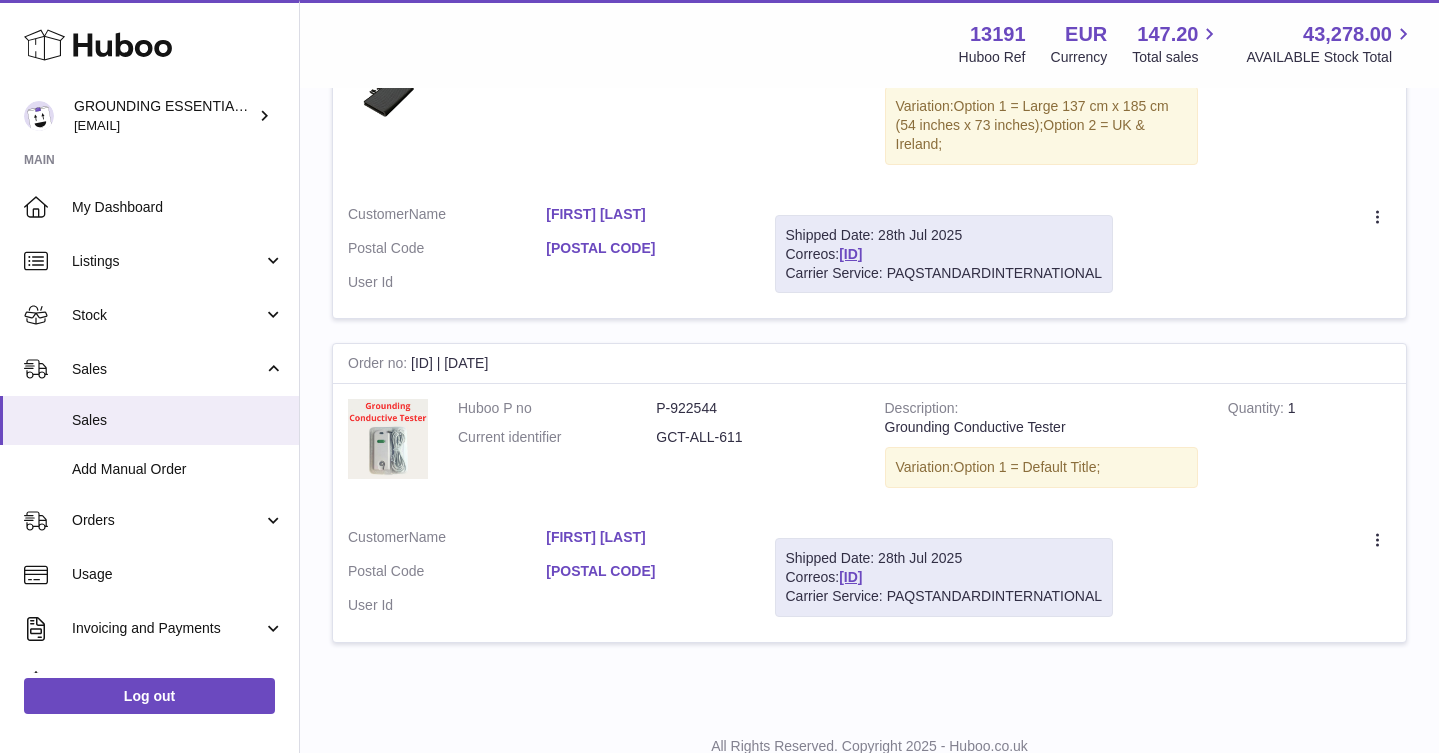 scroll, scrollTop: 0, scrollLeft: 0, axis: both 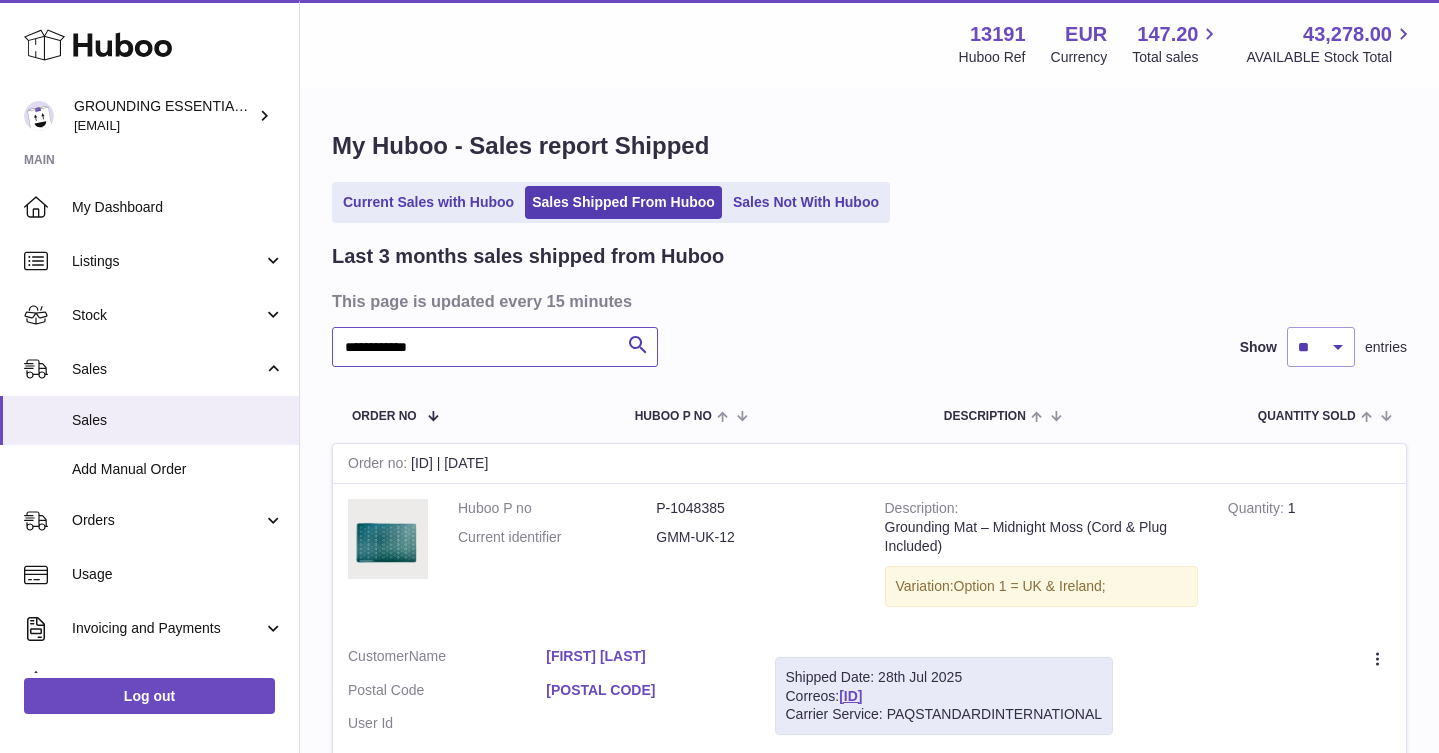 type on "**********" 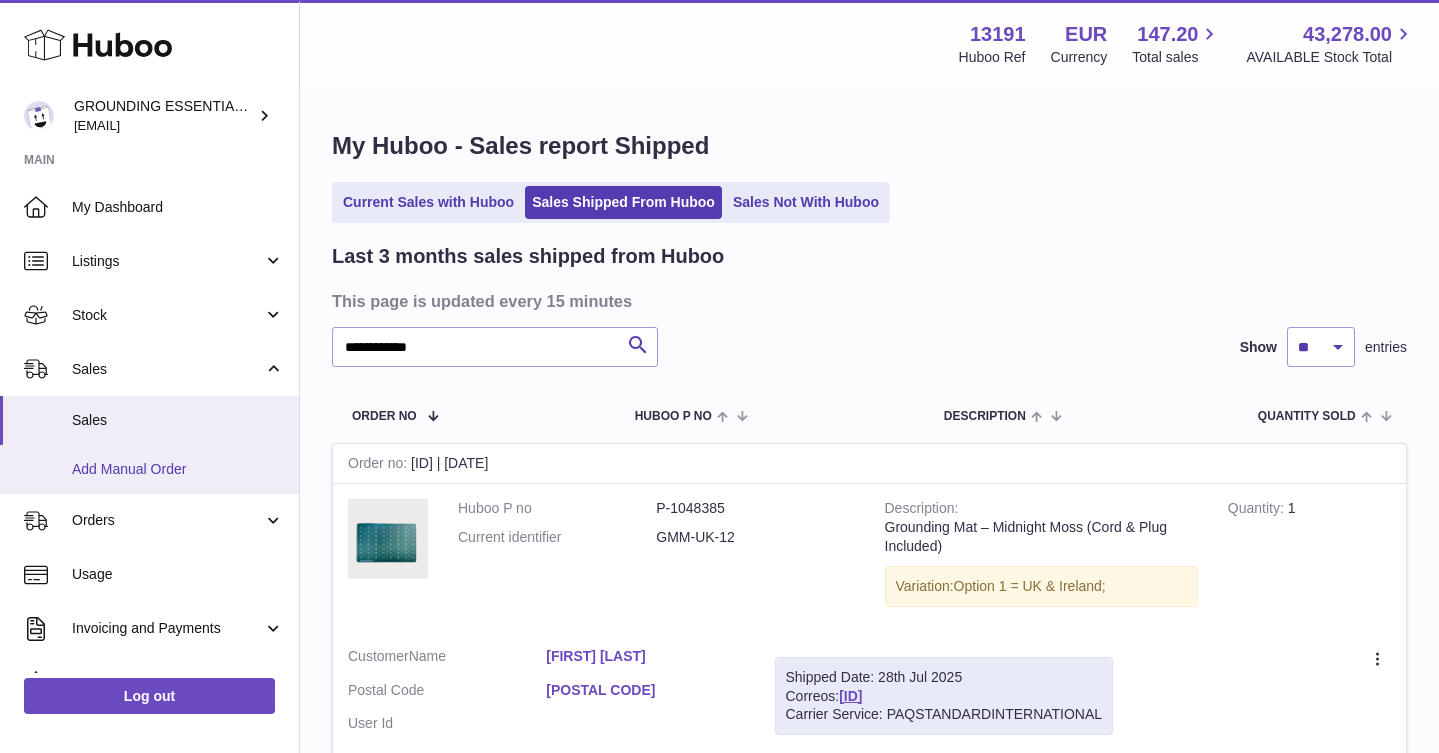click on "Add Manual Order" at bounding box center (149, 469) 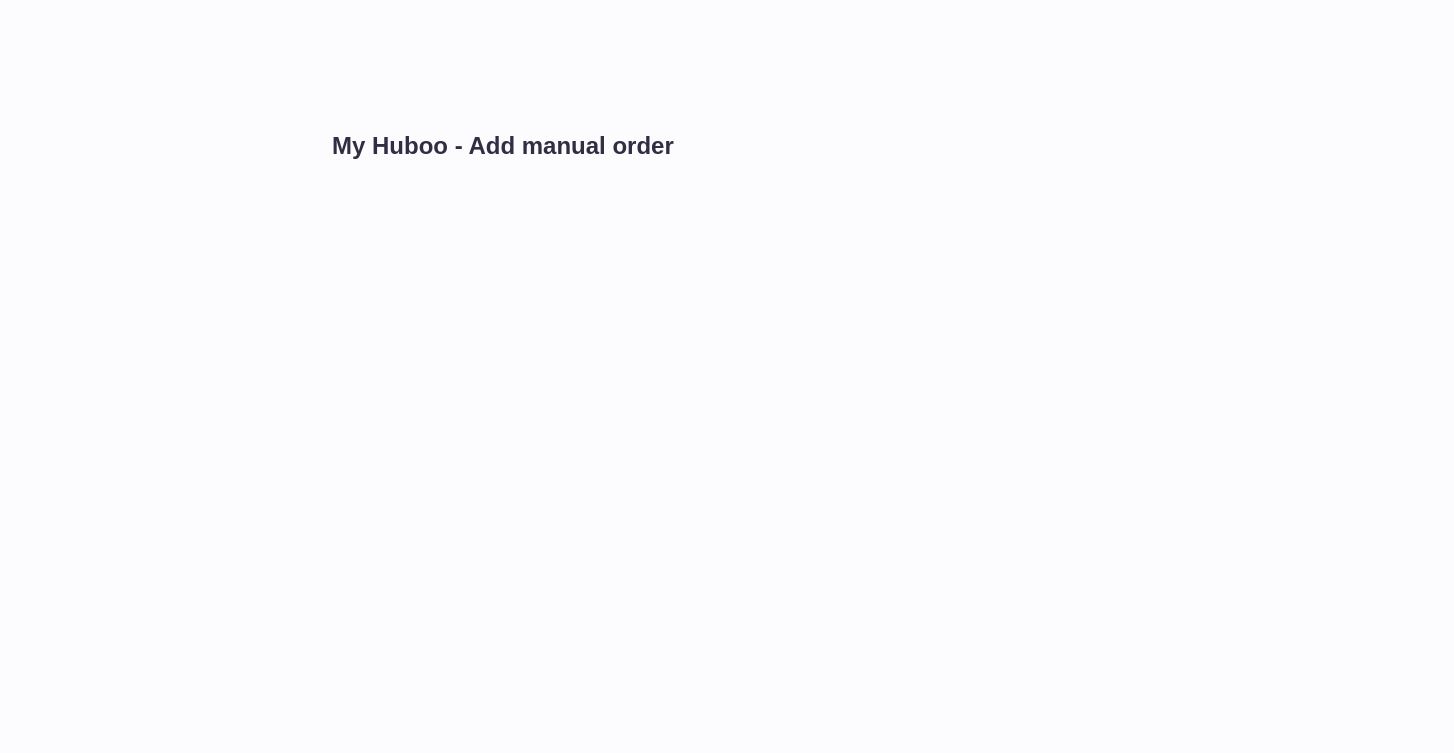 scroll, scrollTop: 0, scrollLeft: 0, axis: both 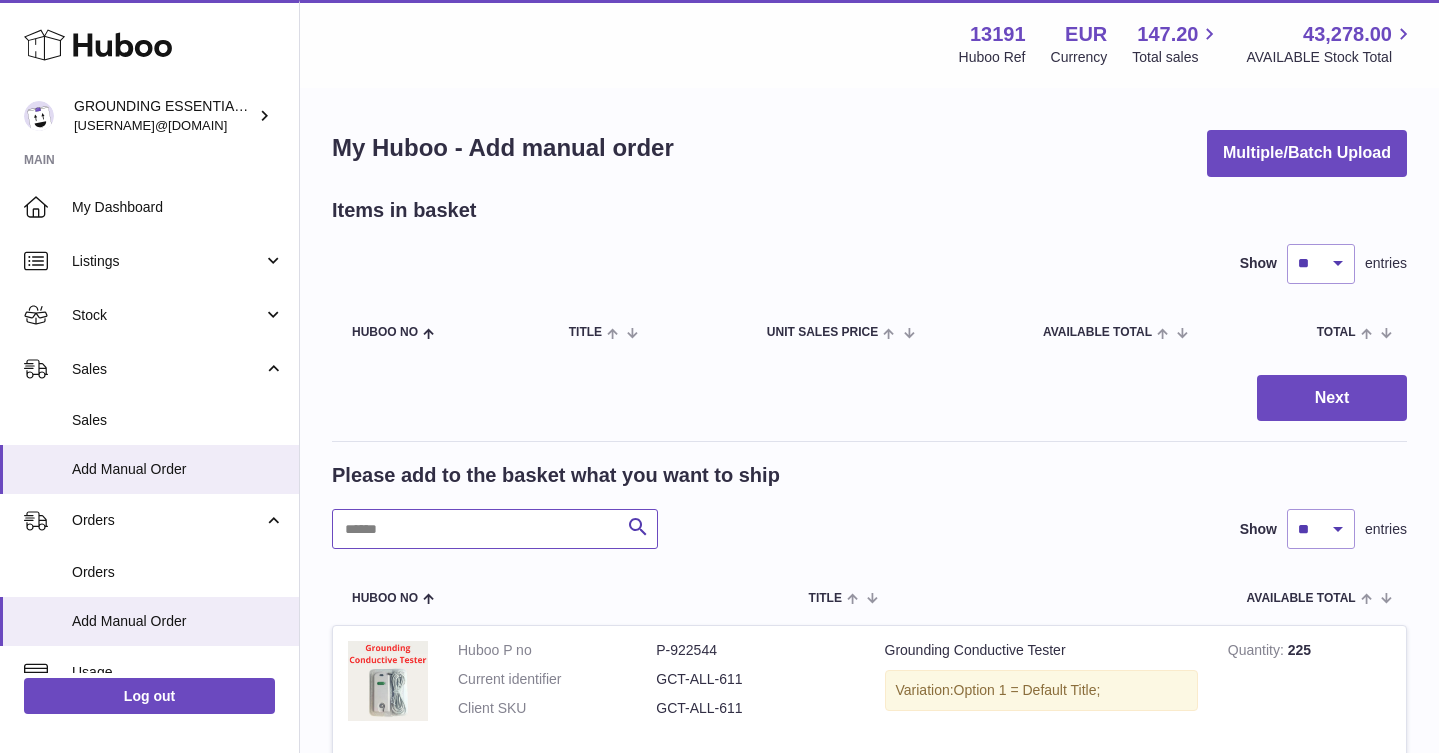 click at bounding box center (495, 529) 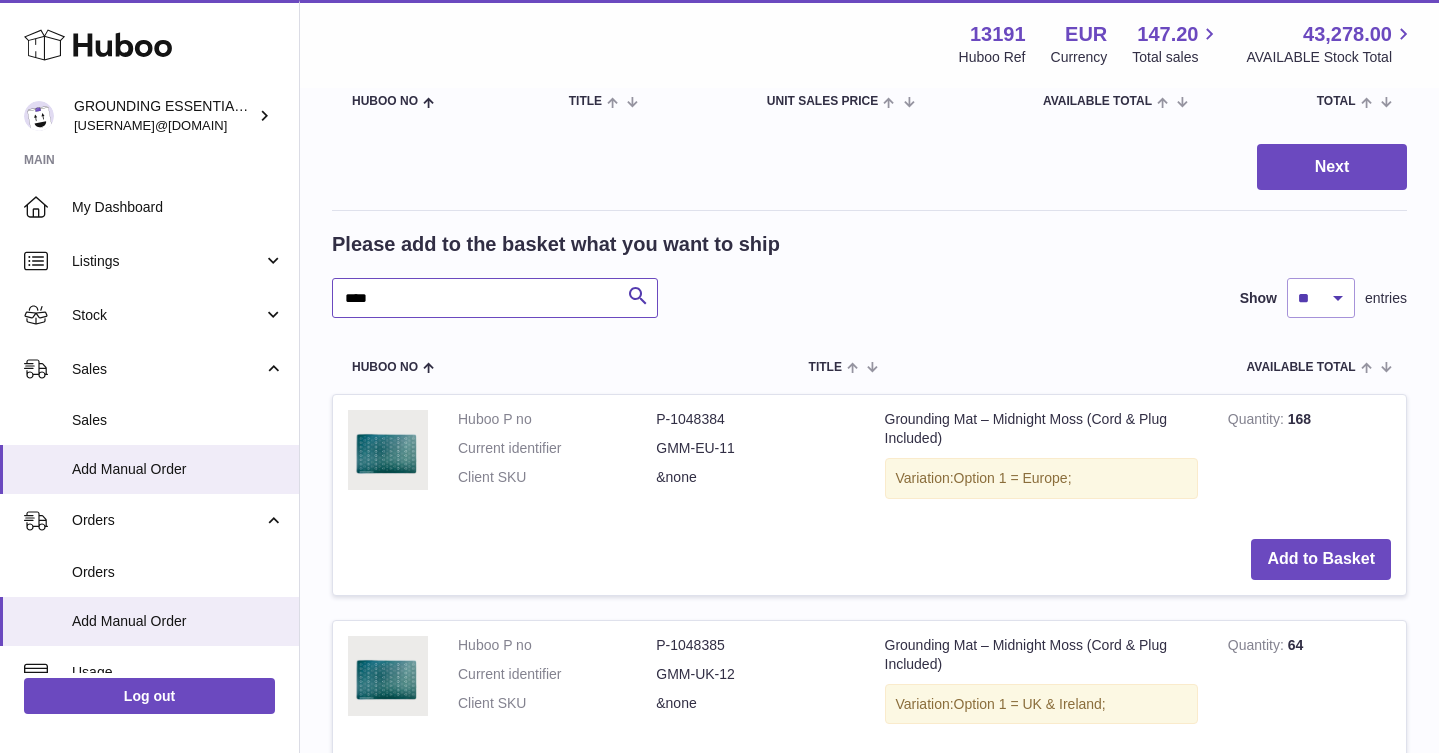 scroll, scrollTop: 288, scrollLeft: 0, axis: vertical 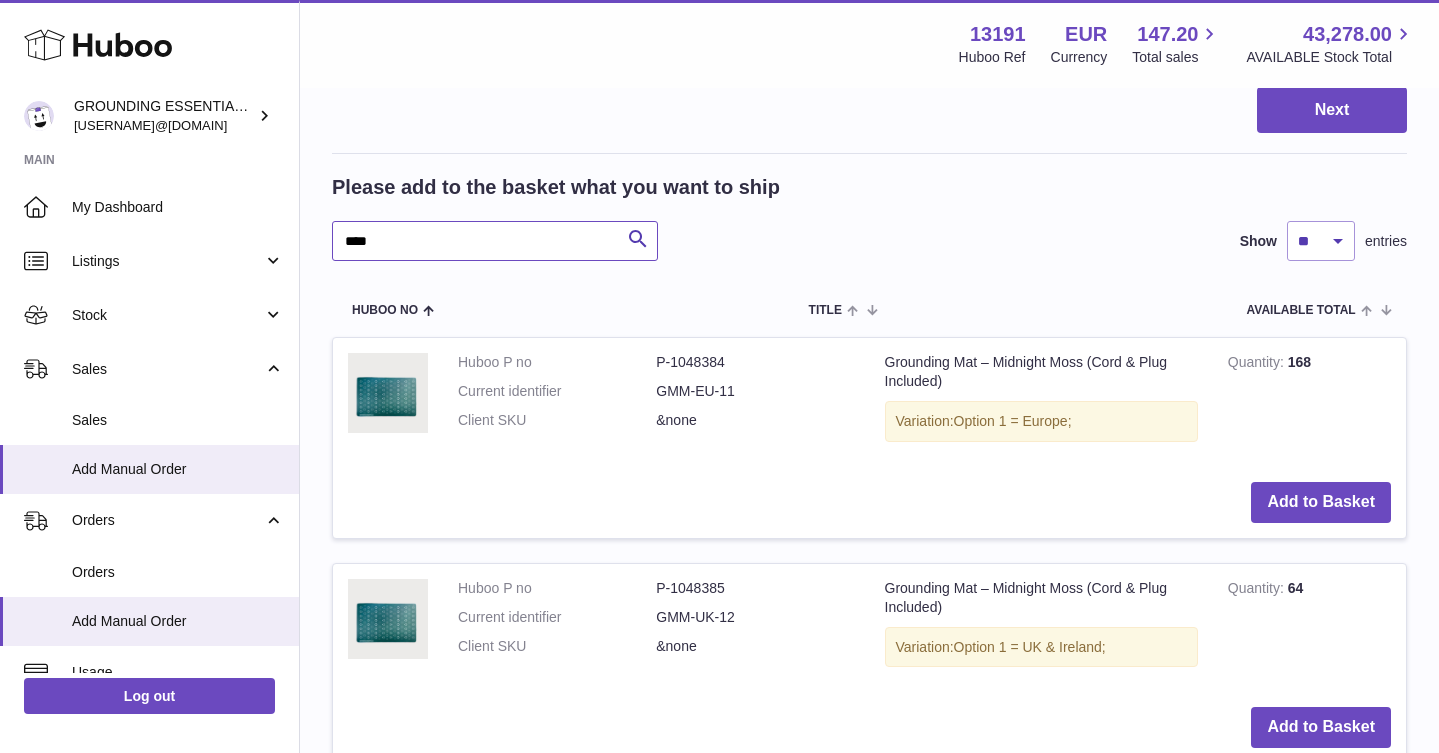 type on "****" 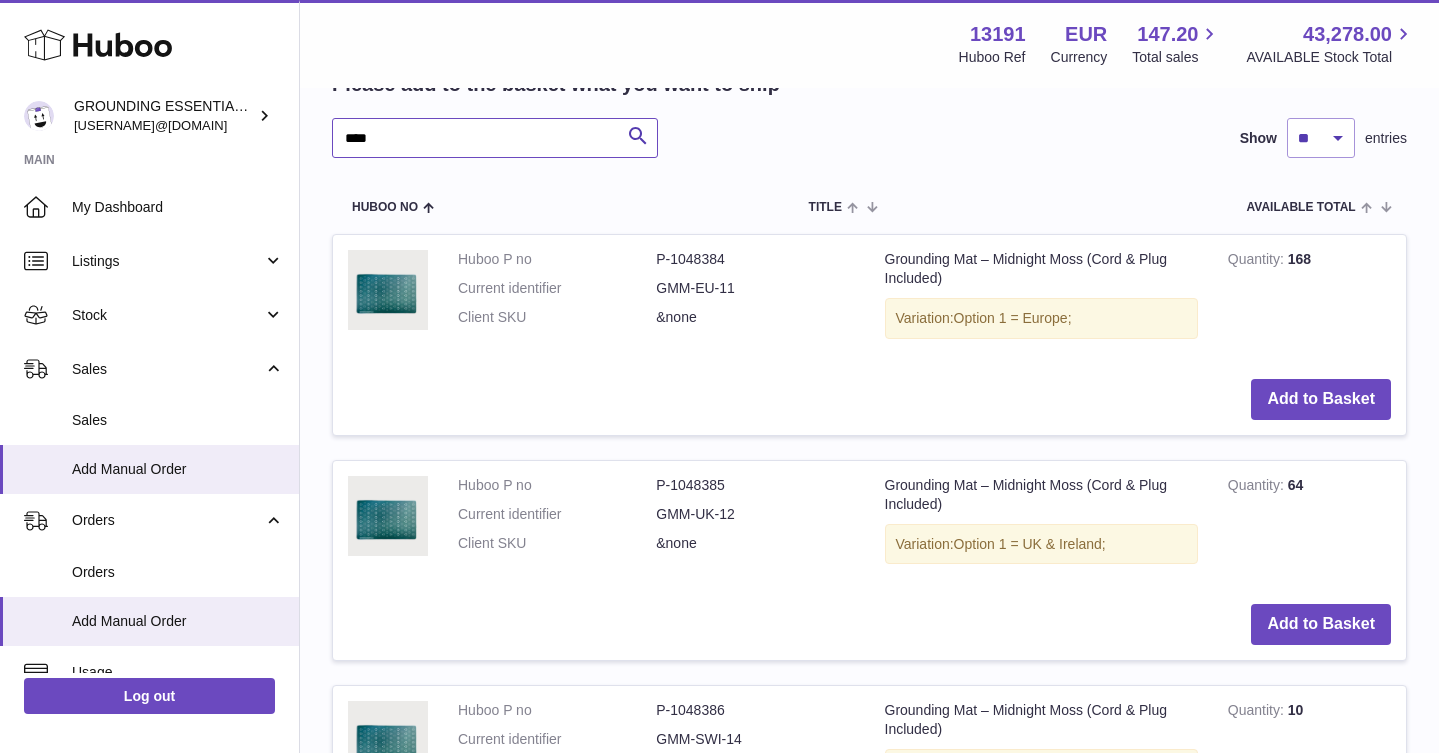 scroll, scrollTop: 414, scrollLeft: 0, axis: vertical 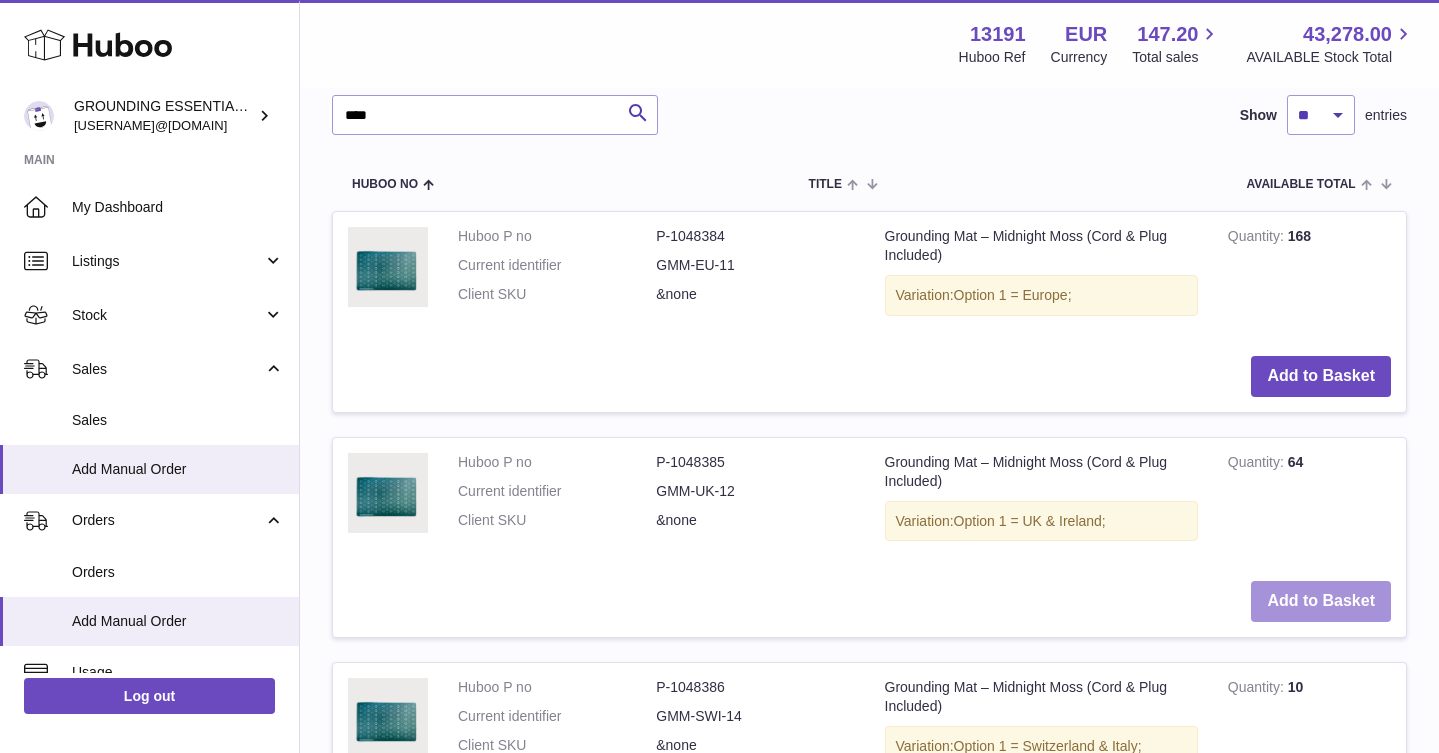 click on "Add to Basket" at bounding box center (1321, 601) 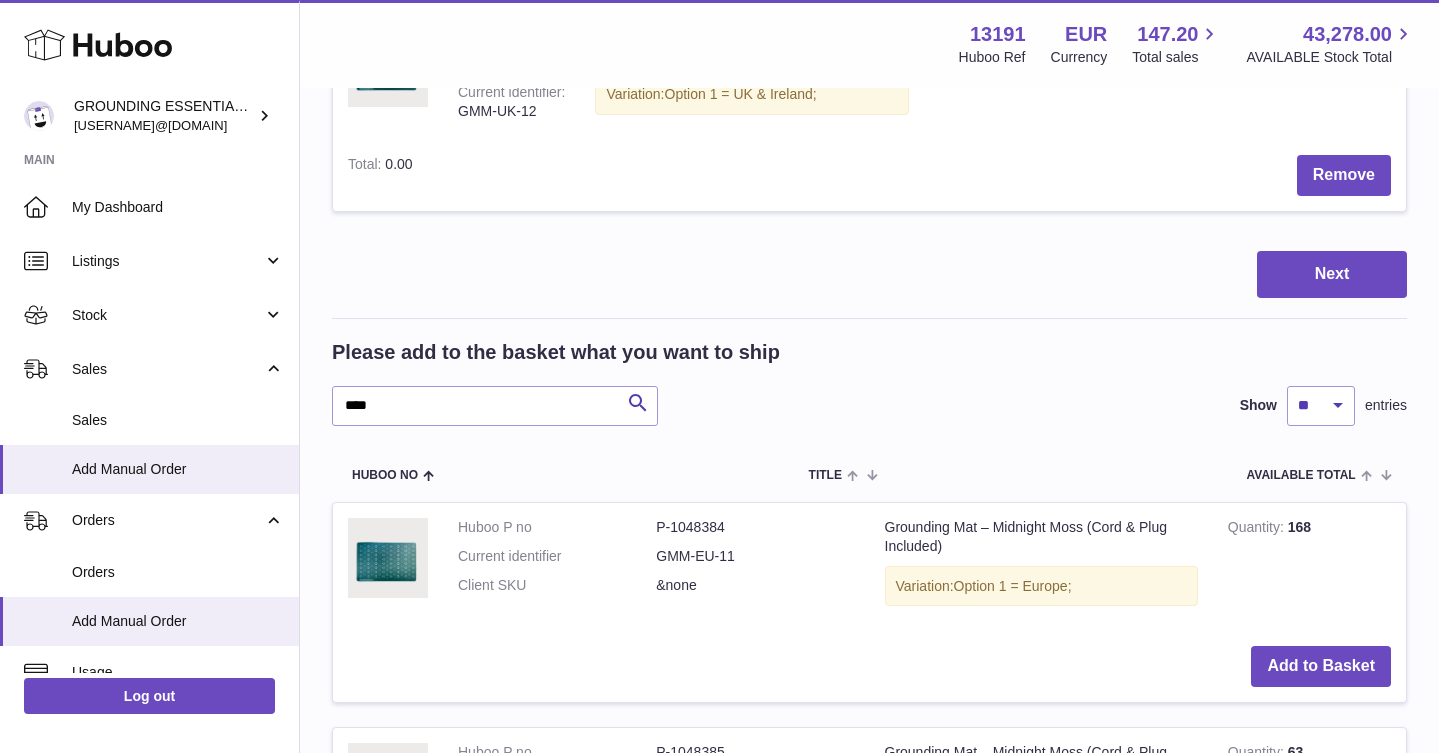 scroll, scrollTop: 280, scrollLeft: 0, axis: vertical 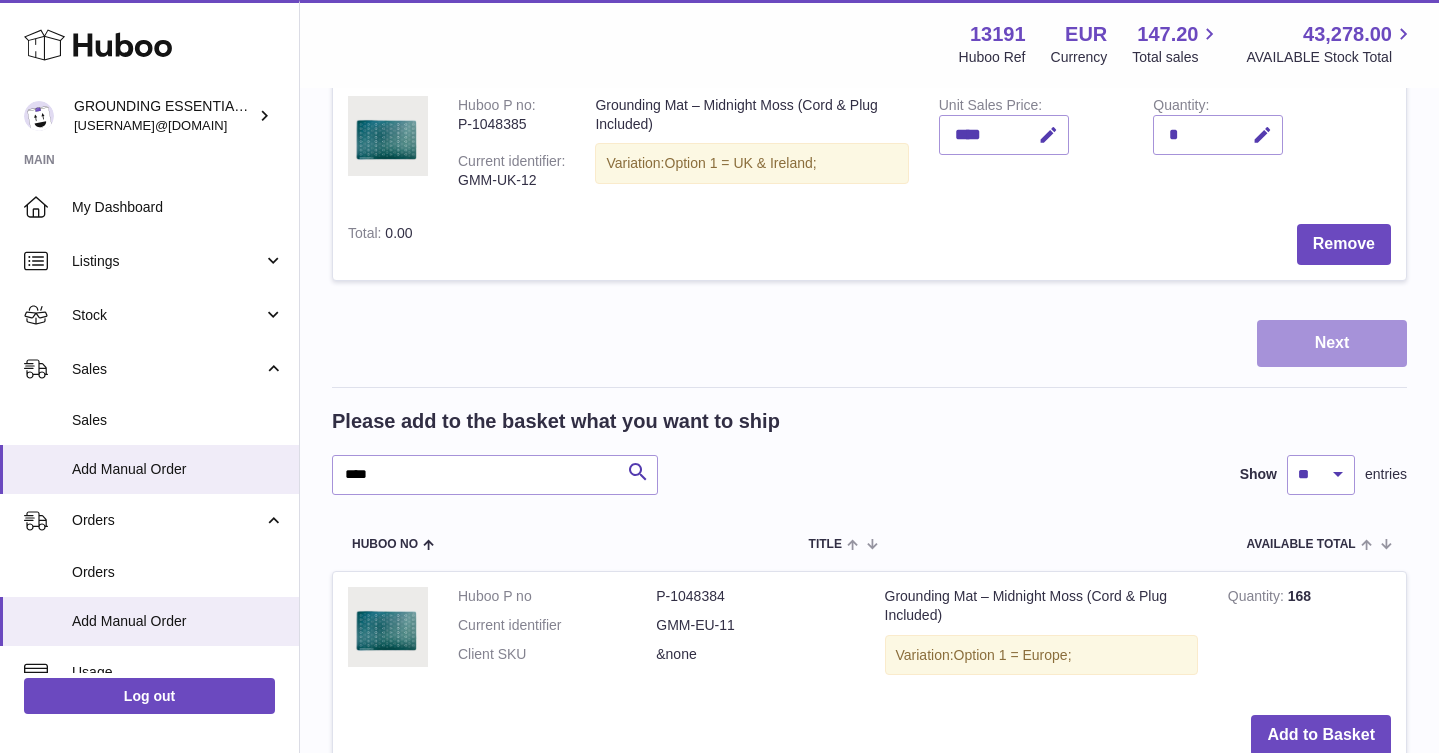 click on "Next" at bounding box center [1332, 343] 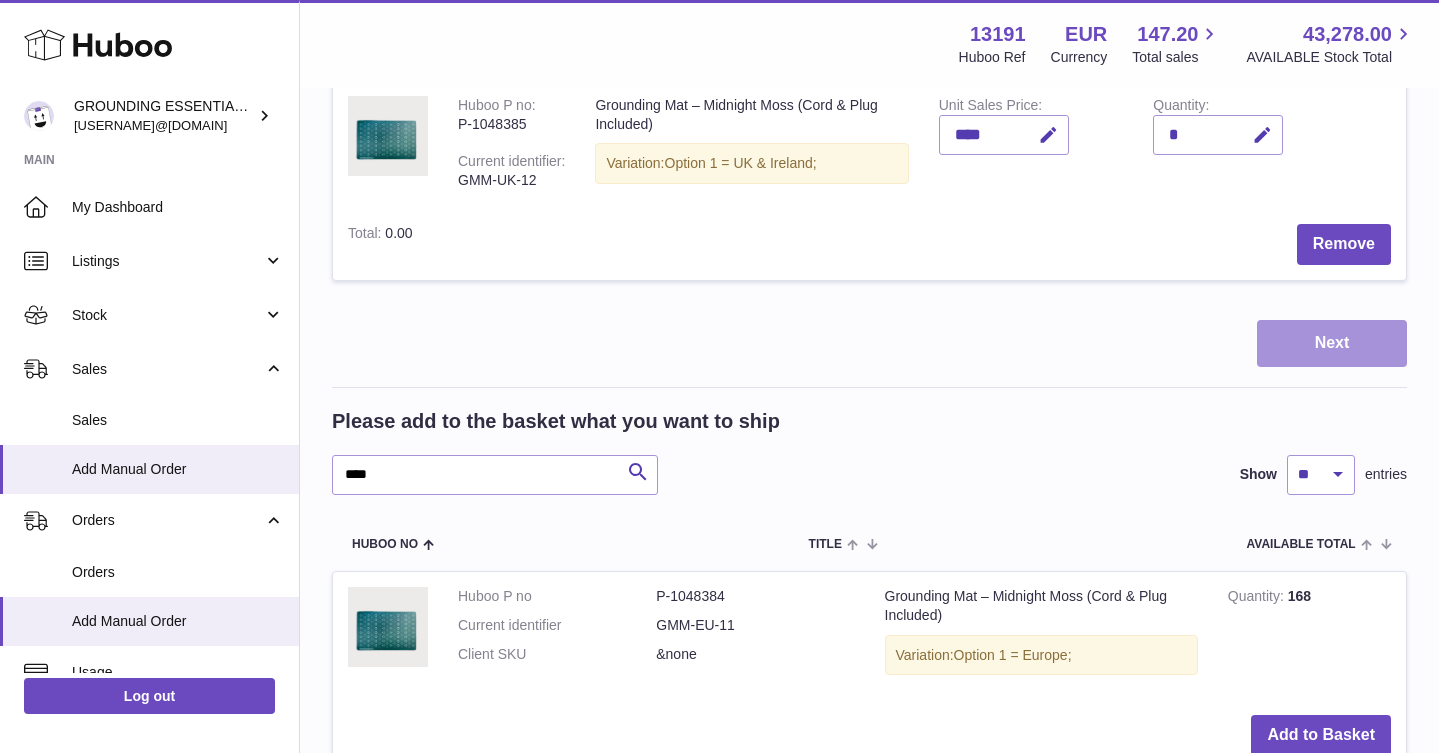 scroll, scrollTop: 0, scrollLeft: 0, axis: both 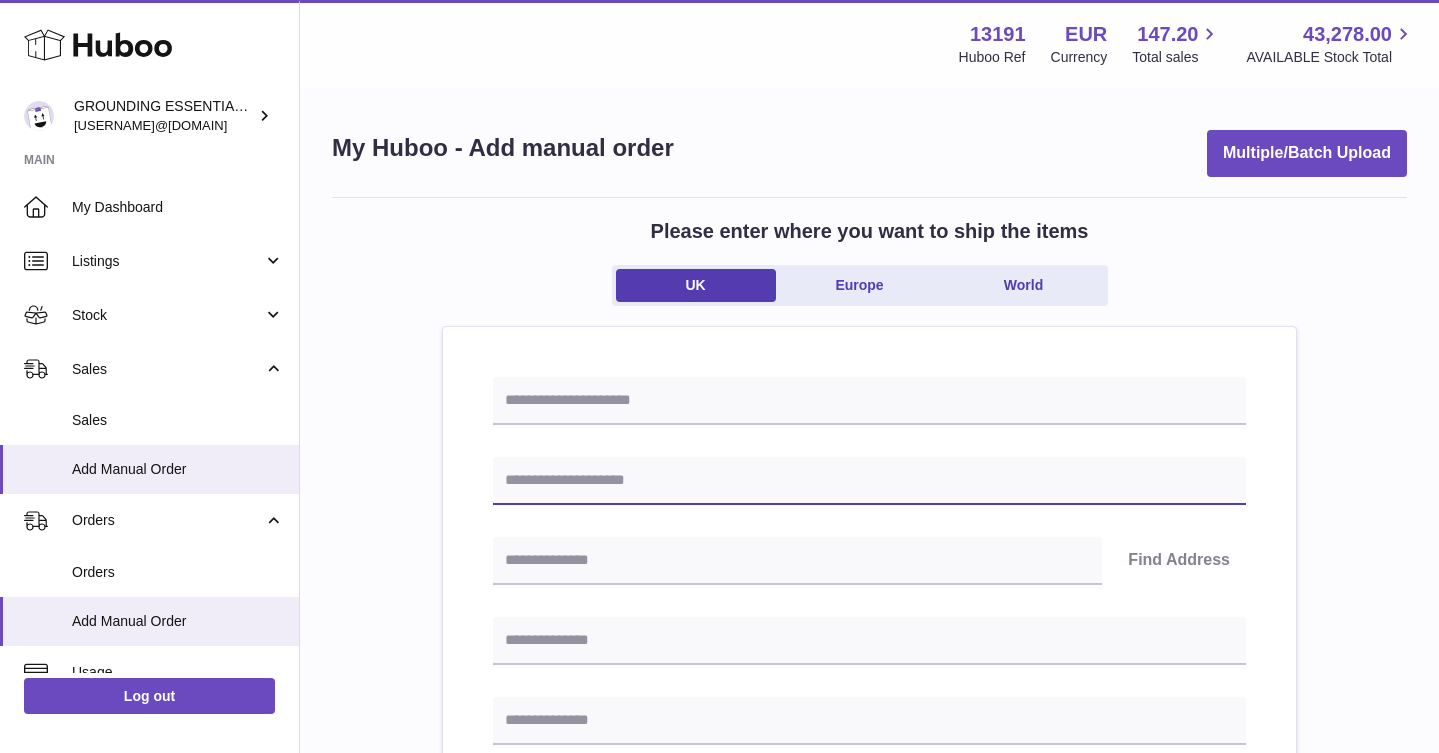 click at bounding box center (869, 481) 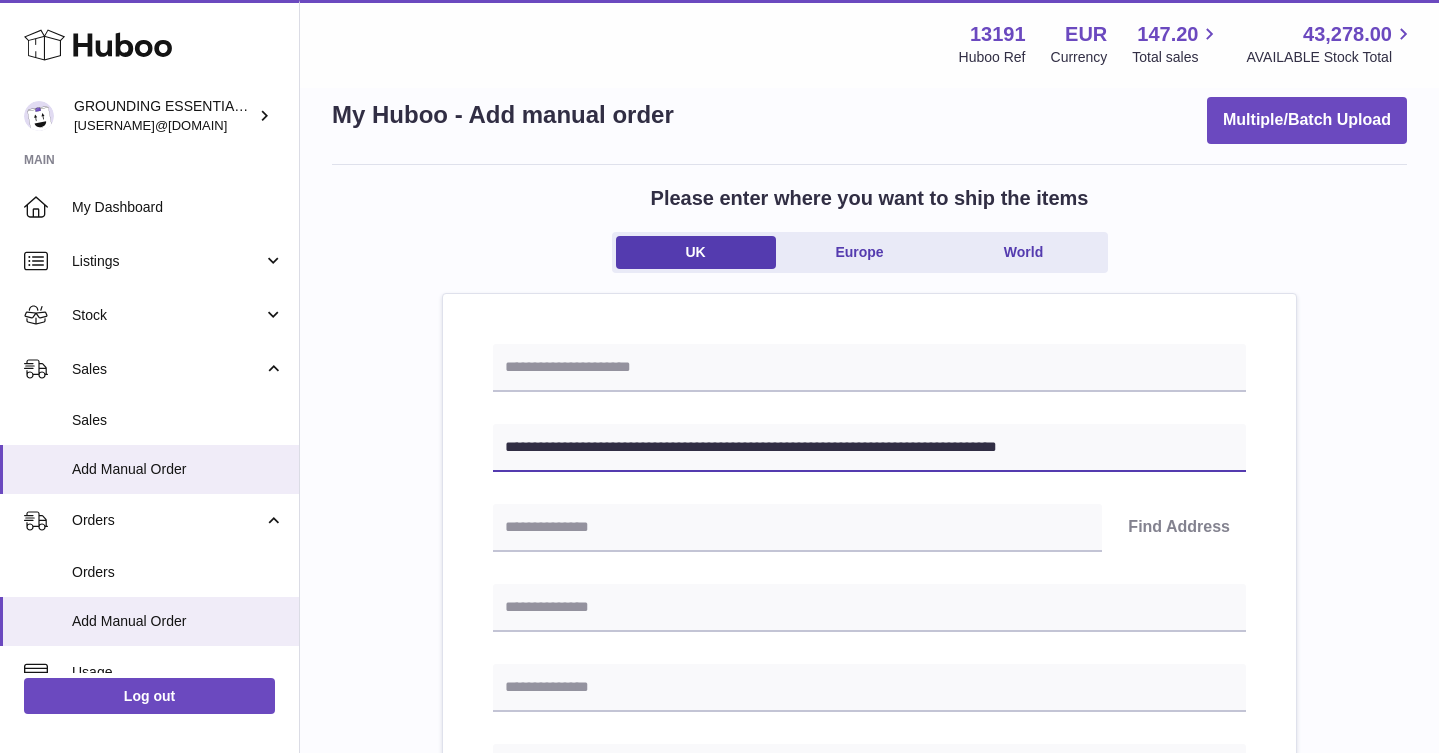 scroll, scrollTop: 66, scrollLeft: 0, axis: vertical 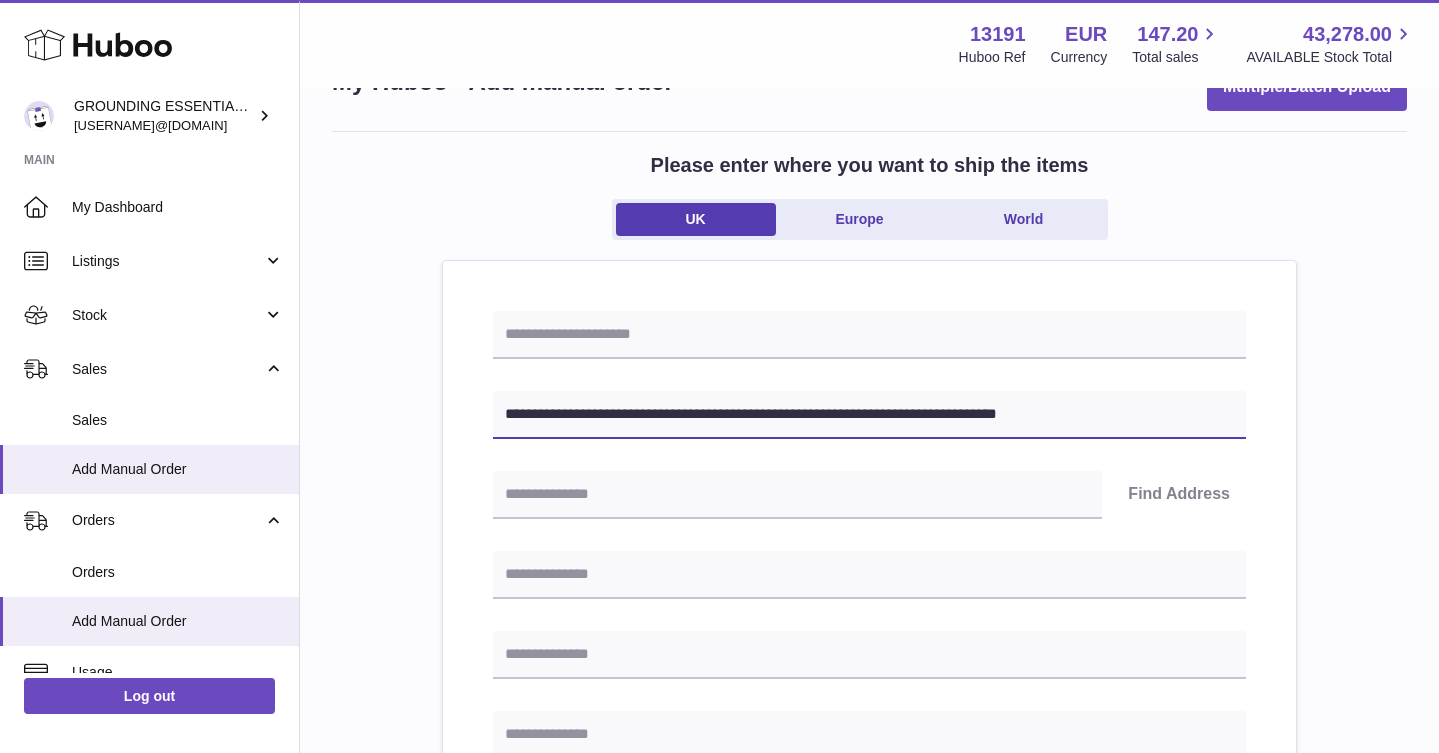 drag, startPoint x: 606, startPoint y: 414, endPoint x: 767, endPoint y: 415, distance: 161.00311 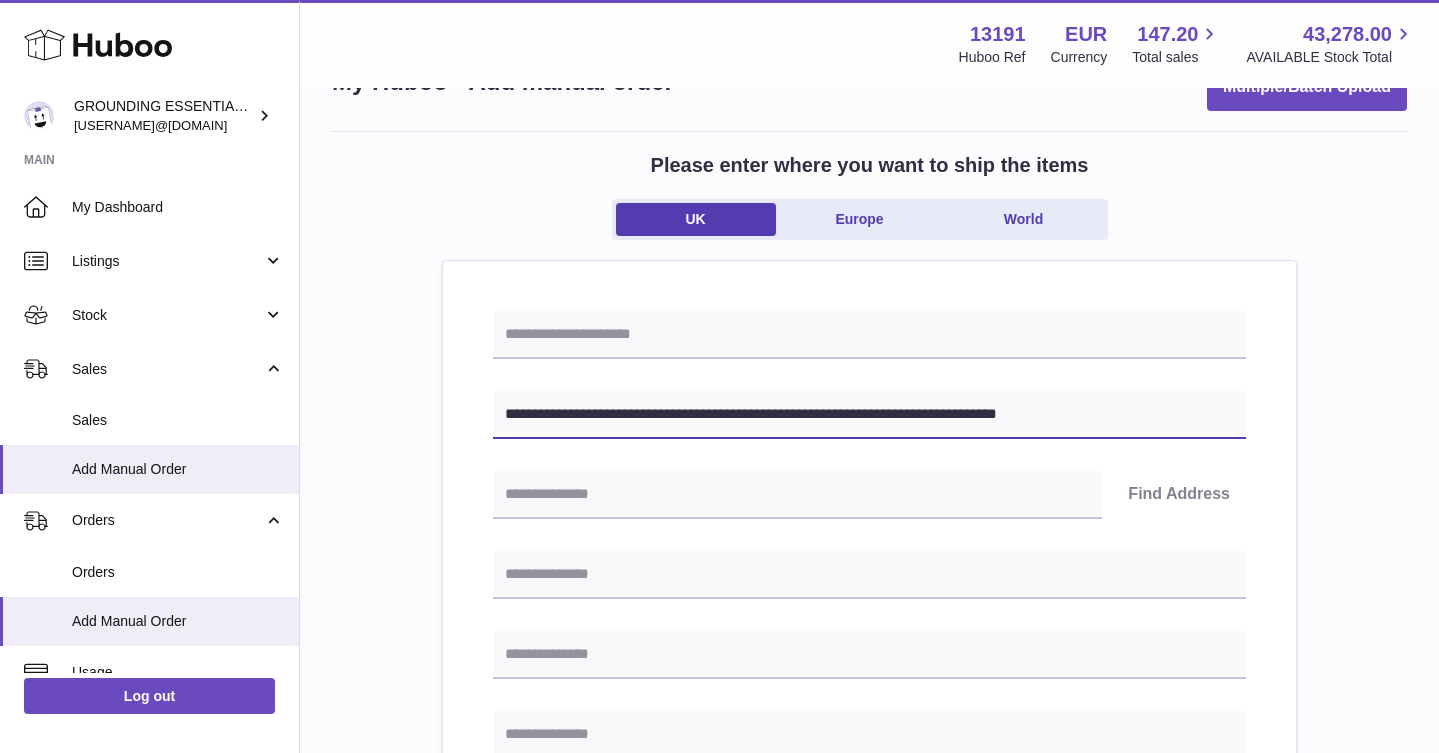 click on "**********" at bounding box center (869, 415) 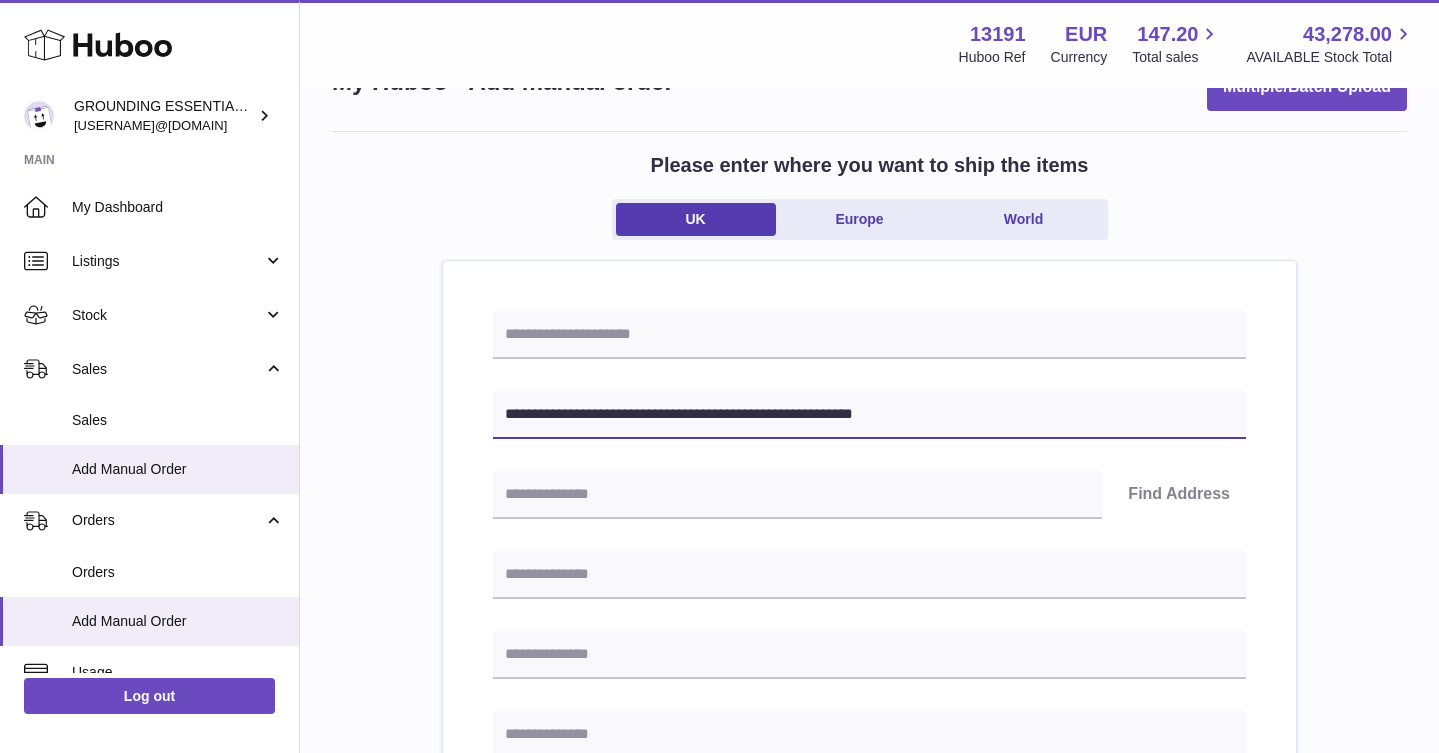 type on "**********" 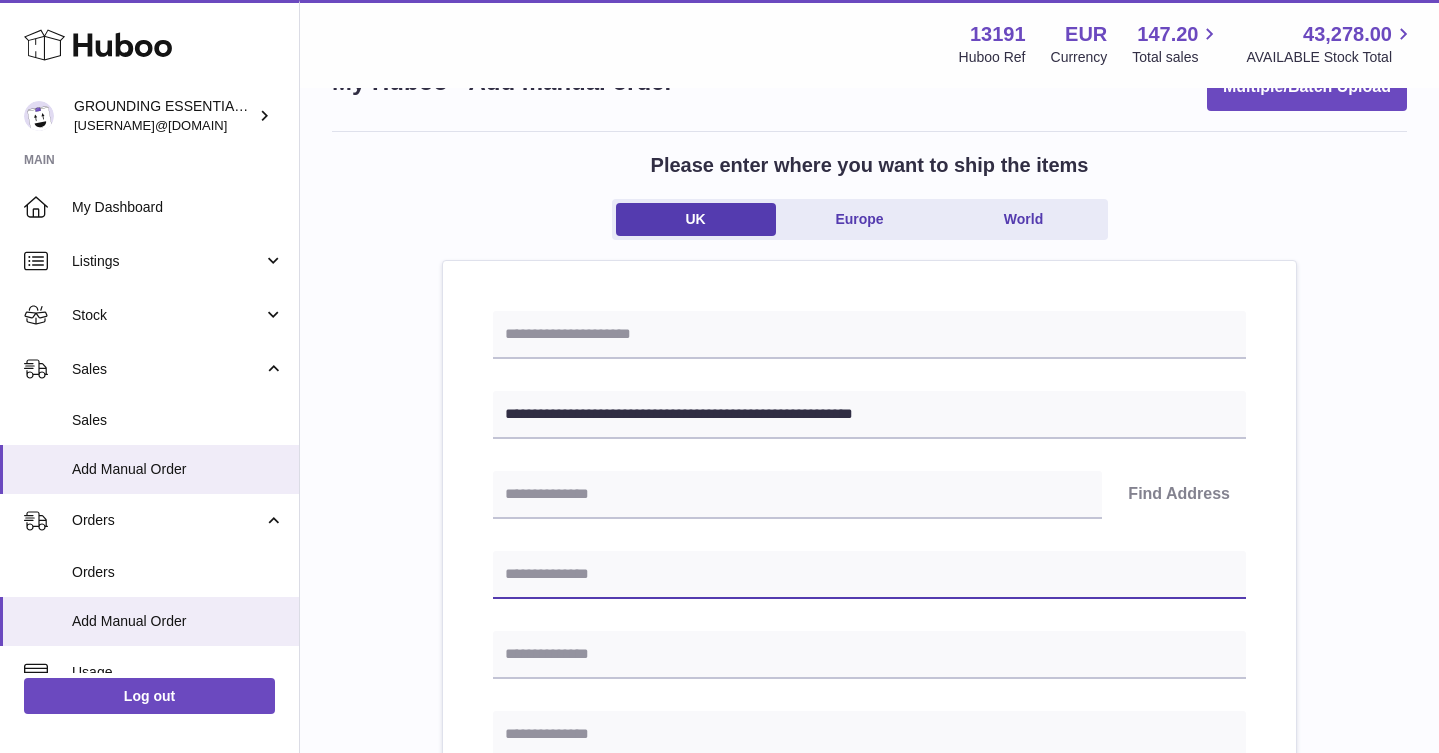 click at bounding box center [869, 575] 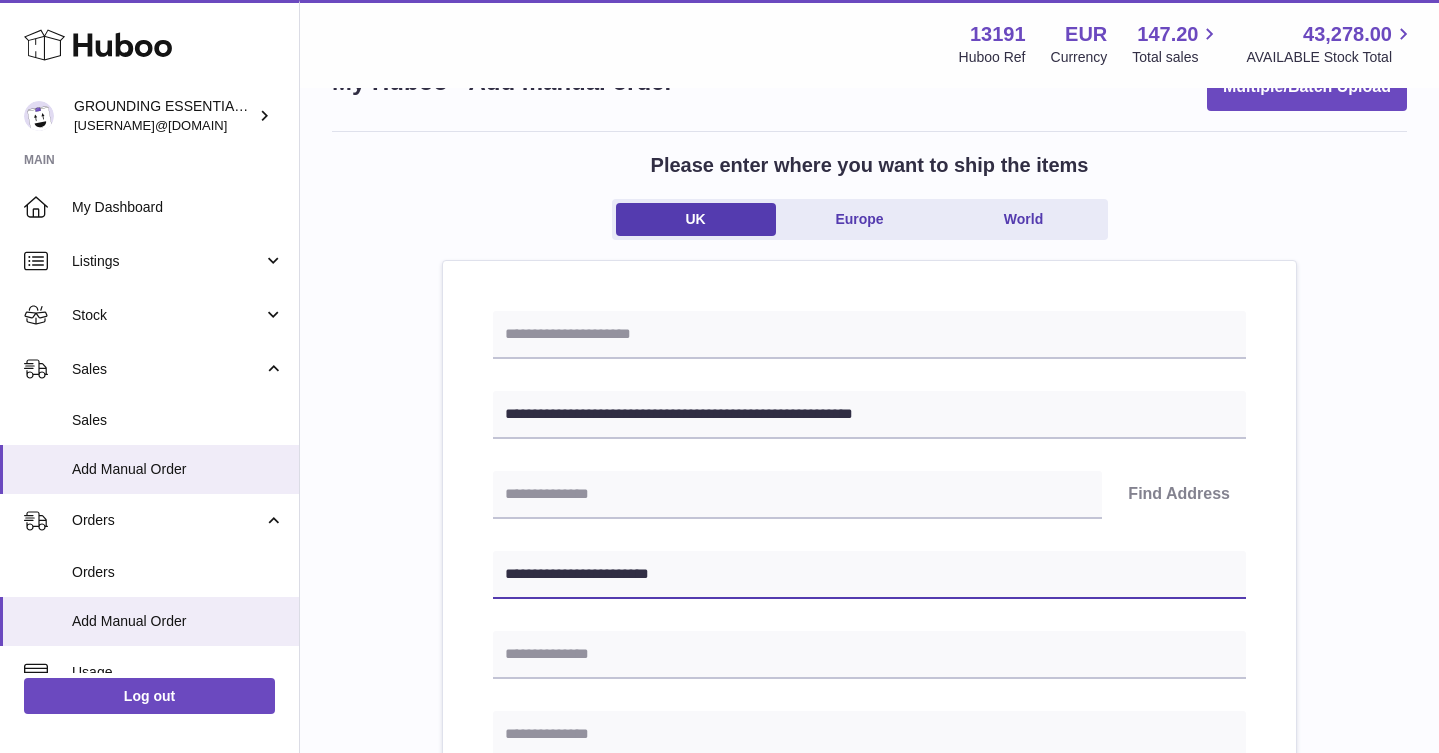 type on "**********" 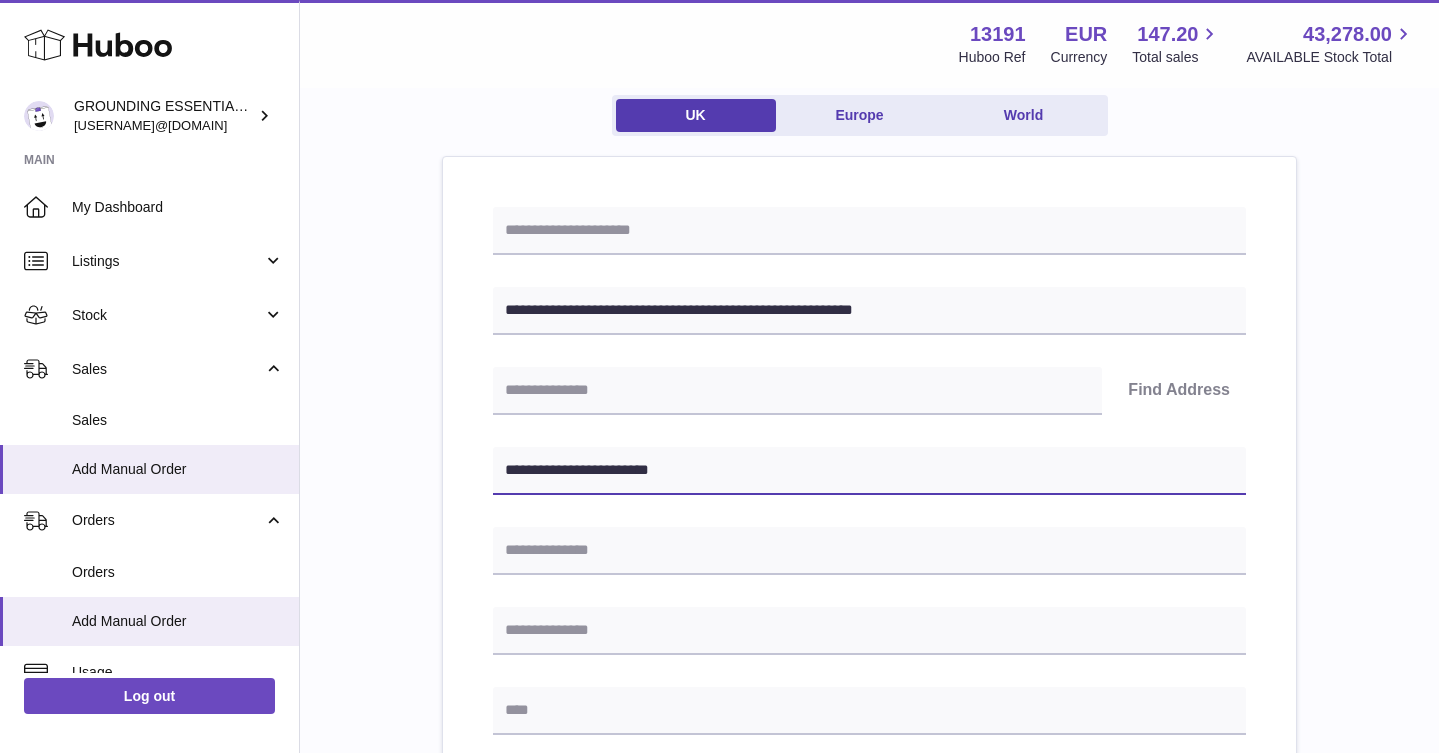 scroll, scrollTop: 265, scrollLeft: 0, axis: vertical 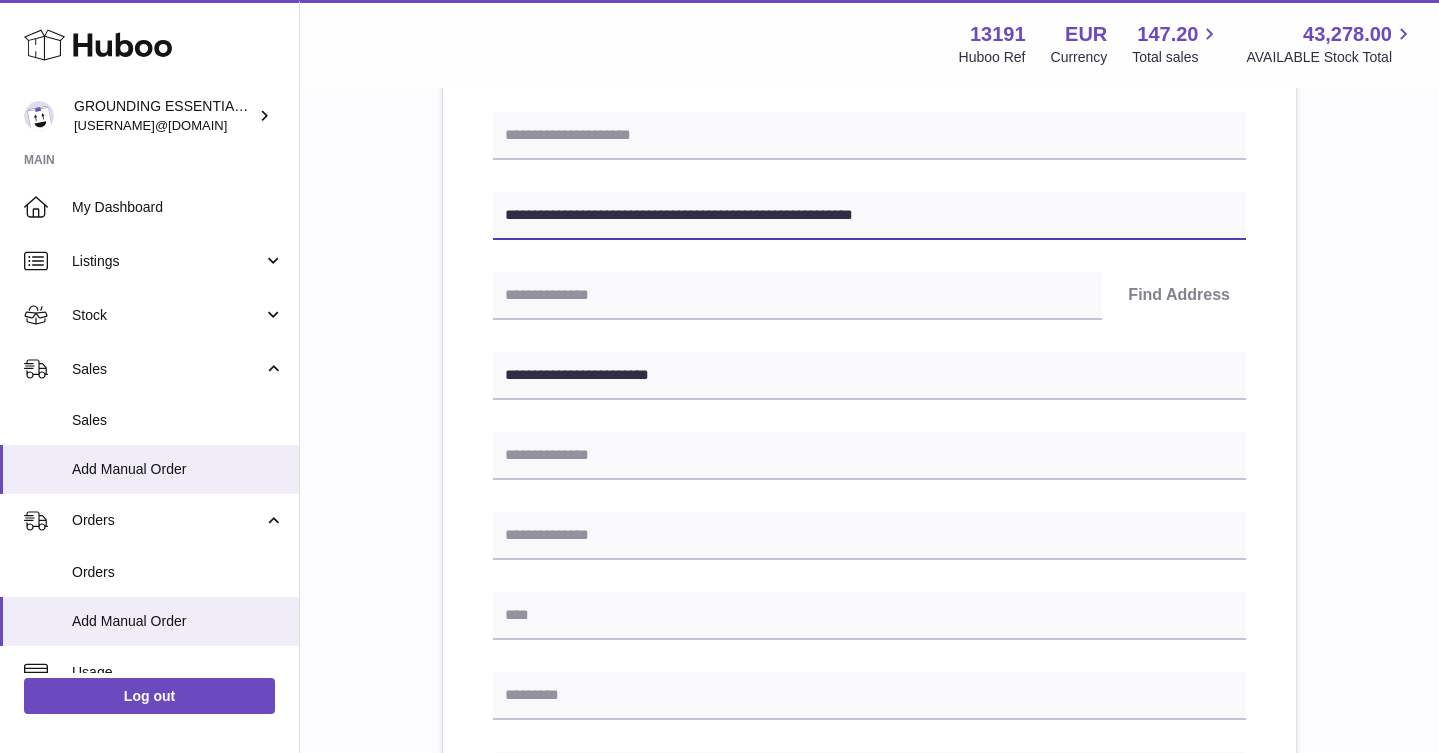 drag, startPoint x: 608, startPoint y: 215, endPoint x: 665, endPoint y: 218, distance: 57.07889 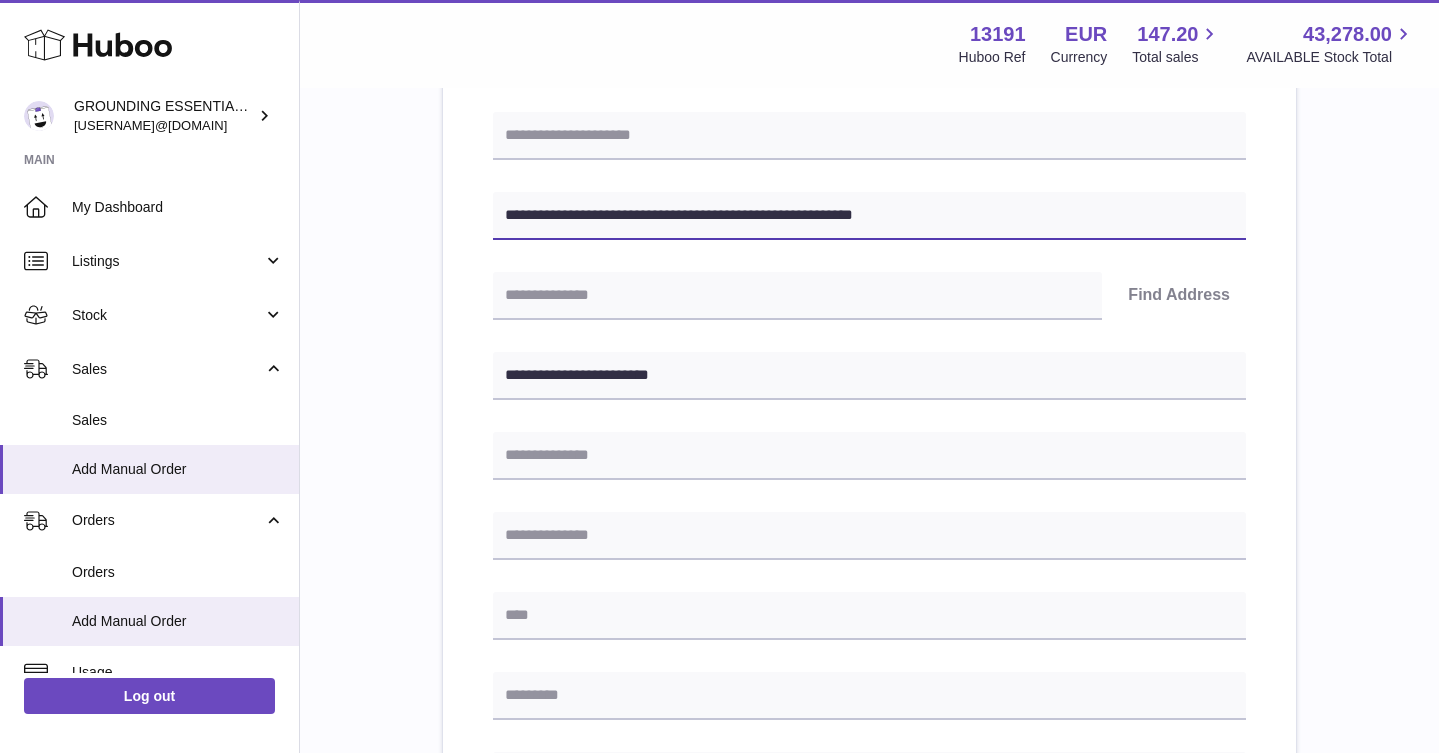 click on "**********" at bounding box center (869, 216) 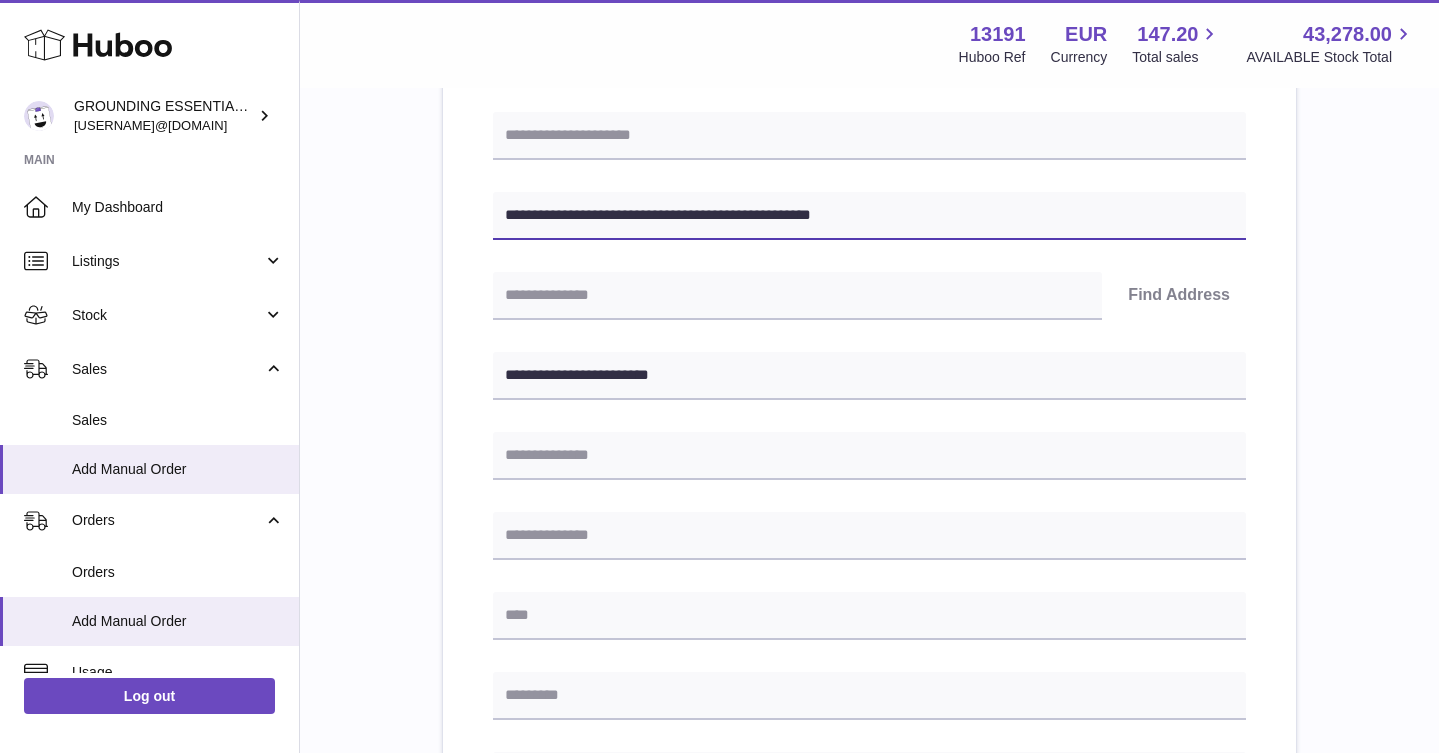 type on "**********" 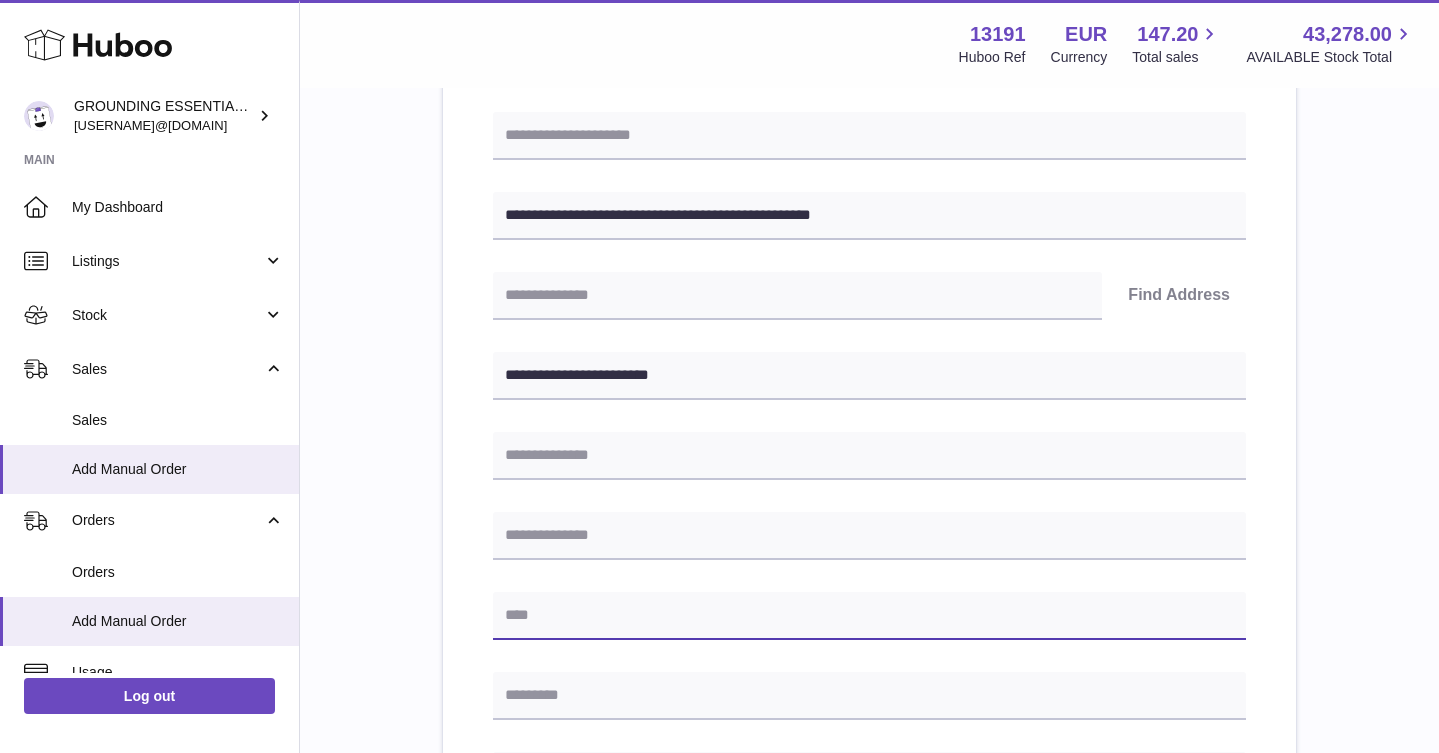 click at bounding box center [869, 616] 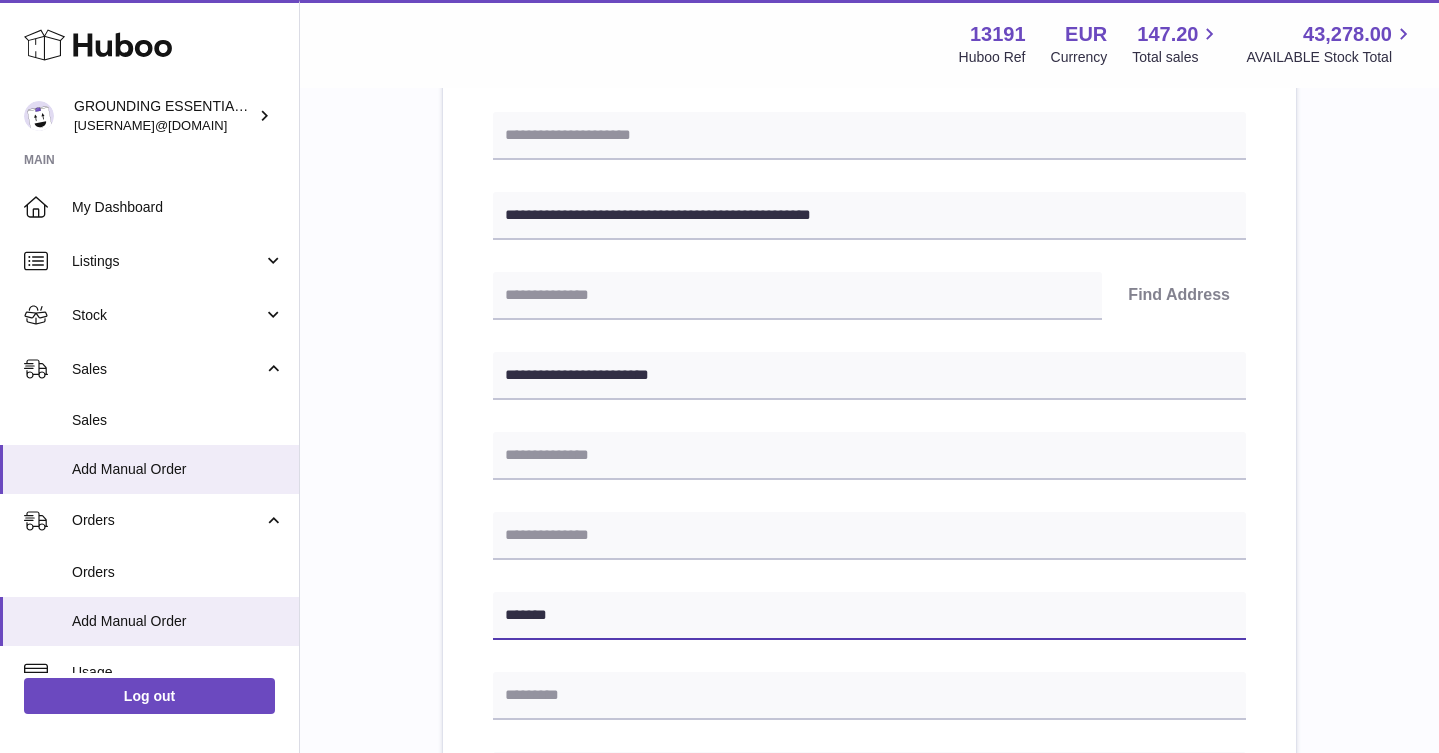 type on "*******" 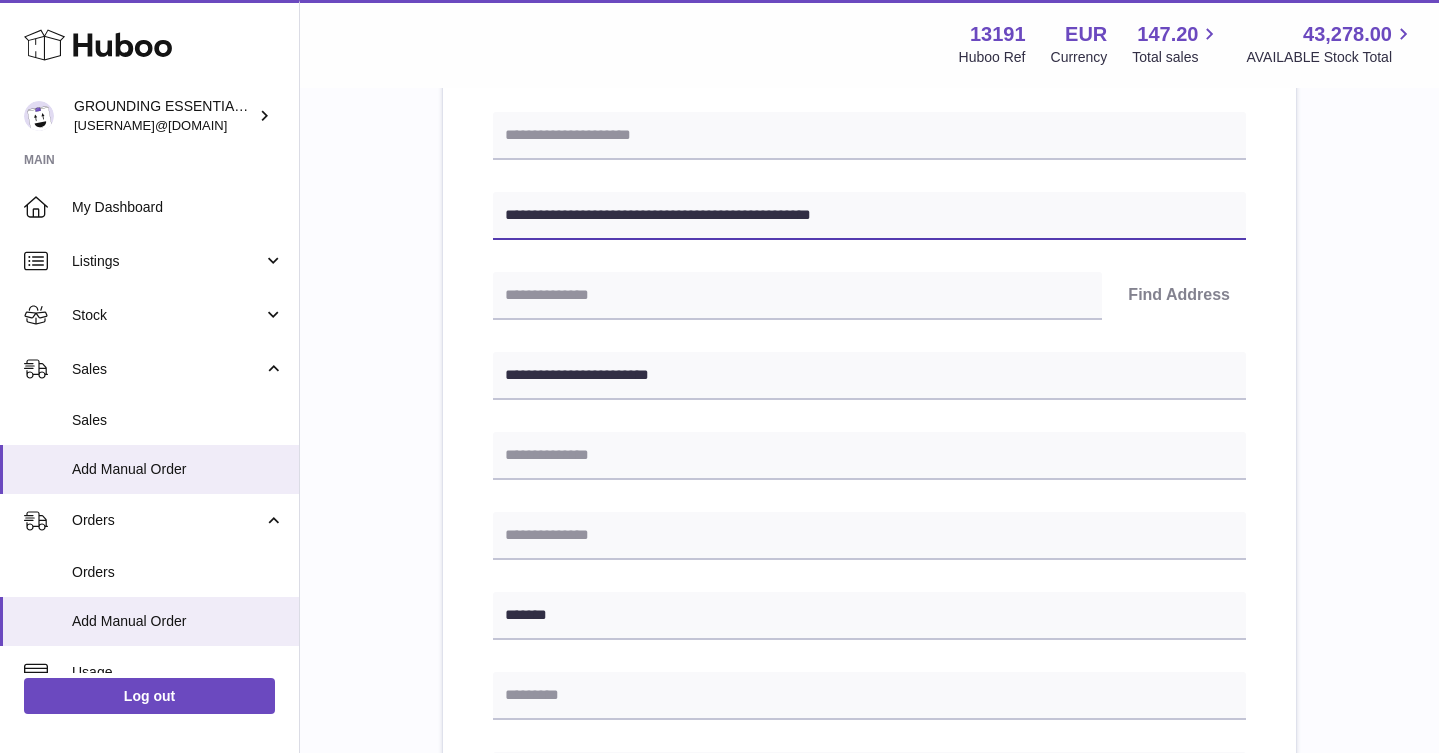 drag, startPoint x: 612, startPoint y: 218, endPoint x: 678, endPoint y: 213, distance: 66.189125 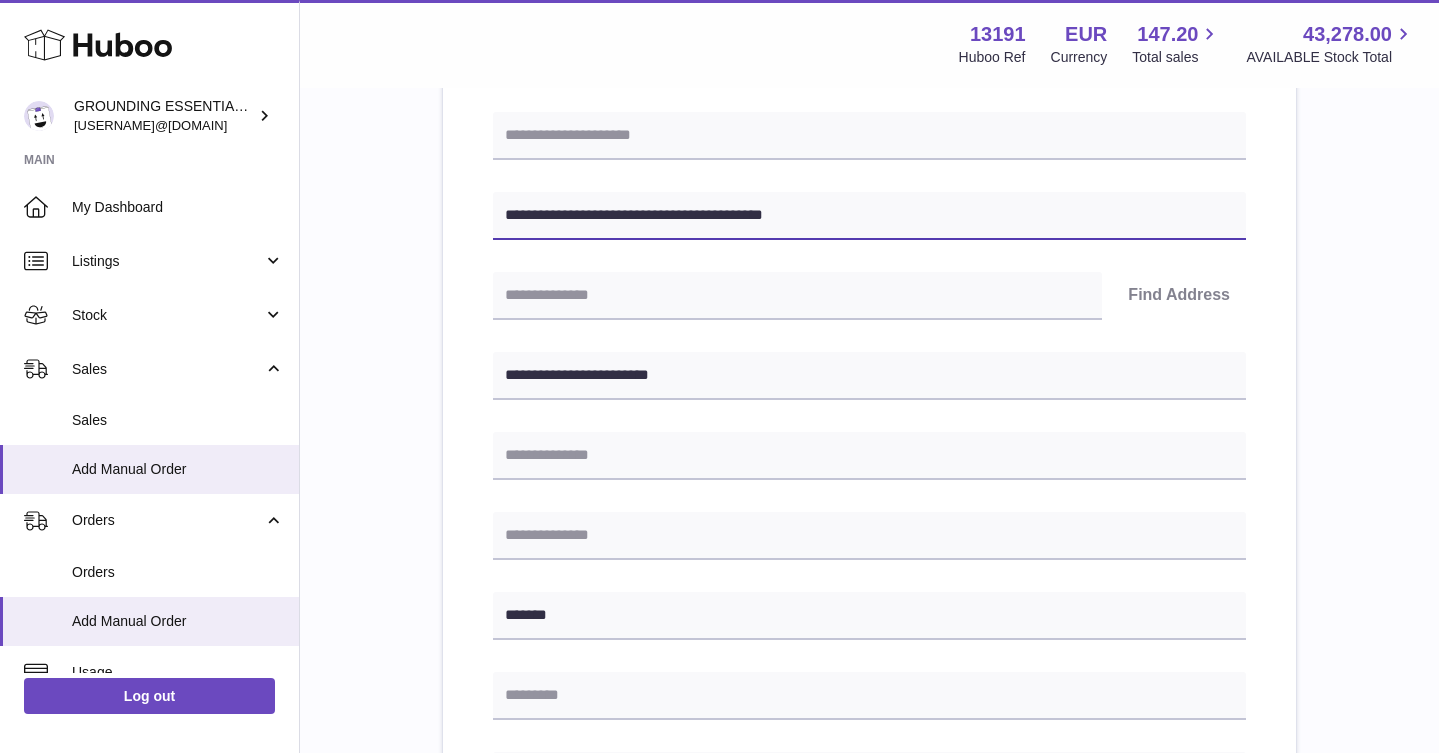 type on "**********" 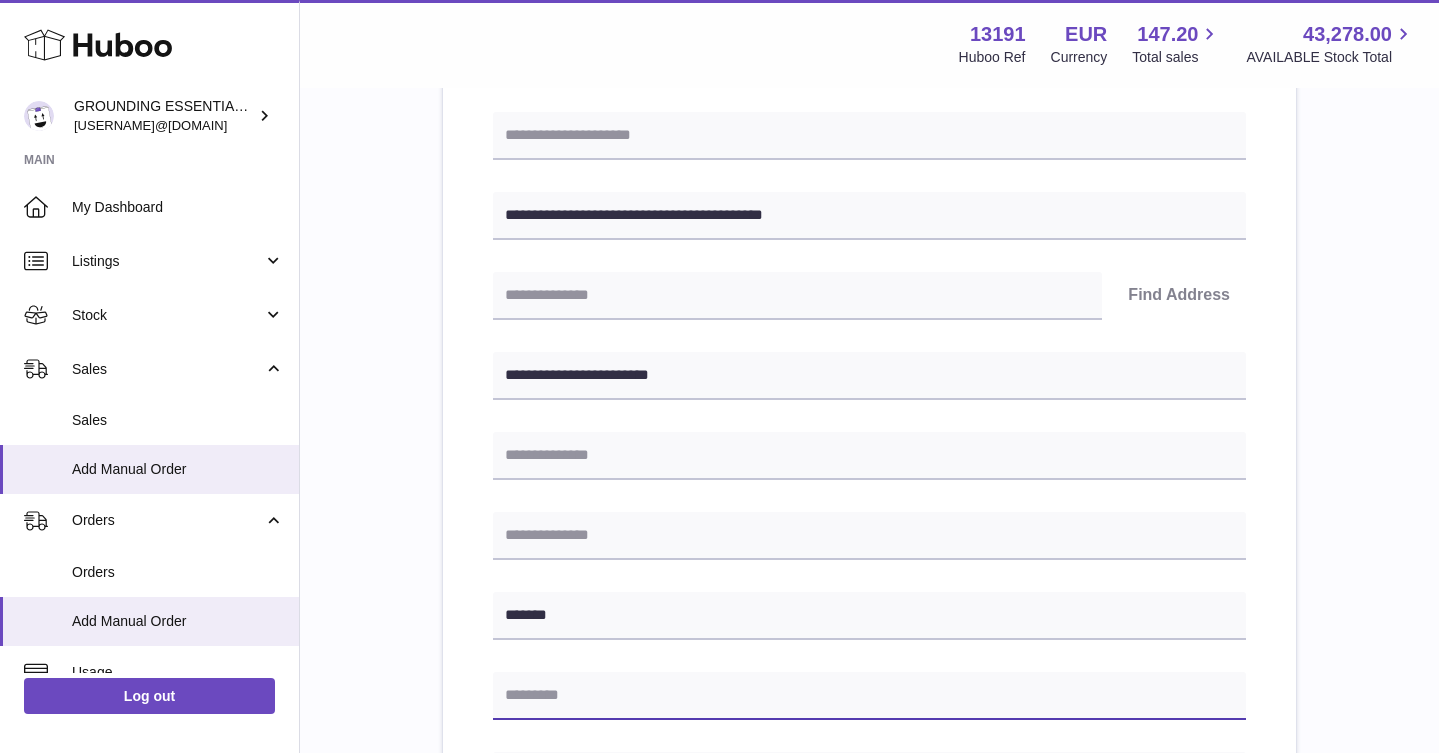 click at bounding box center (869, 696) 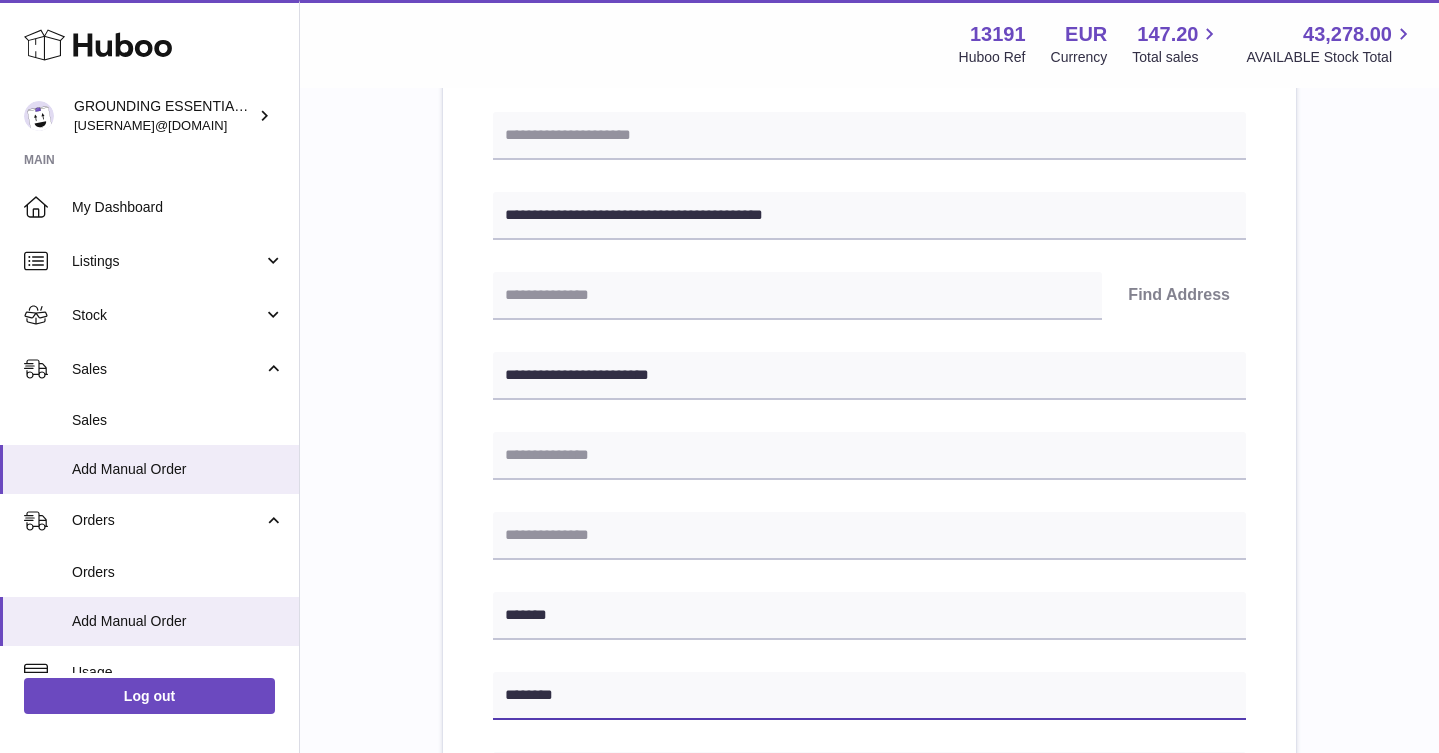 type on "*******" 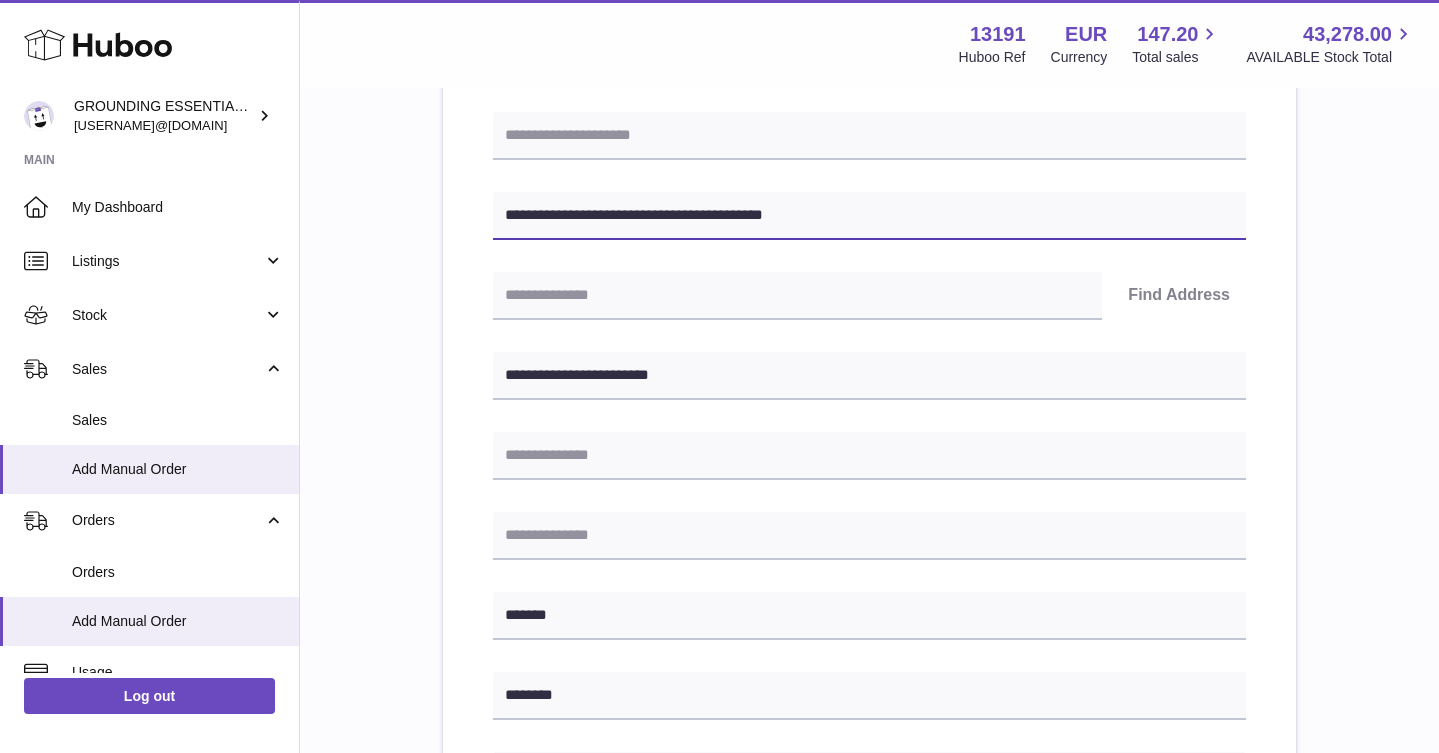 drag, startPoint x: 859, startPoint y: 215, endPoint x: 723, endPoint y: 214, distance: 136.00368 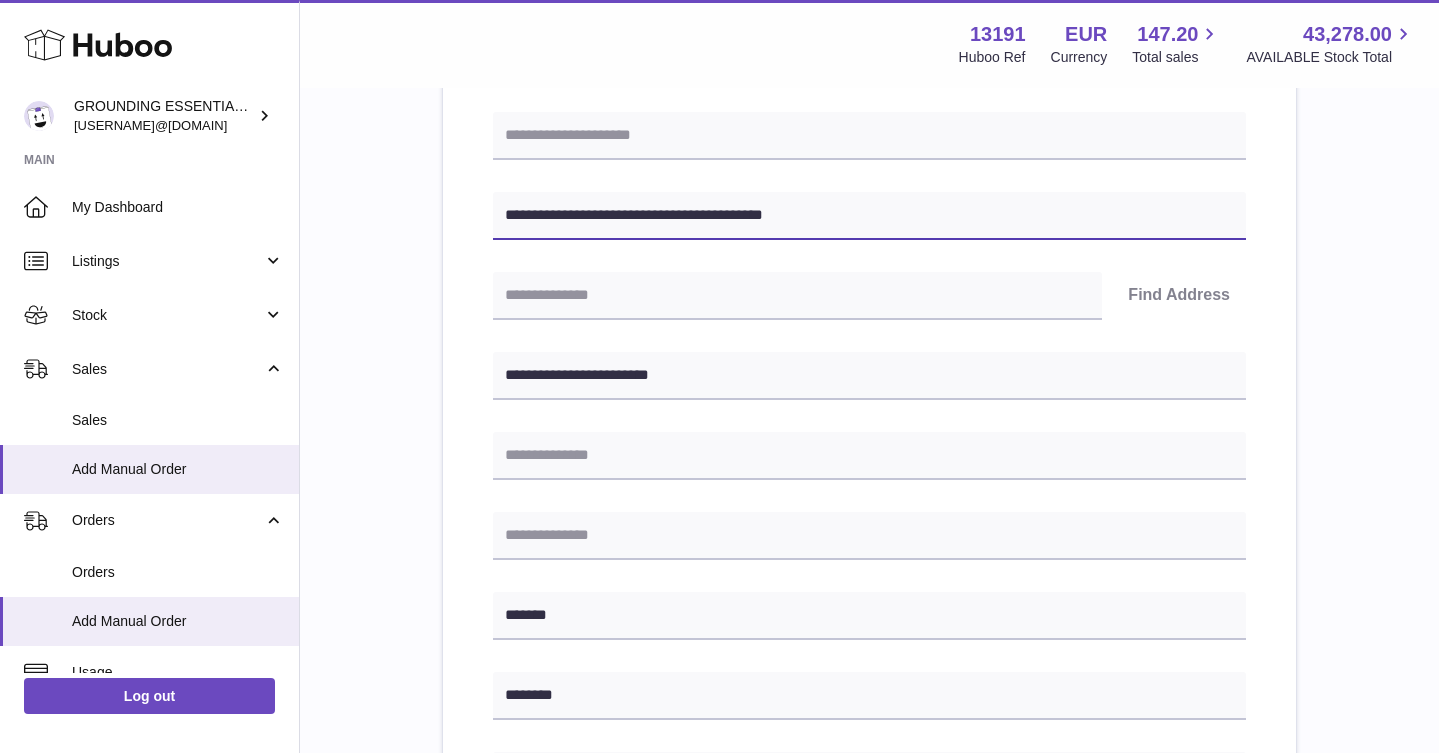 click on "**********" at bounding box center [869, 216] 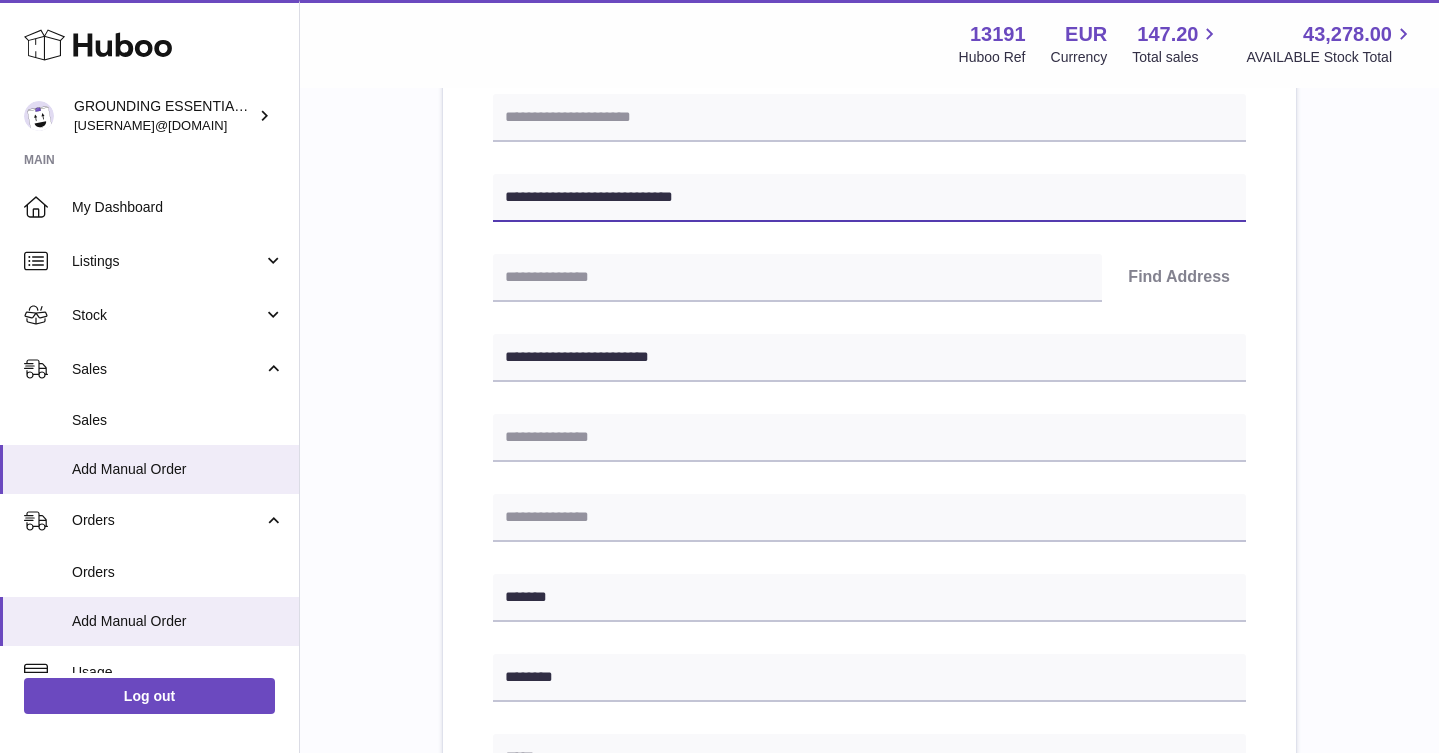 scroll, scrollTop: 323, scrollLeft: 0, axis: vertical 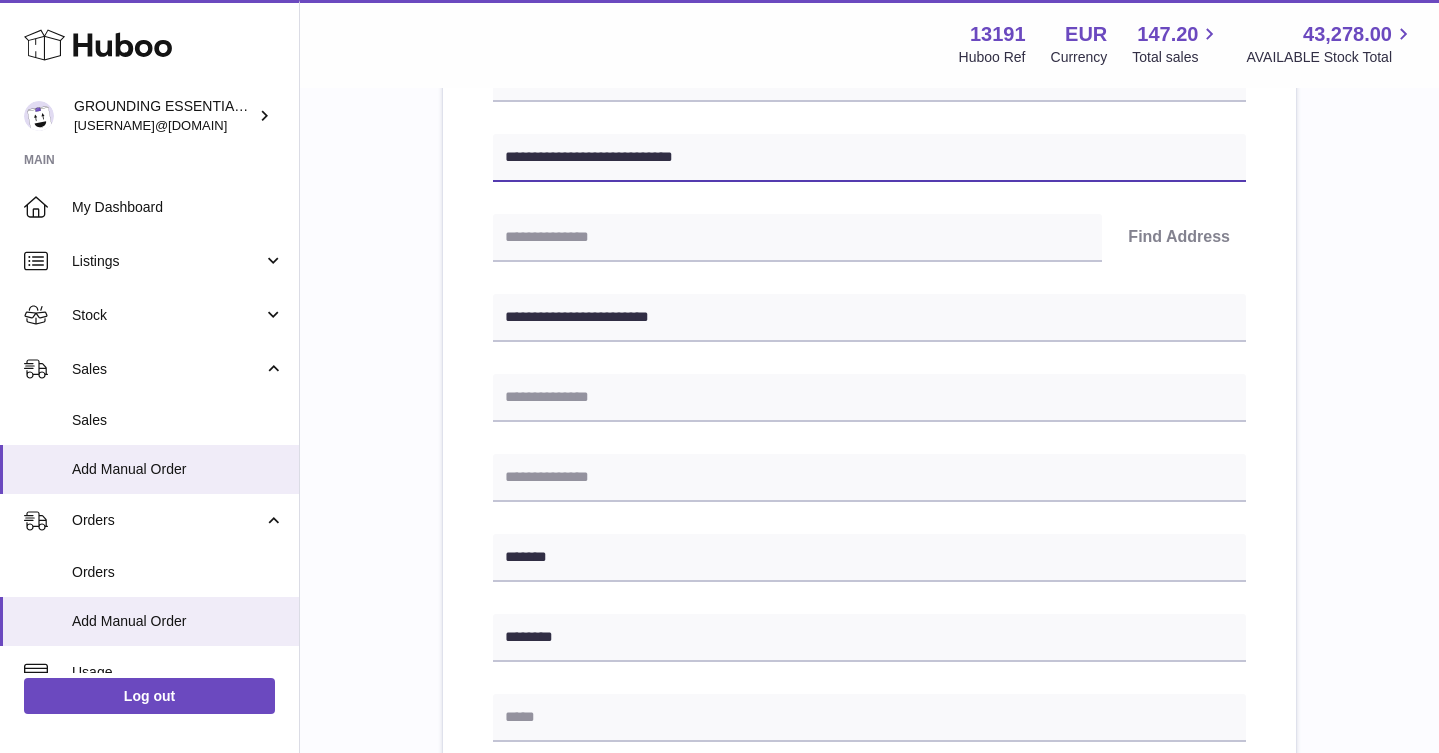 type on "**********" 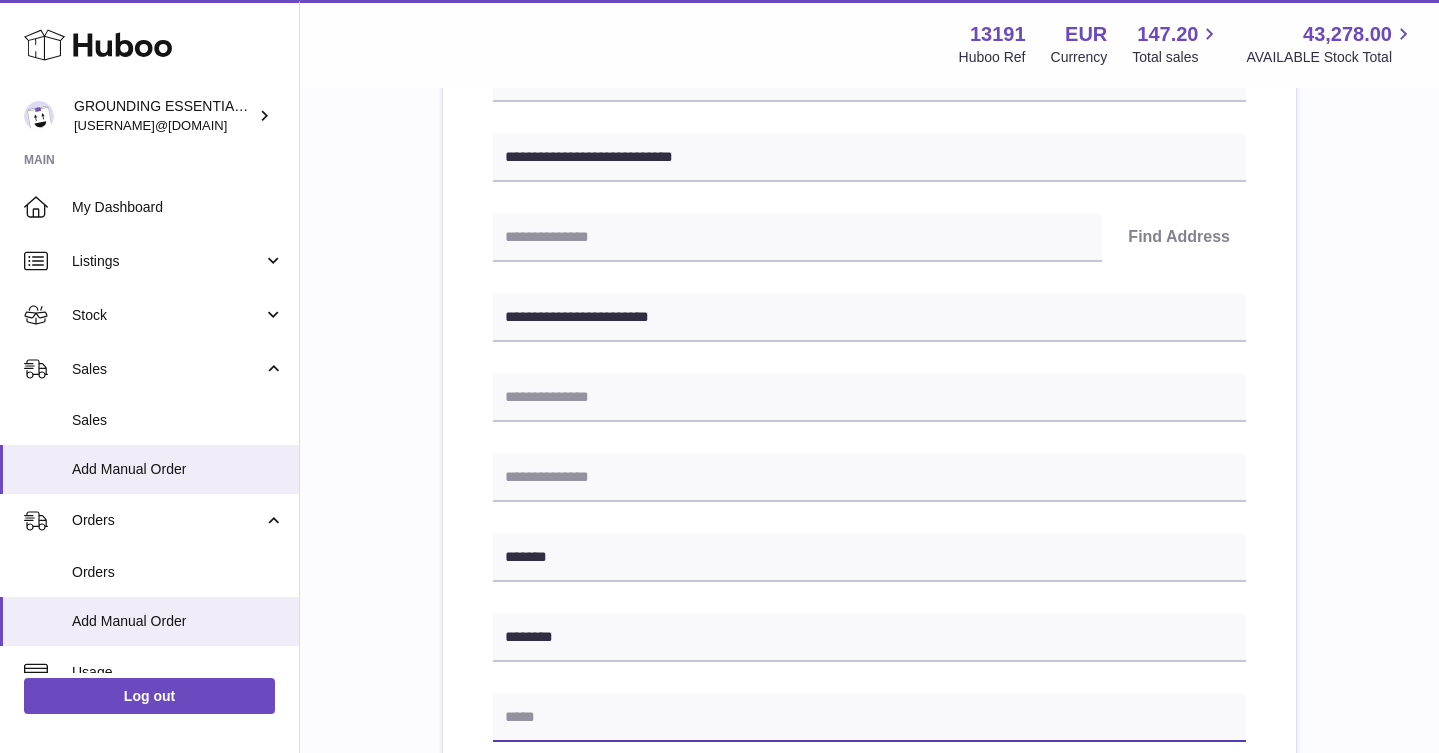 click at bounding box center (869, 718) 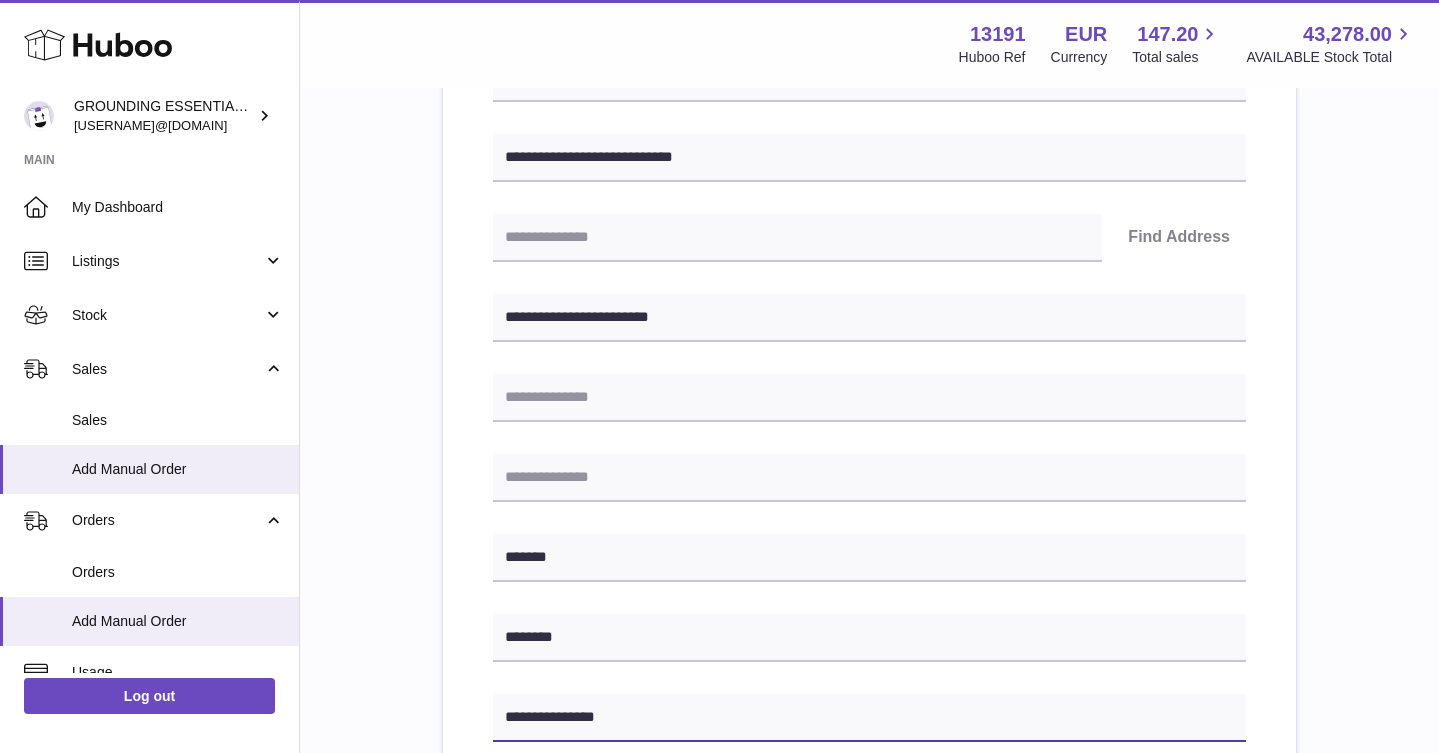 type on "**********" 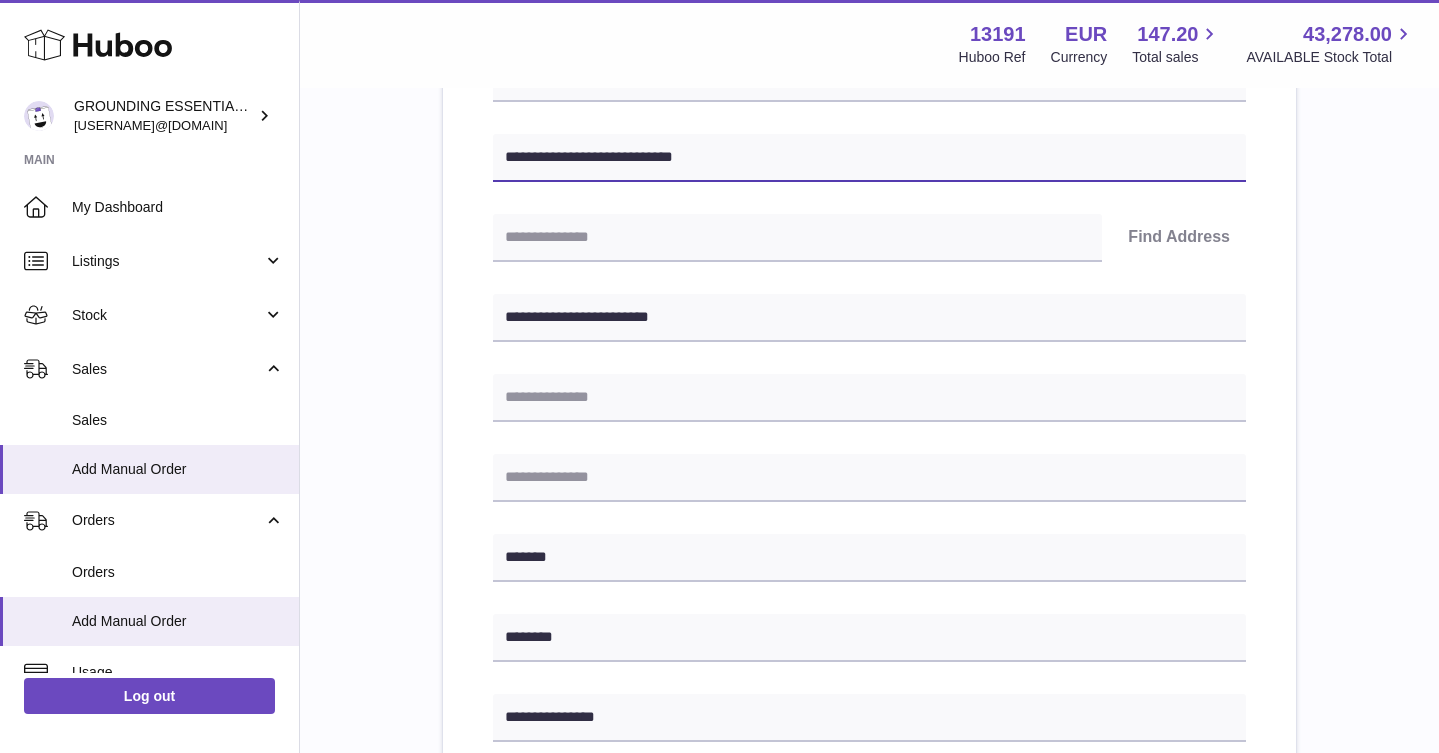 drag, startPoint x: 762, startPoint y: 158, endPoint x: 617, endPoint y: 156, distance: 145.0138 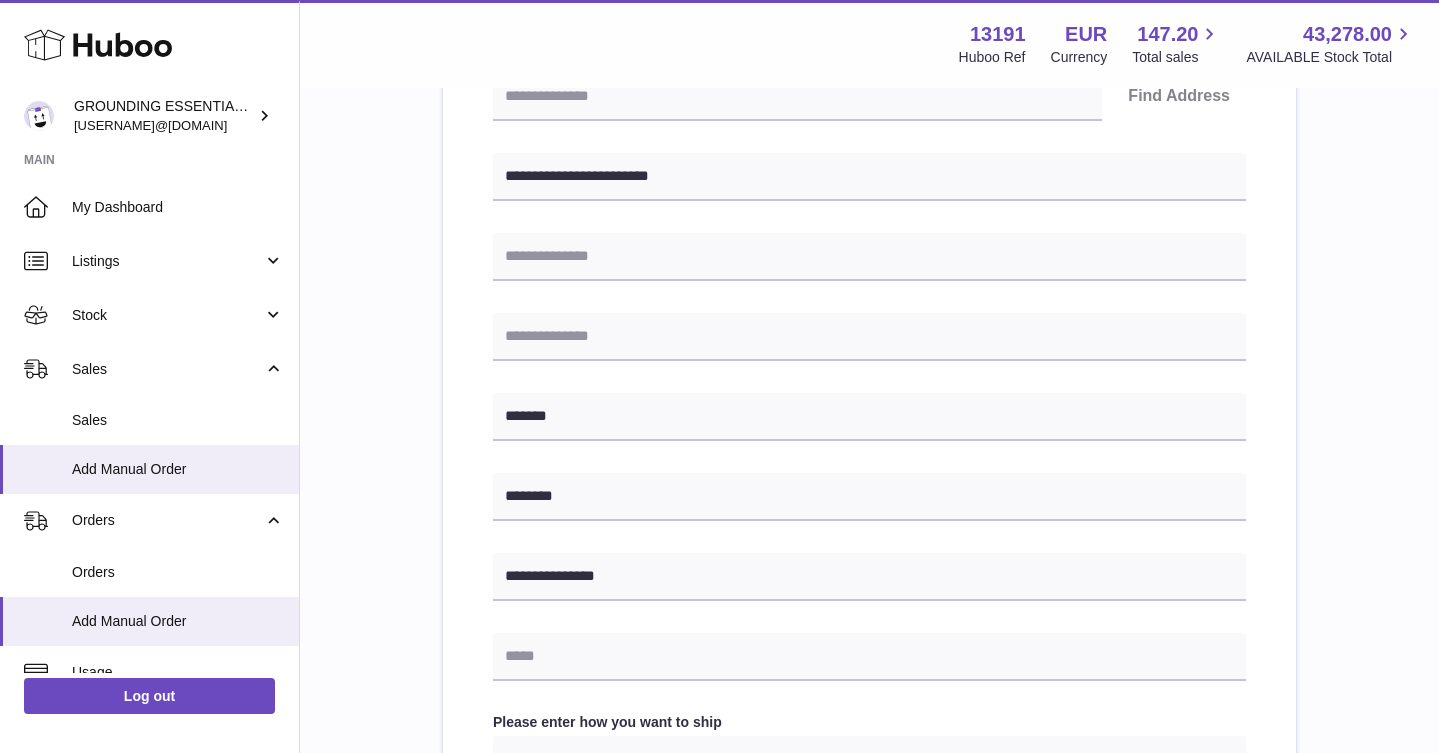 scroll, scrollTop: 525, scrollLeft: 0, axis: vertical 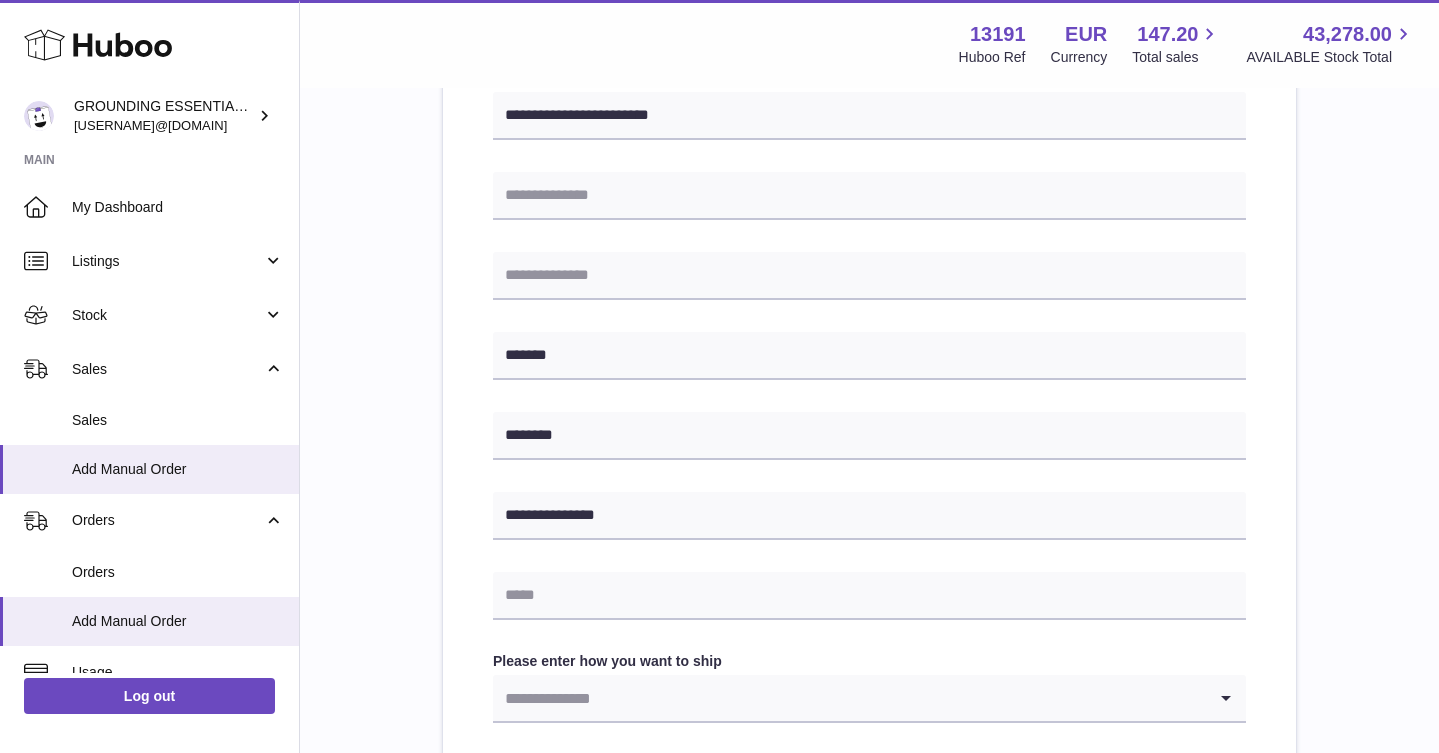 type on "**********" 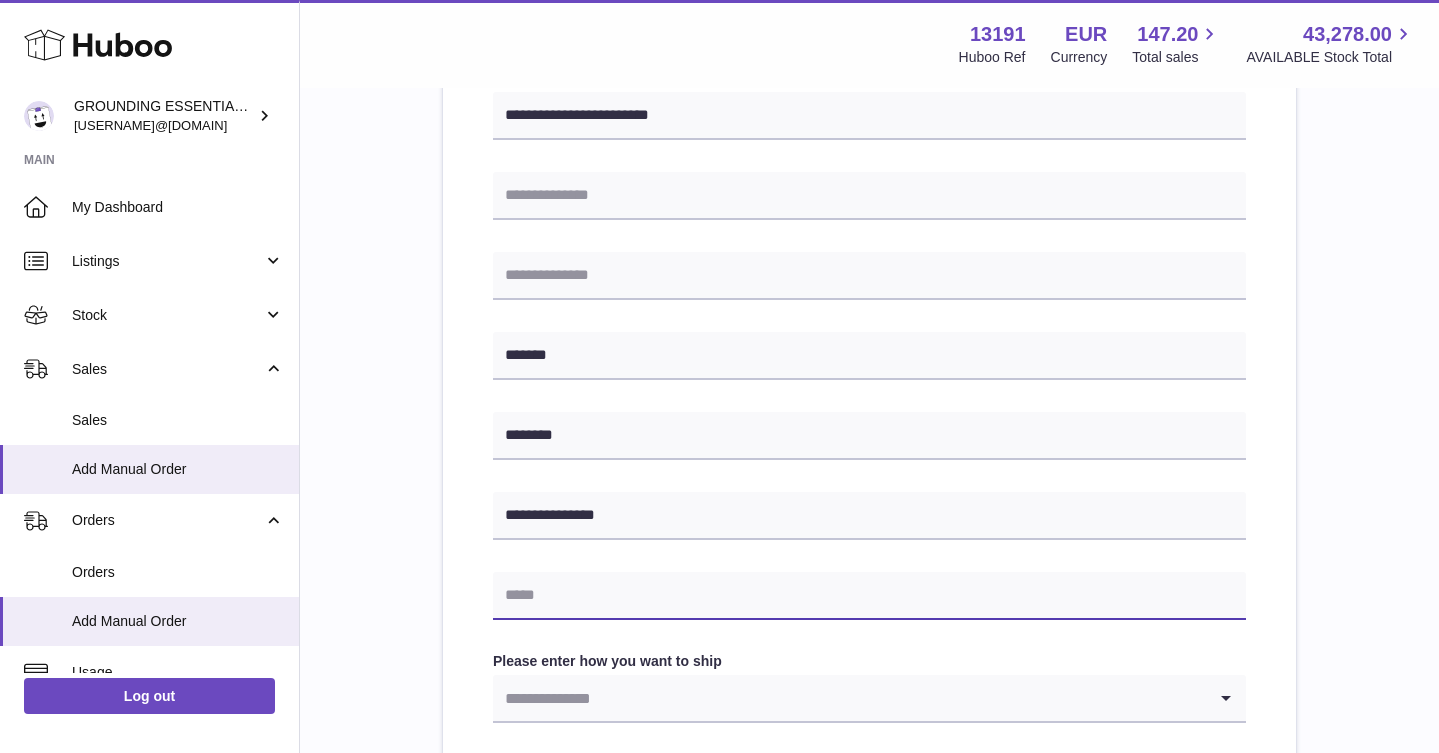 click at bounding box center (869, 596) 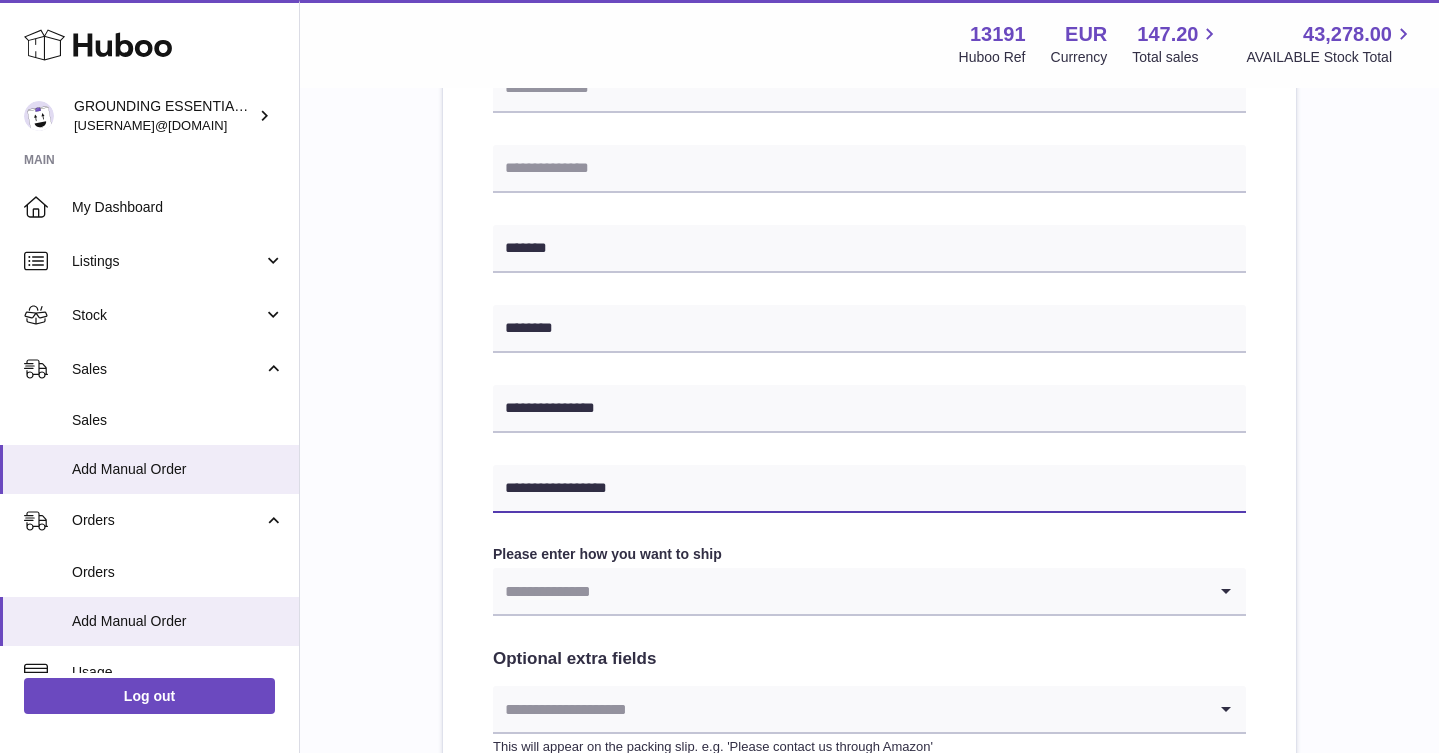 scroll, scrollTop: 816, scrollLeft: 0, axis: vertical 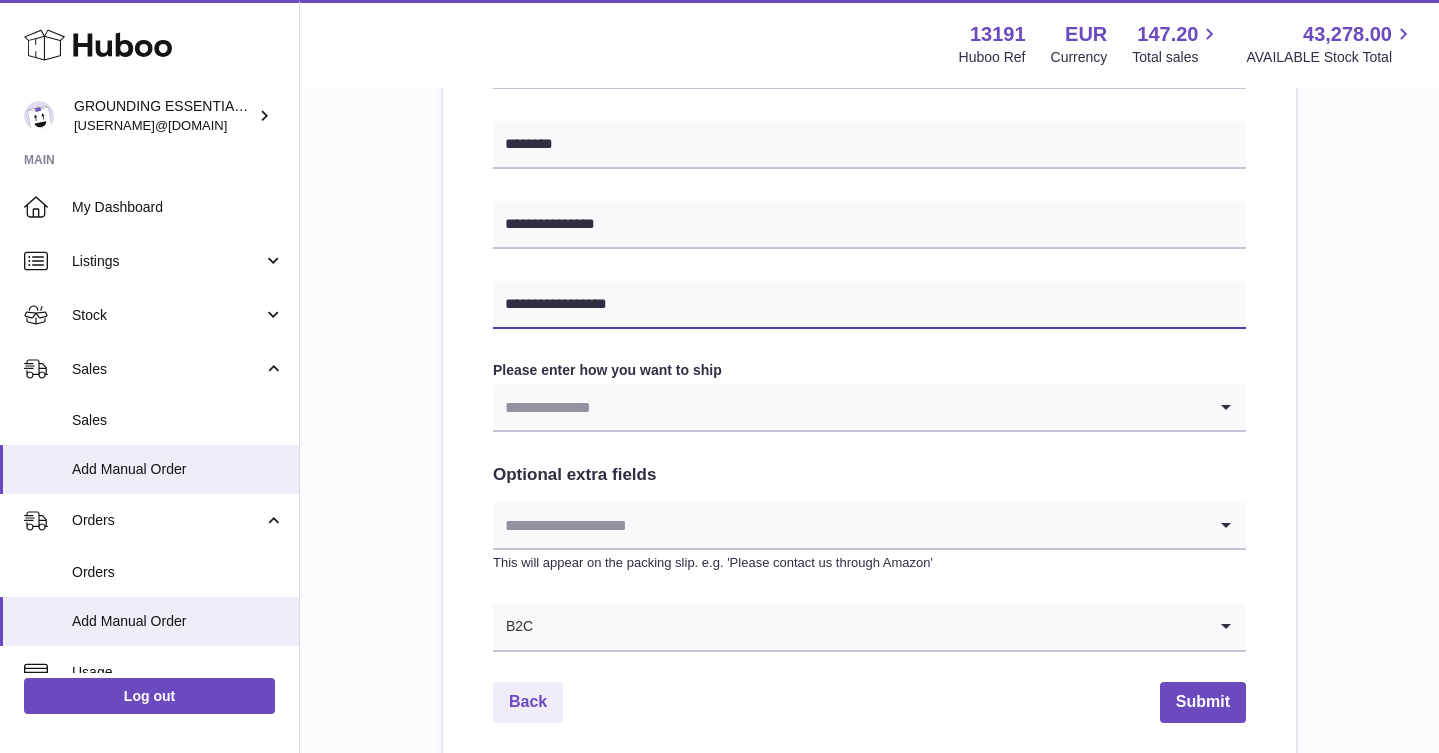 type on "**********" 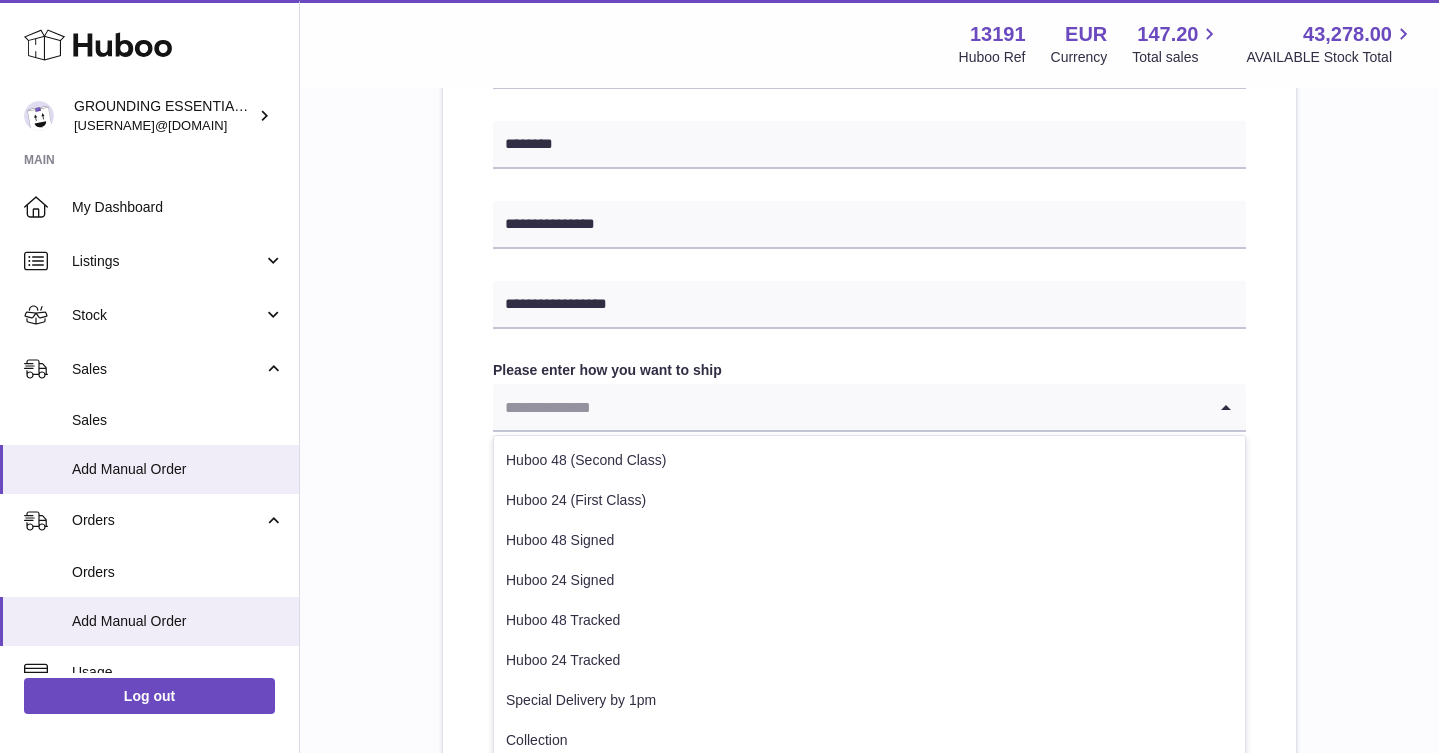 click at bounding box center [849, 407] 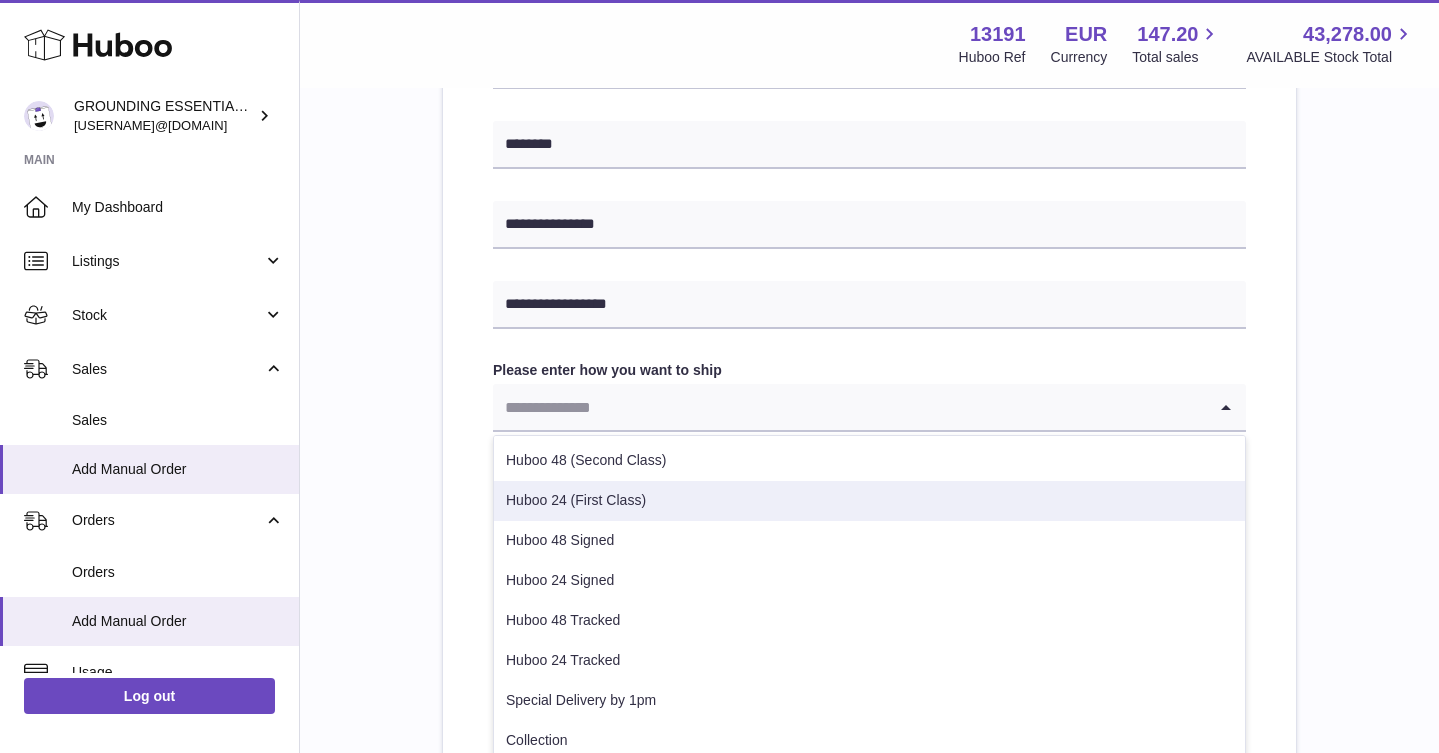 click on "Huboo 24 (First Class)" at bounding box center (869, 501) 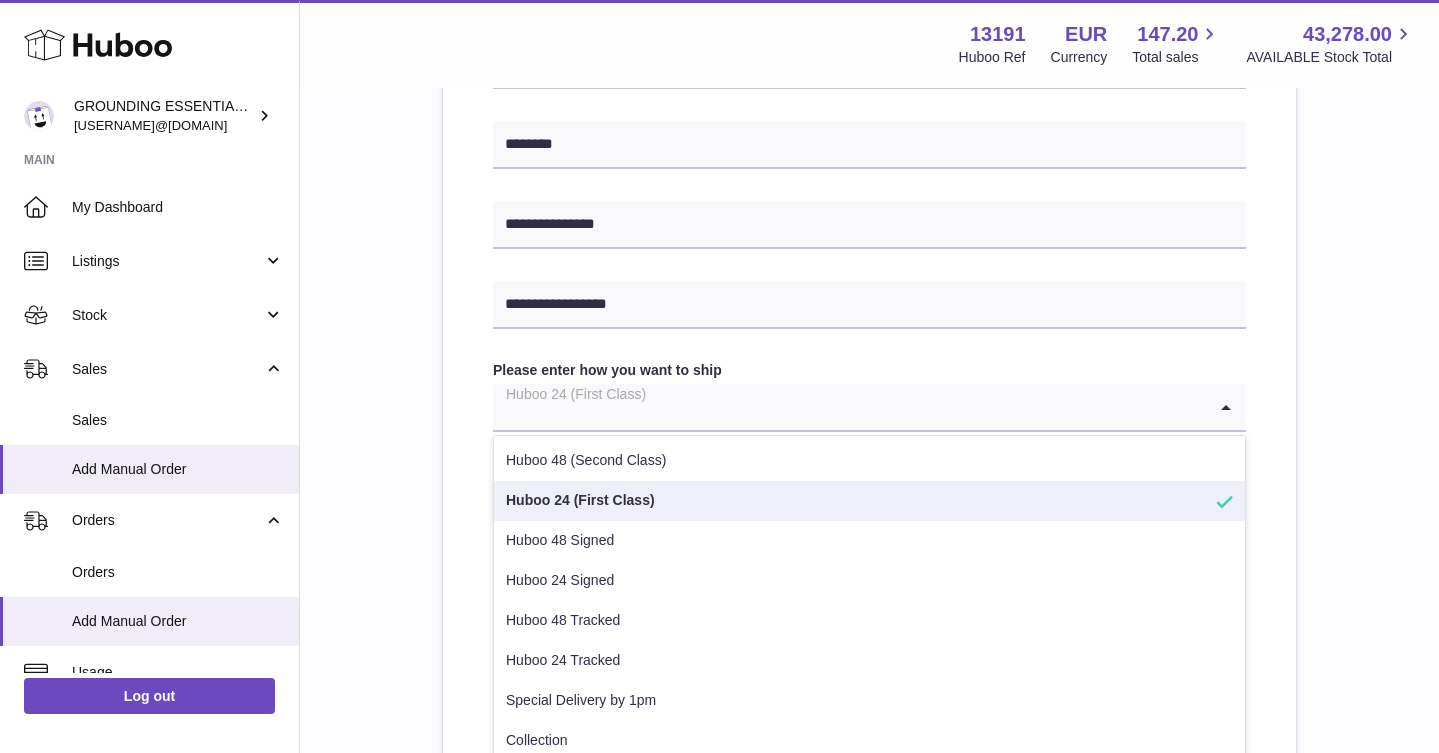 click on "Huboo 24 (First Class)" at bounding box center [849, 407] 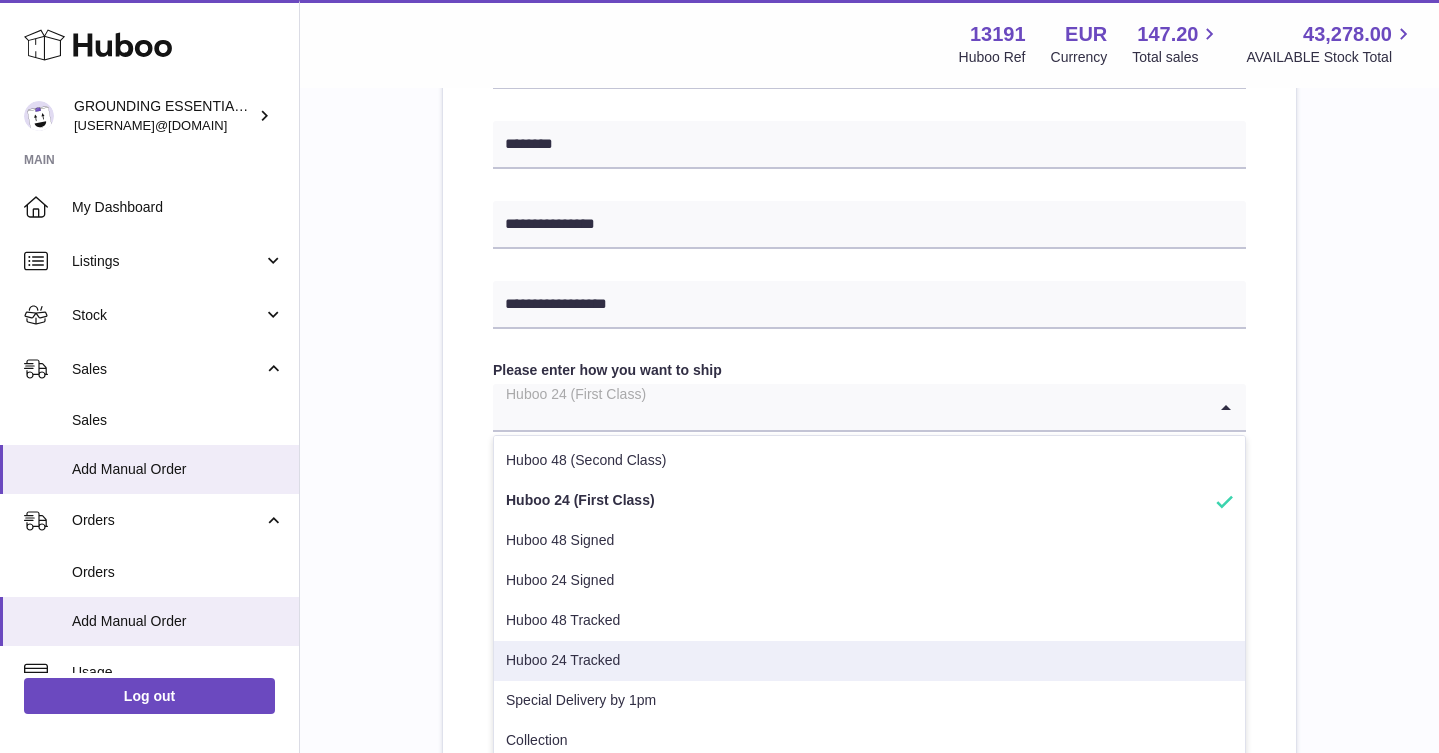 click on "Huboo 24 Tracked" at bounding box center (869, 661) 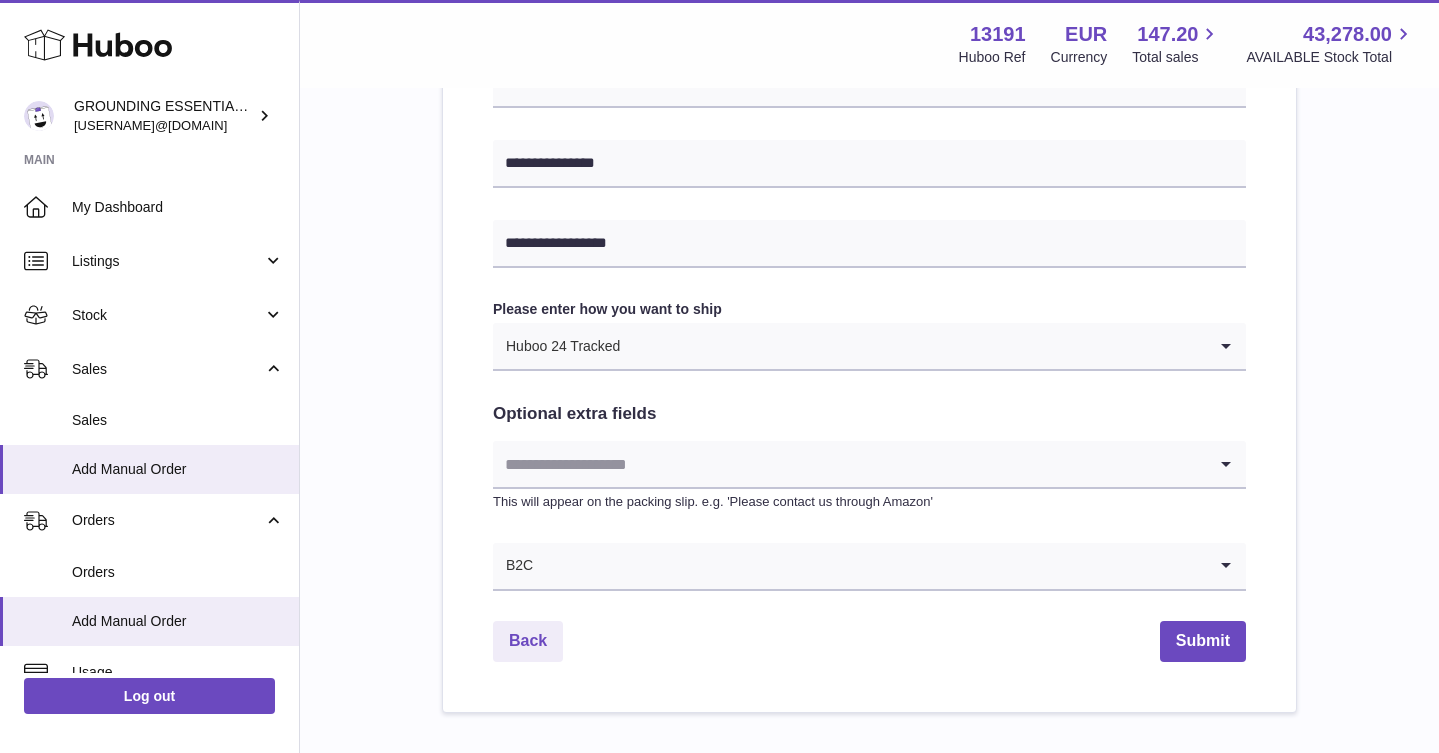 scroll, scrollTop: 924, scrollLeft: 0, axis: vertical 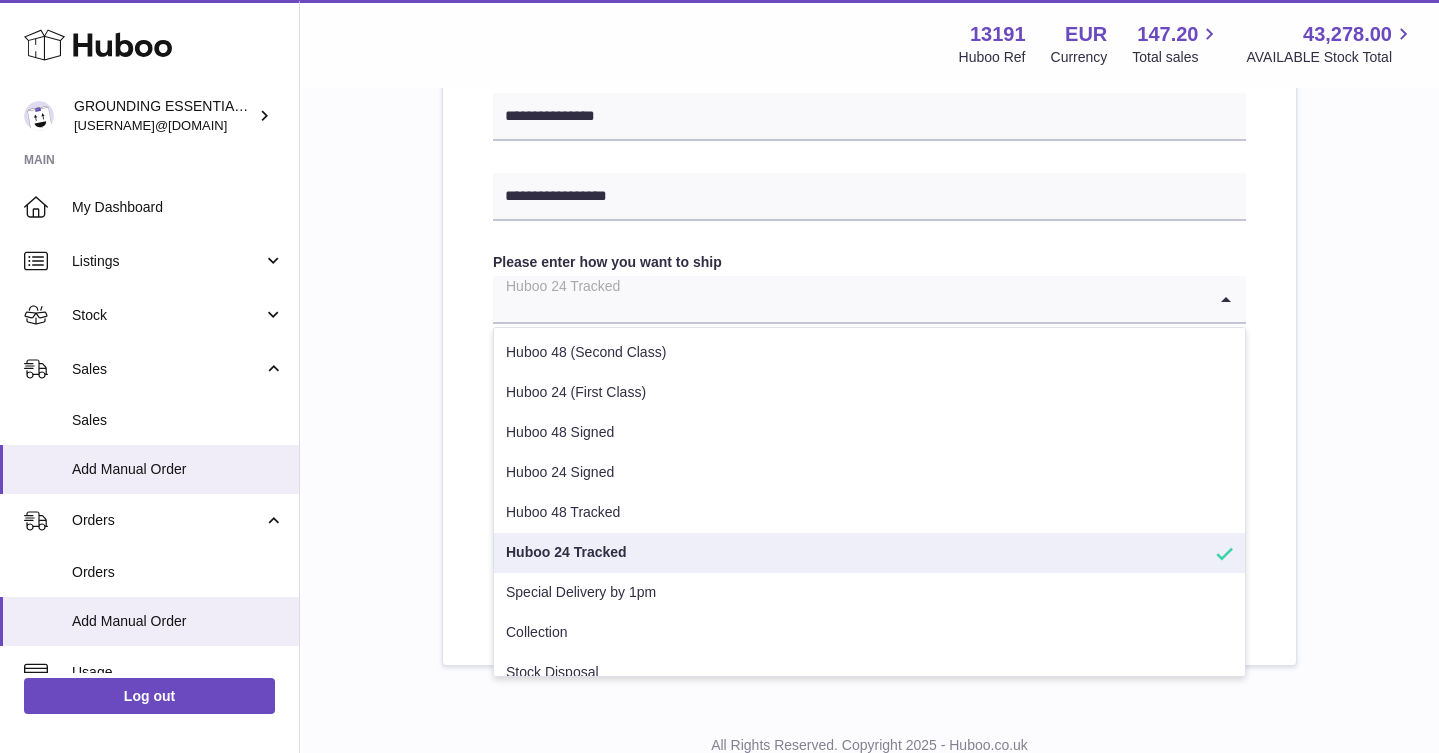 click at bounding box center [849, 299] 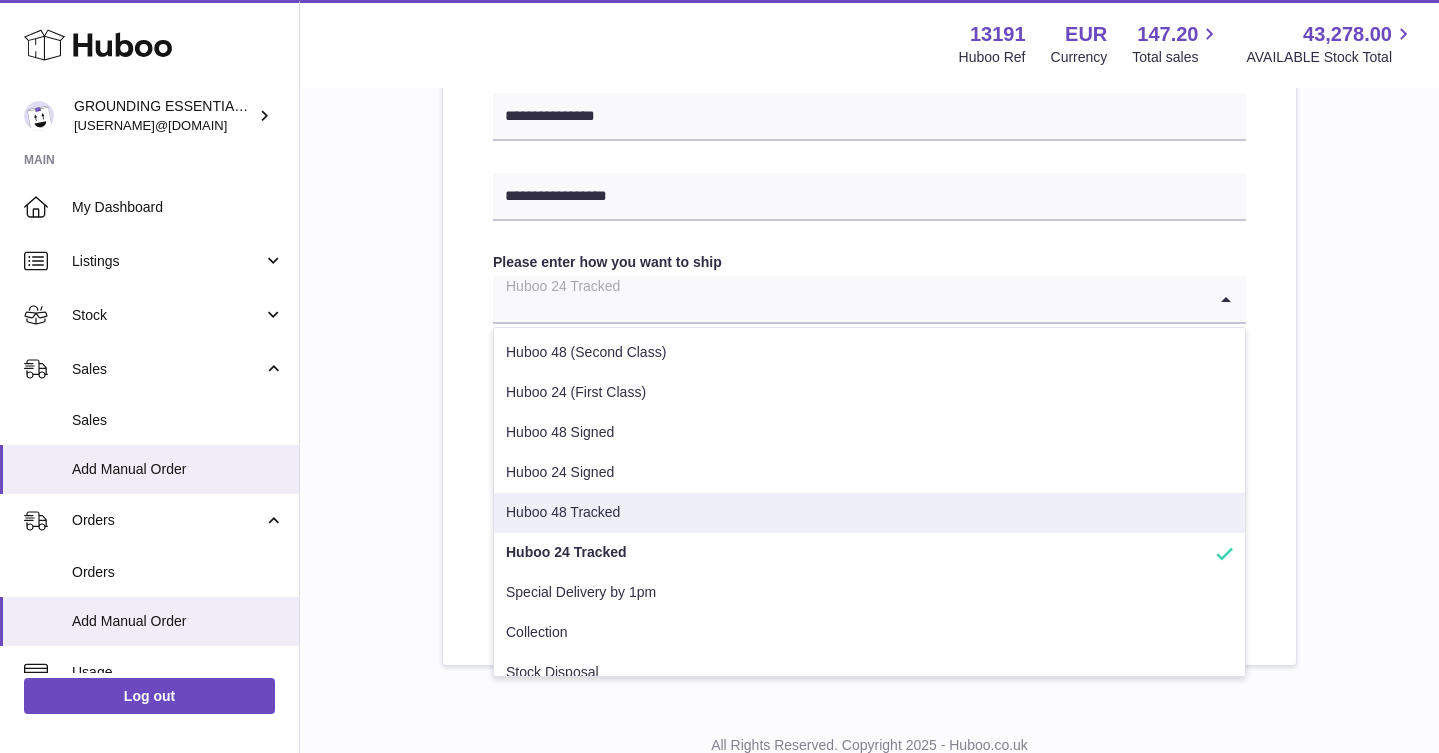 click on "Huboo 48 Tracked" at bounding box center (869, 513) 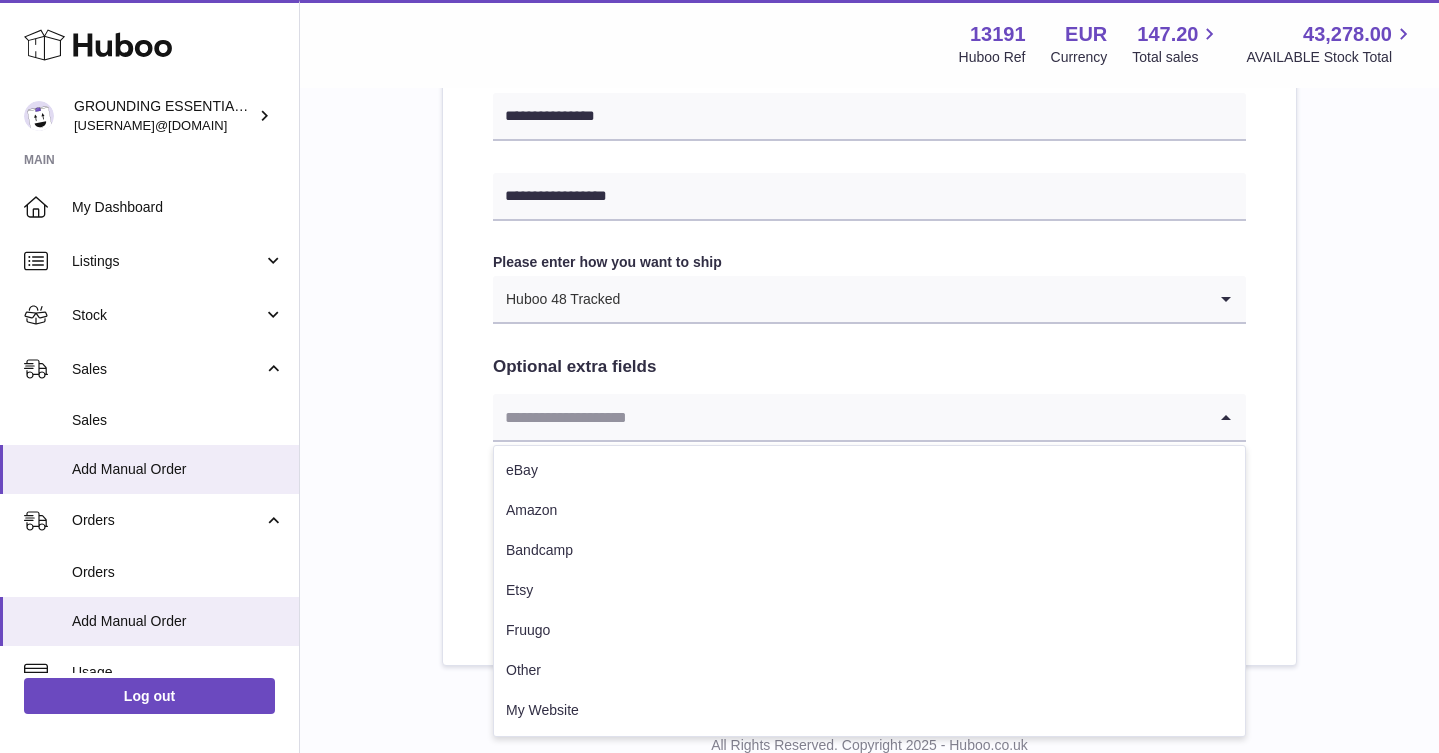 click at bounding box center (849, 417) 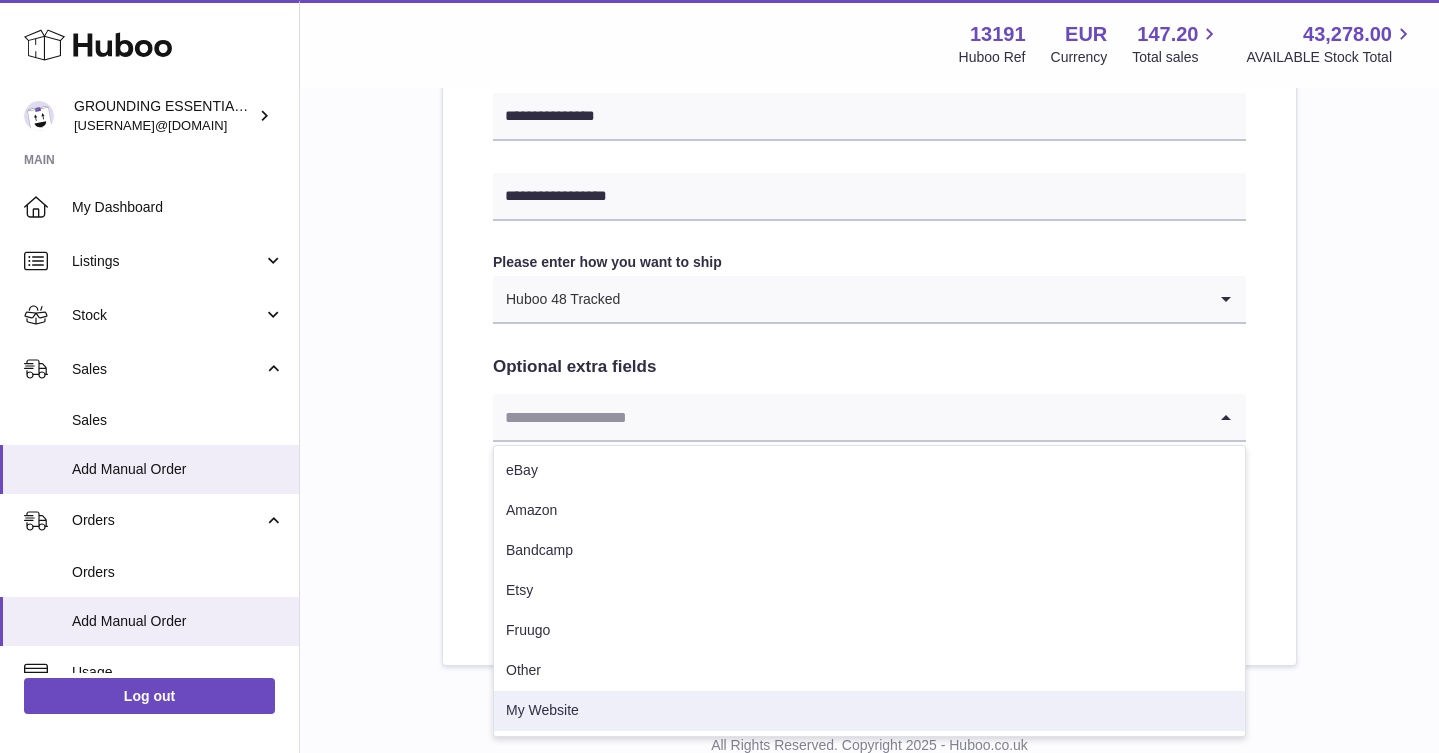click on "My Website" at bounding box center (869, 711) 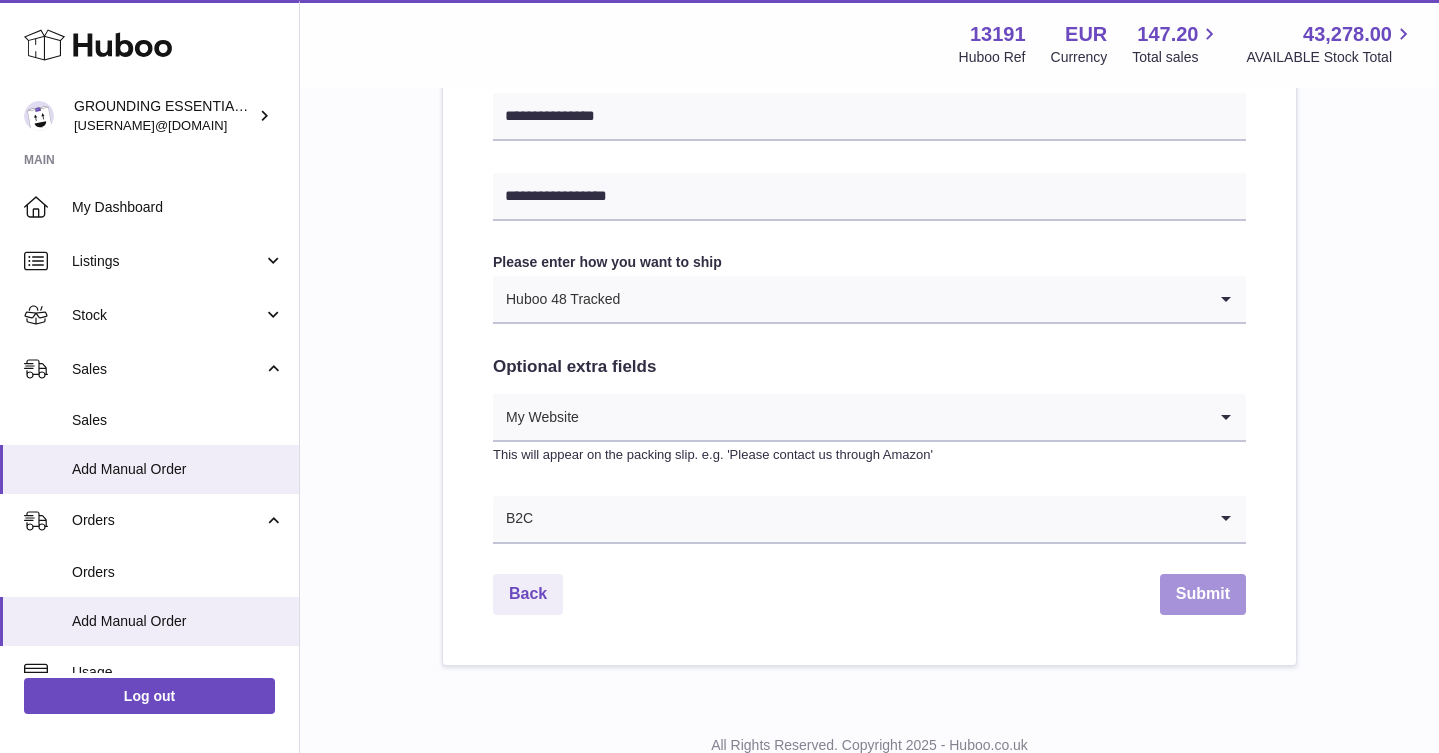 click on "Submit" at bounding box center (1203, 594) 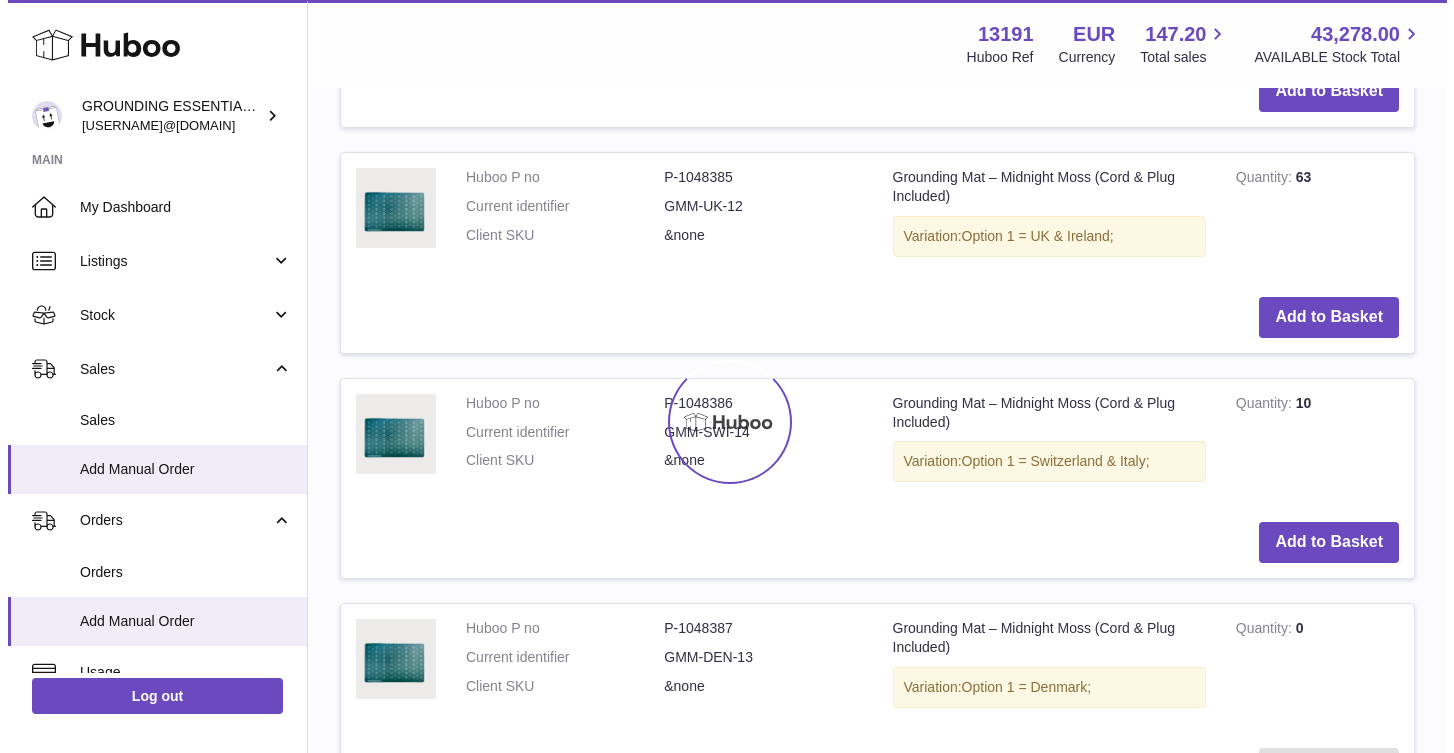 scroll, scrollTop: 0, scrollLeft: 0, axis: both 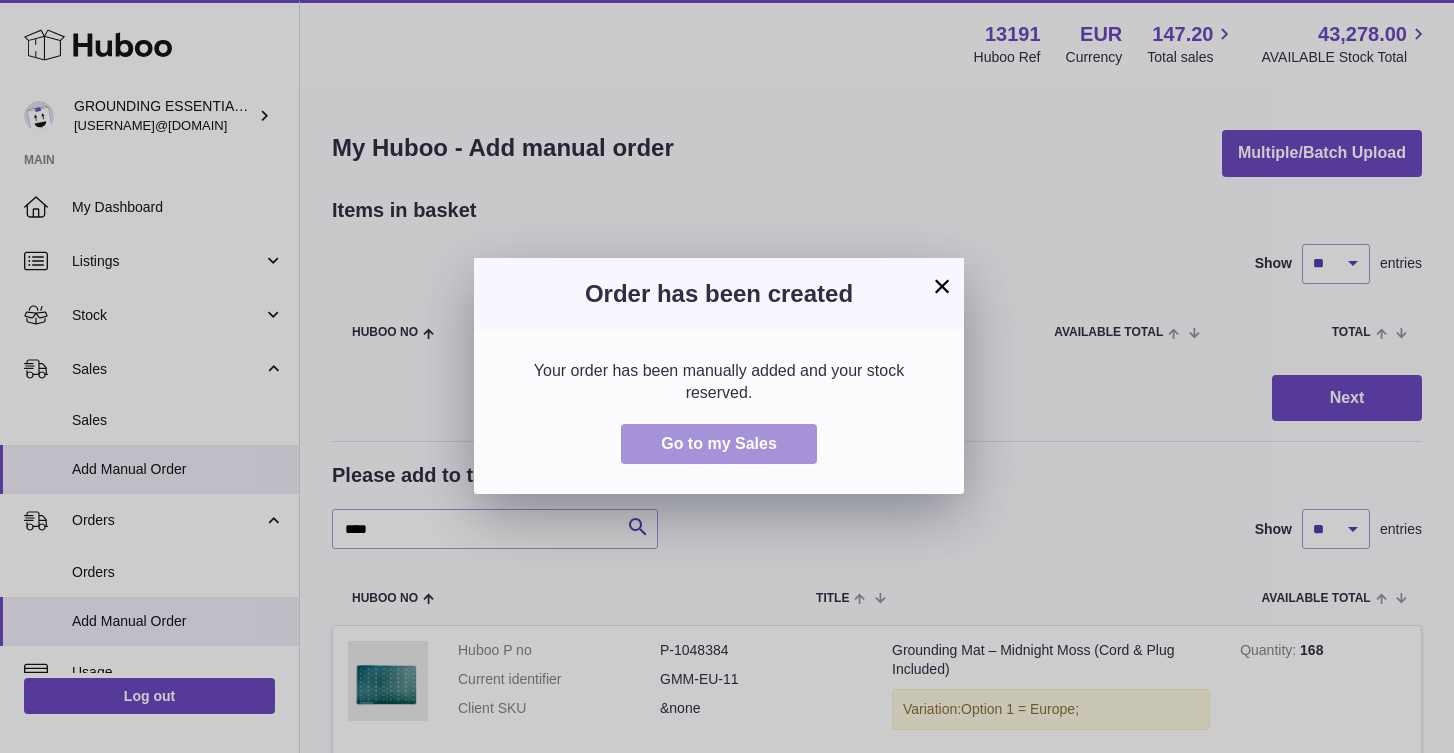 click on "Go to my Sales" at bounding box center (719, 443) 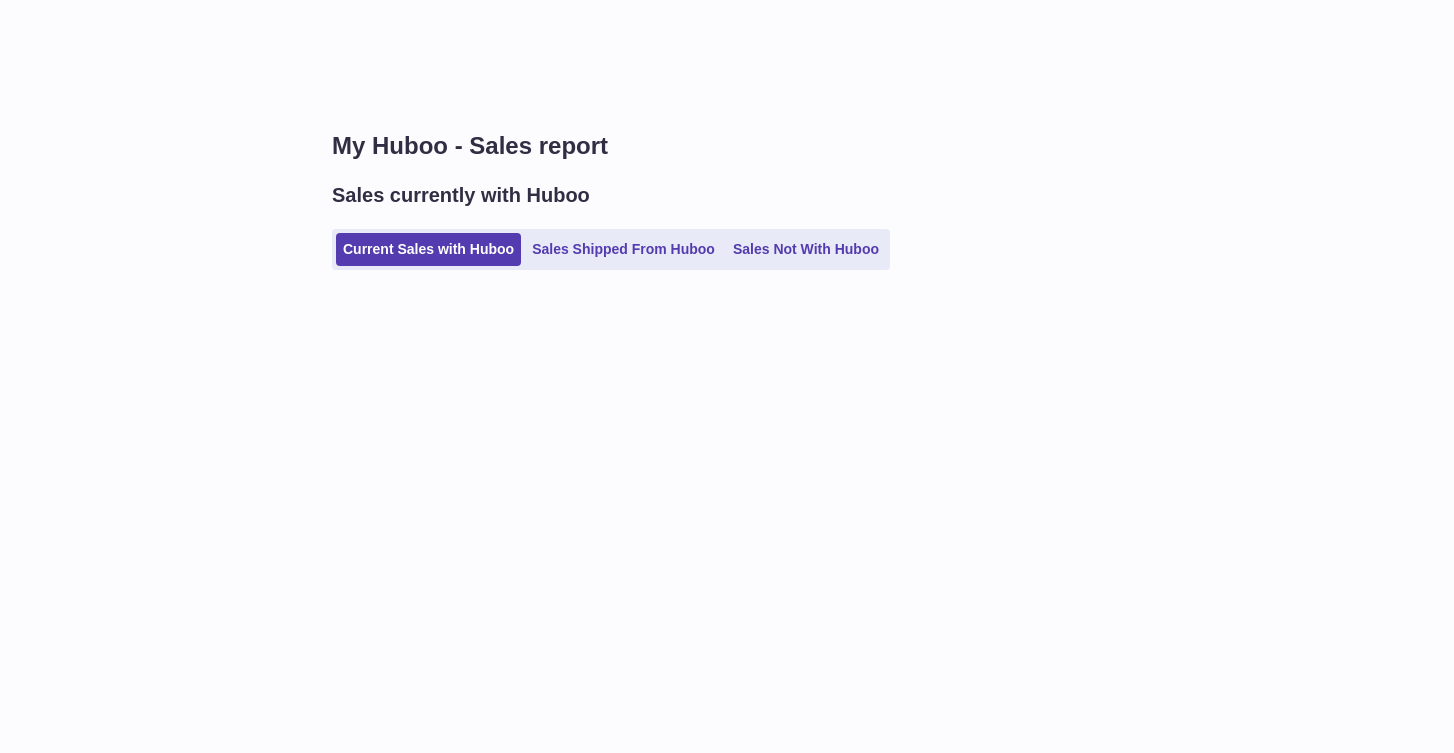 scroll, scrollTop: 0, scrollLeft: 0, axis: both 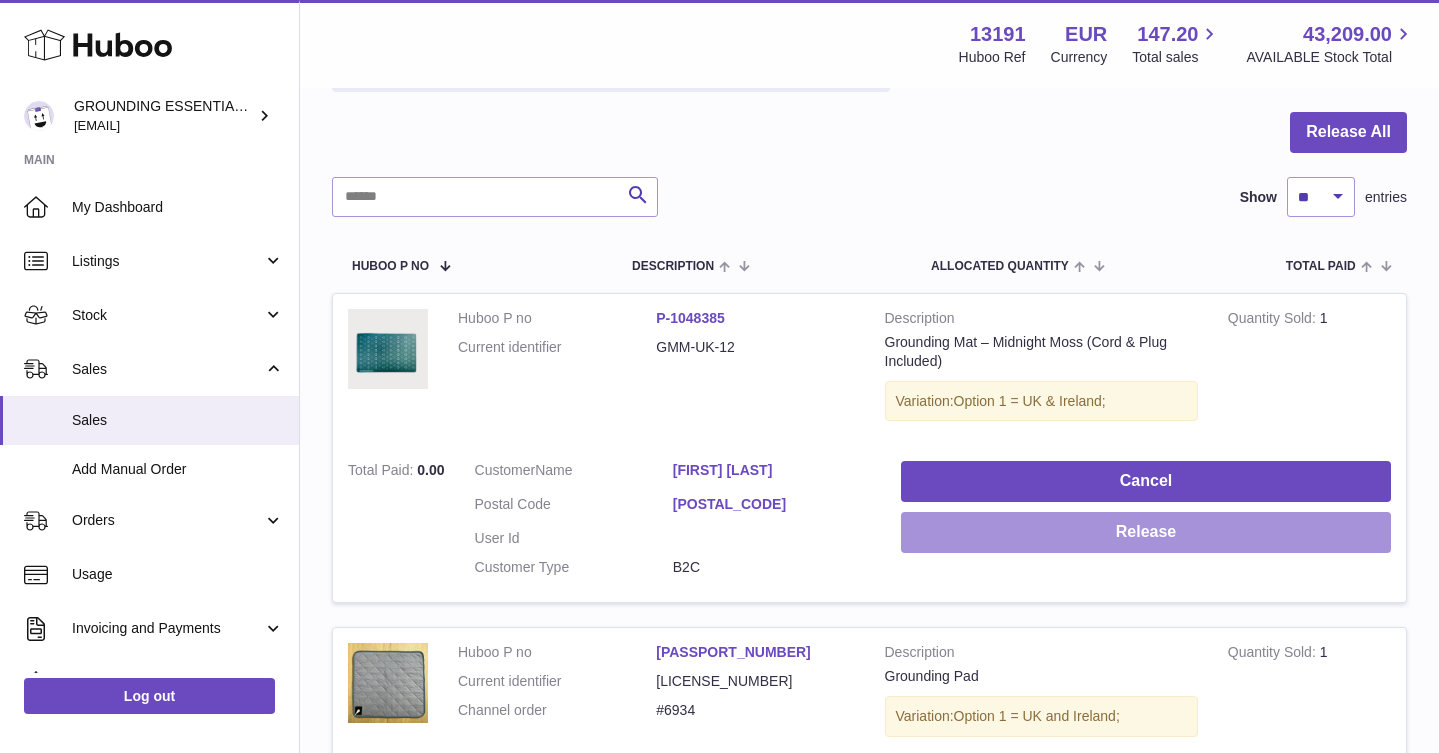 click on "Release" at bounding box center (1146, 532) 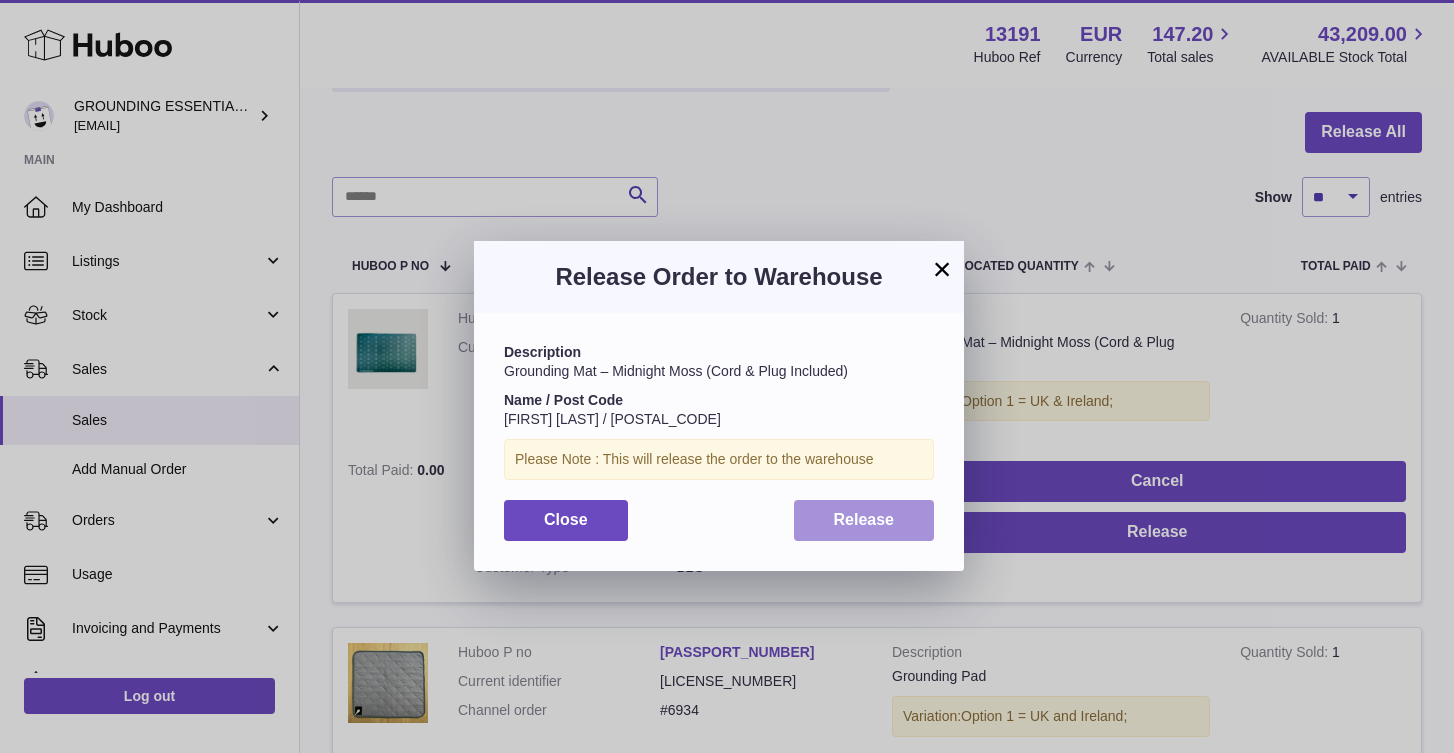 click on "Release" at bounding box center (864, 519) 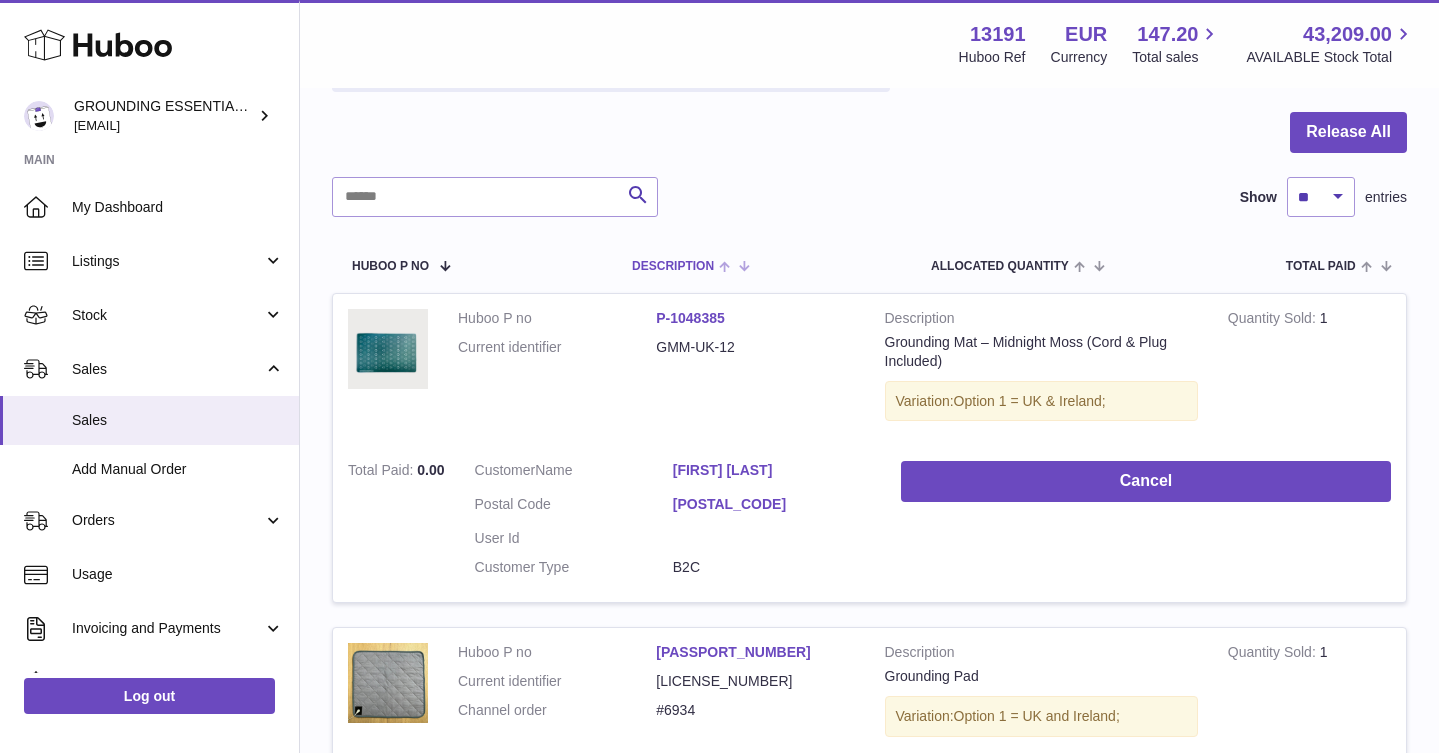 scroll, scrollTop: 0, scrollLeft: 0, axis: both 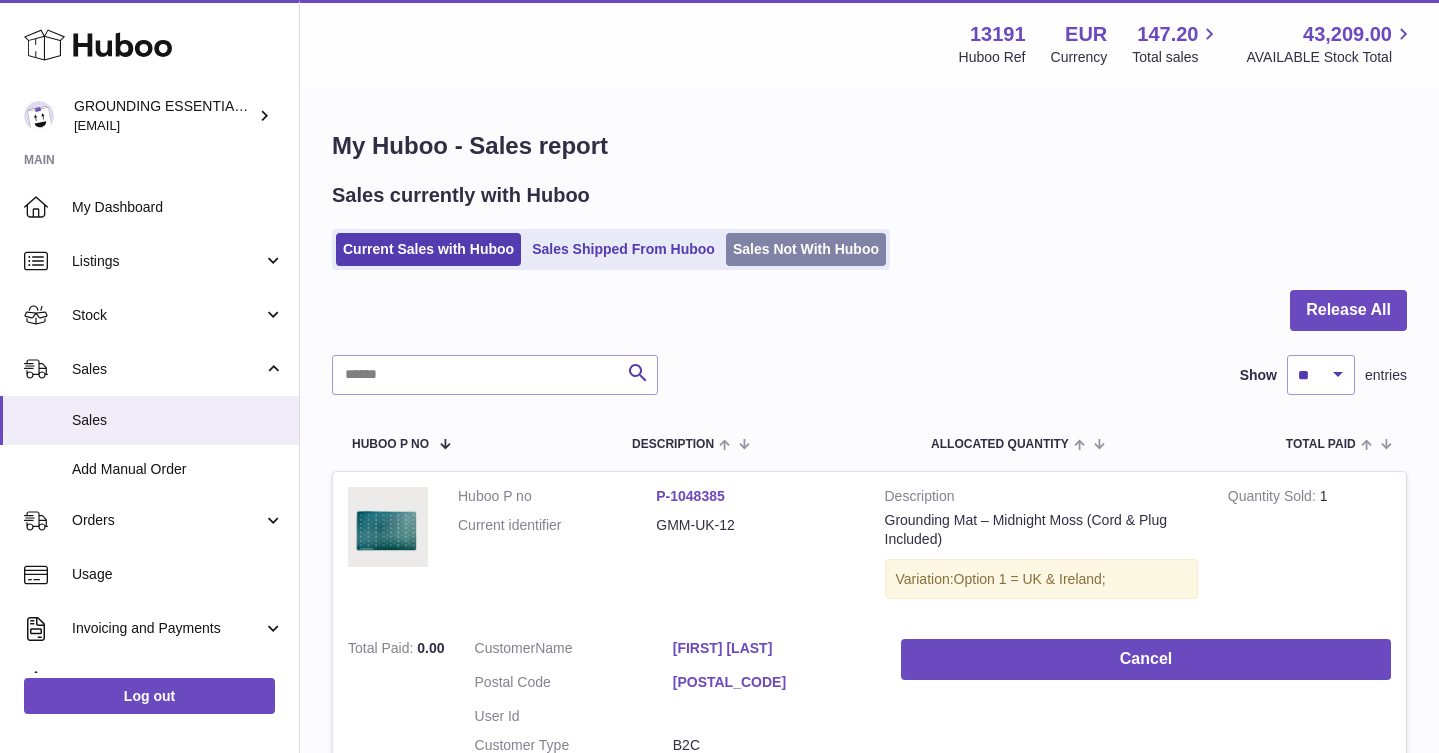 click on "Sales Not With Huboo" at bounding box center [806, 249] 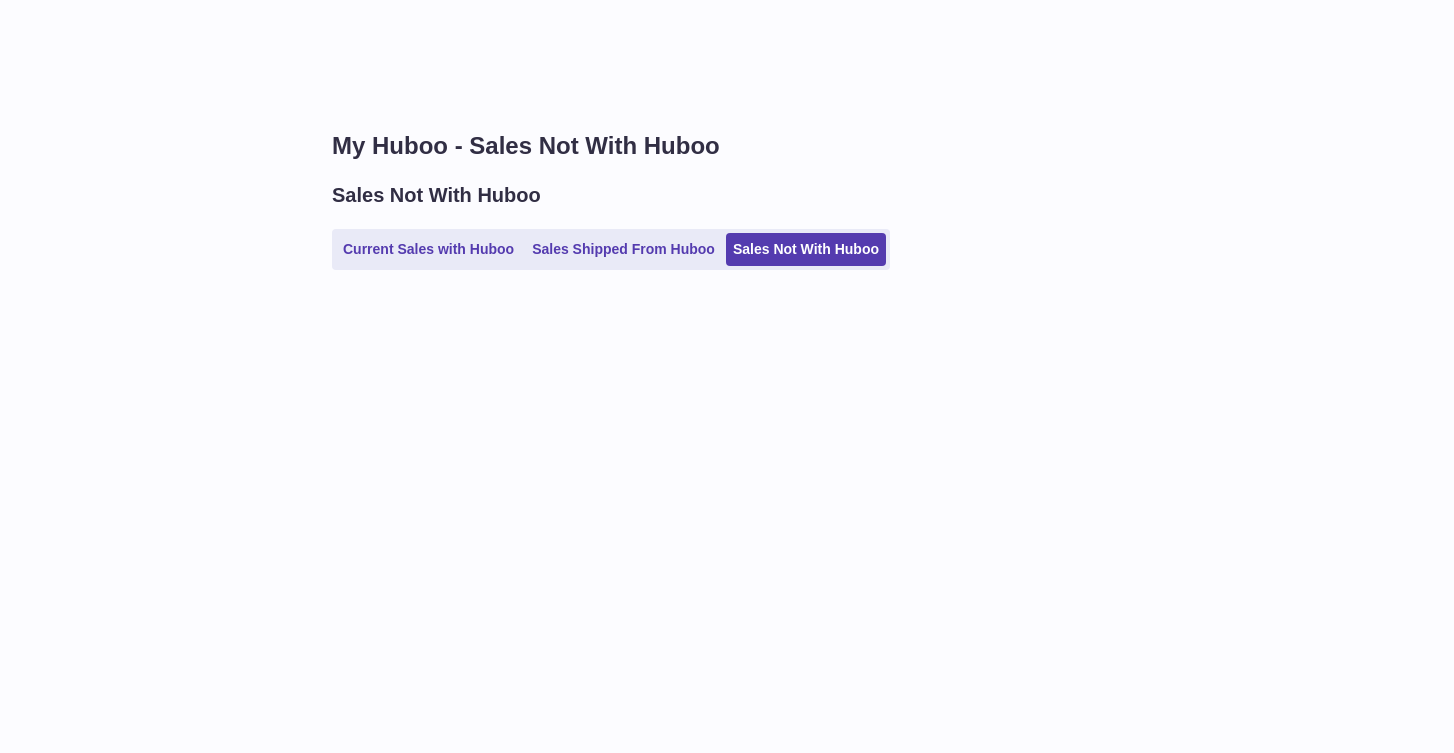 scroll, scrollTop: 0, scrollLeft: 0, axis: both 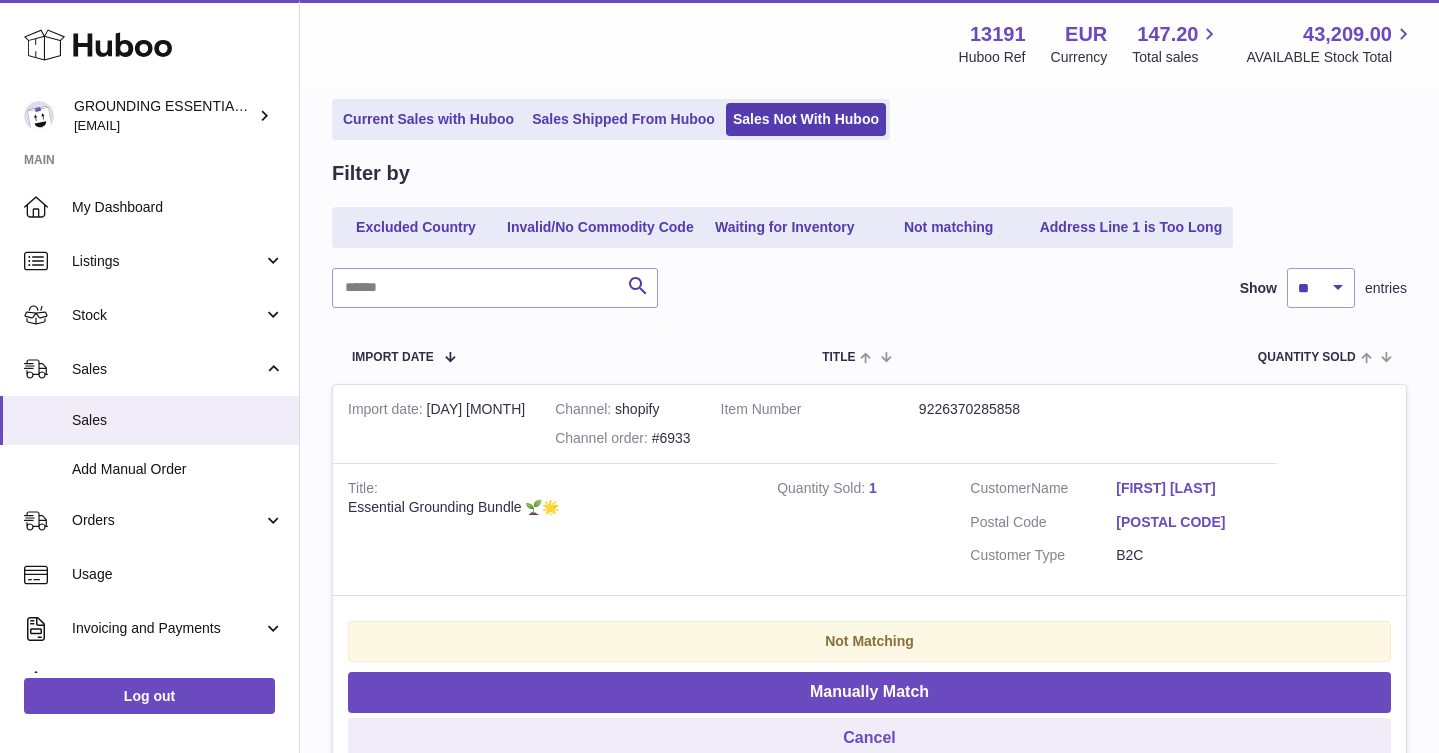 click on "[FIRST] [LAST]" at bounding box center [1189, 488] 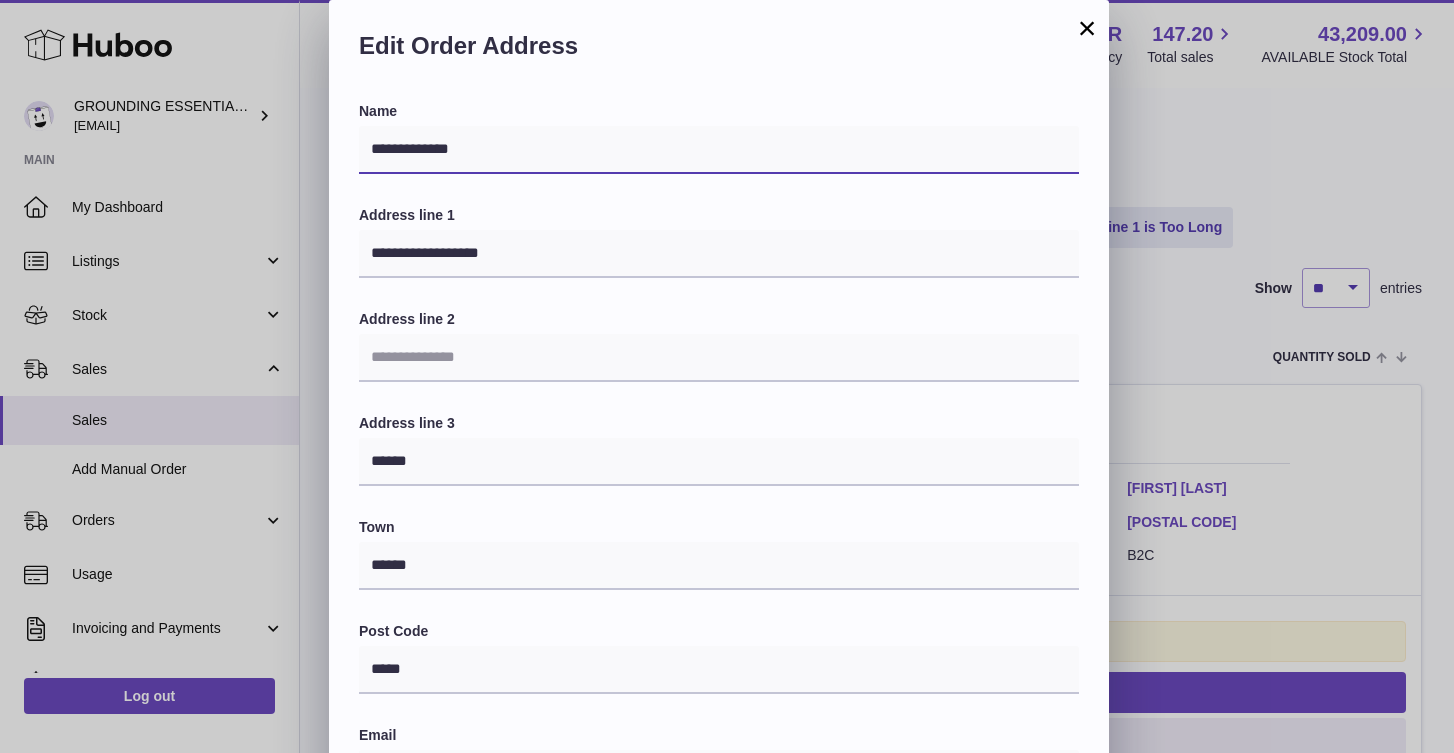 click on "**********" at bounding box center [719, 150] 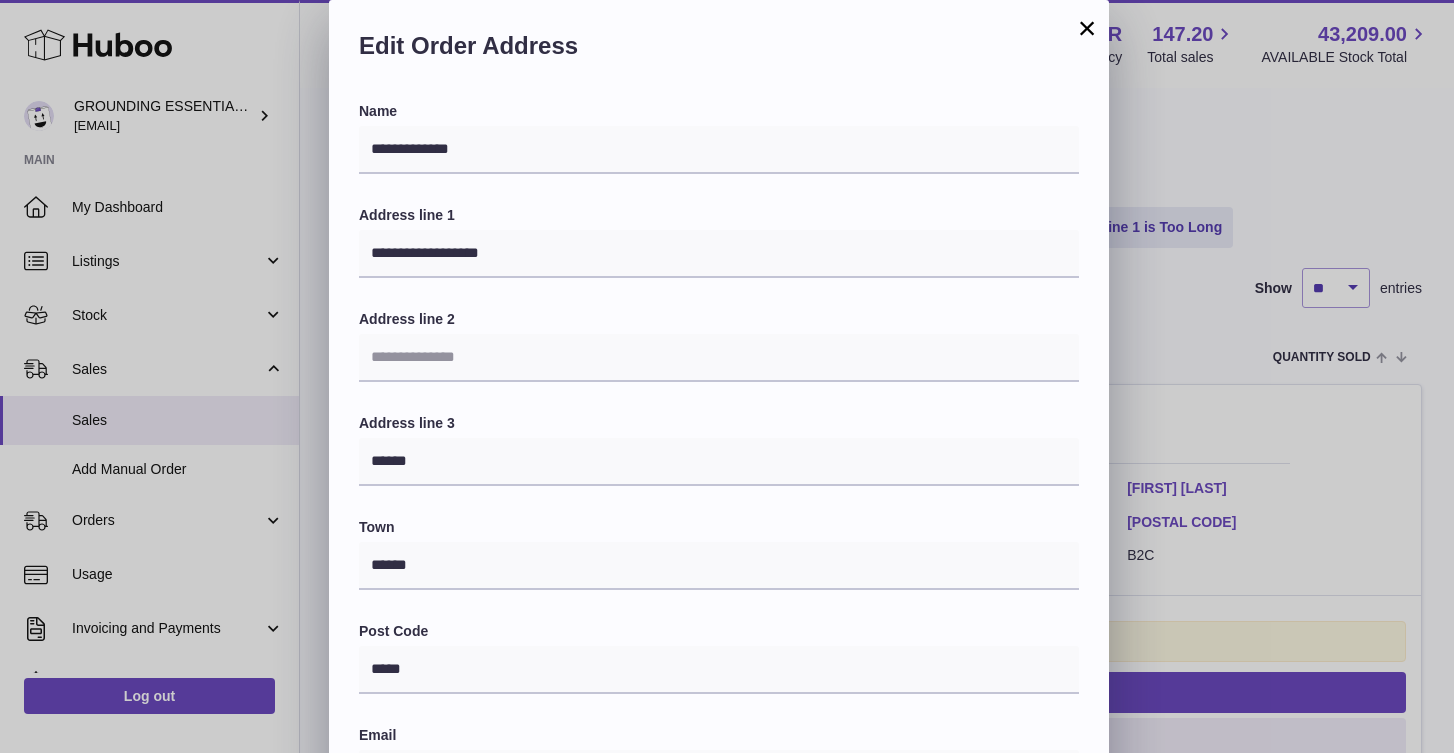 click on "×" at bounding box center [1087, 28] 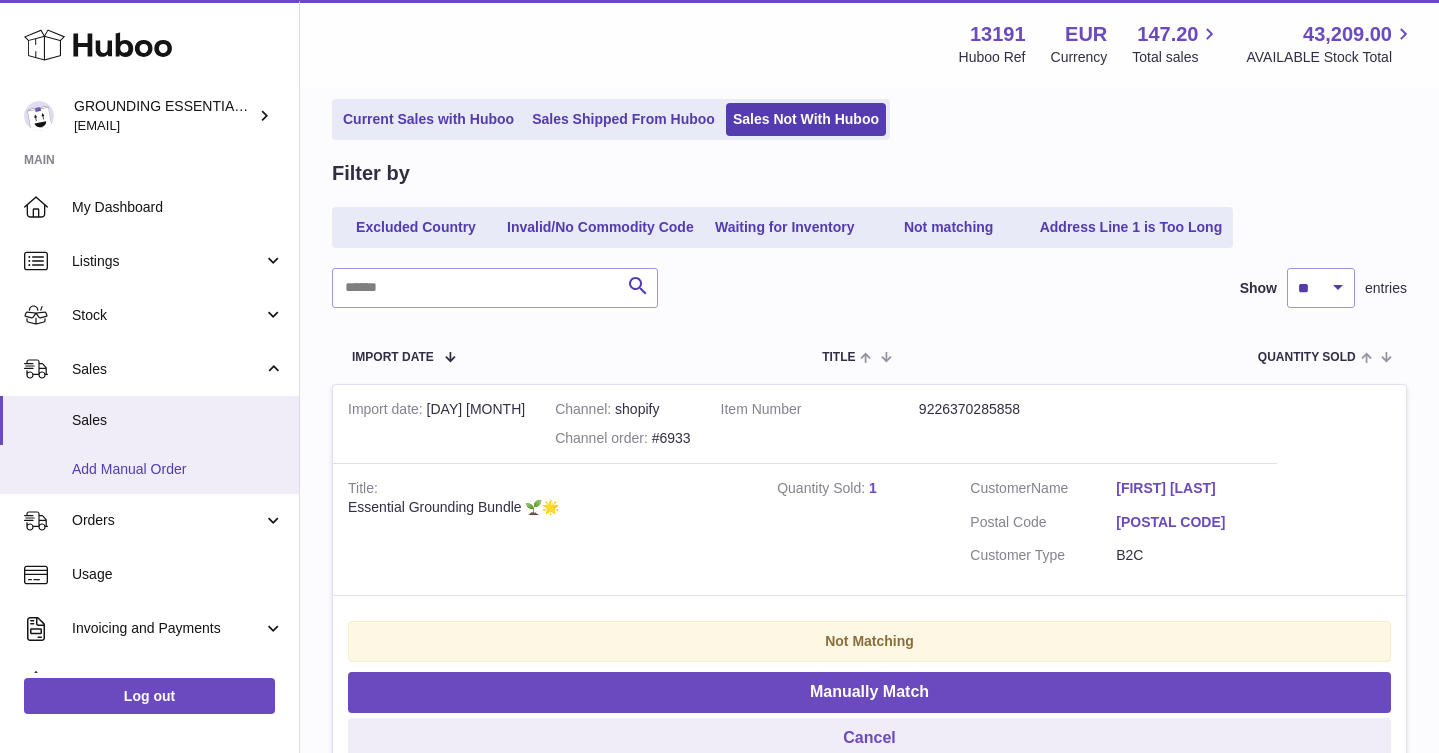click on "Add Manual Order" at bounding box center (178, 469) 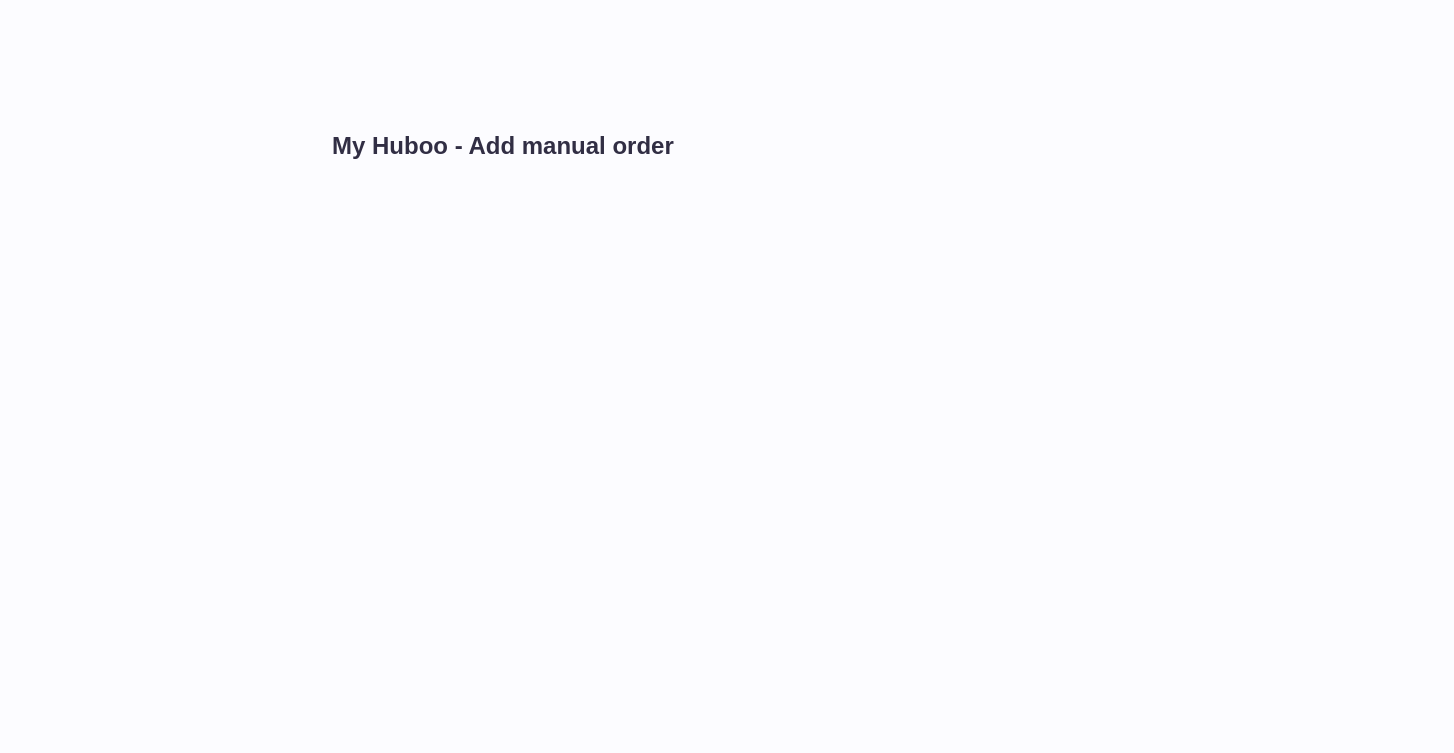 scroll, scrollTop: 0, scrollLeft: 0, axis: both 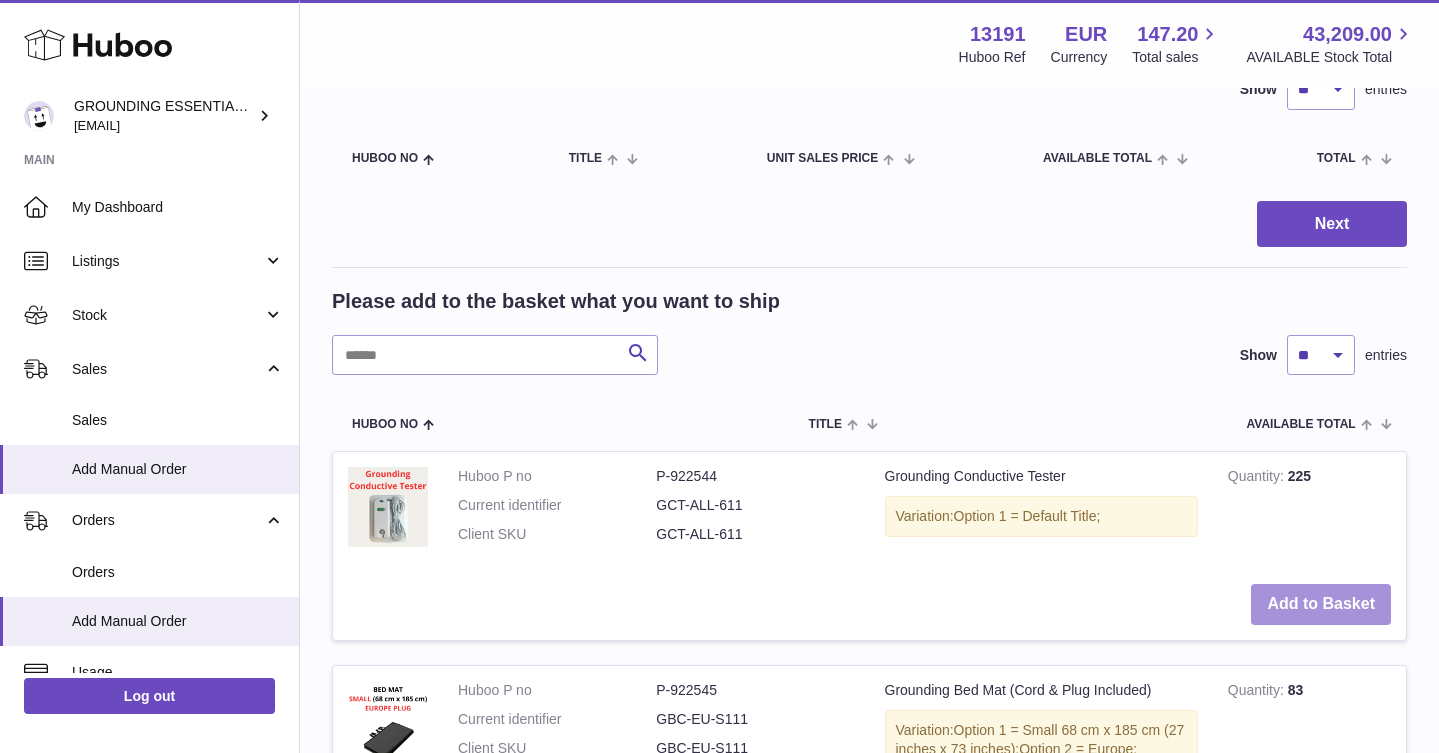 click on "Add to Basket" at bounding box center (1321, 604) 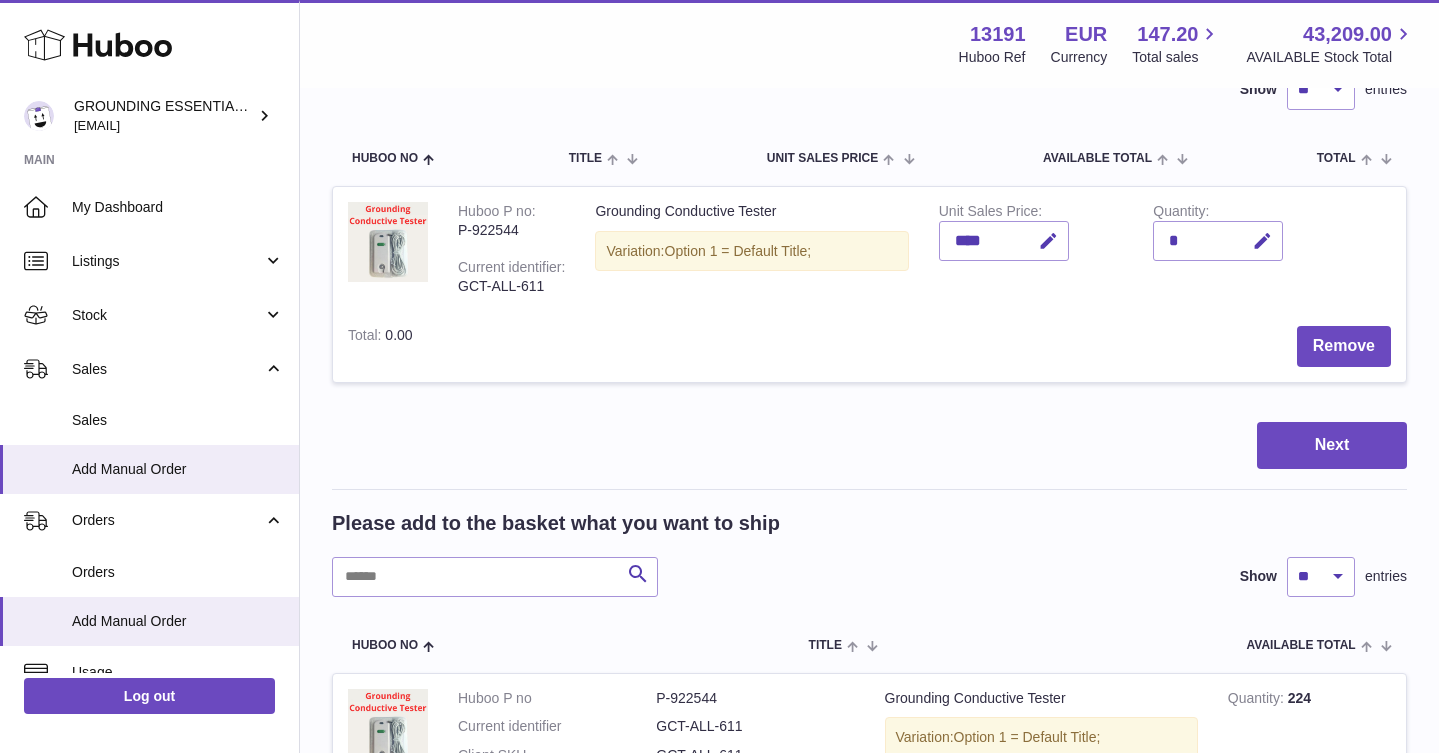 click on "Please add to the basket what you want to ship       Search
Show
** ** ** ***
entries
Huboo no       Title
AVAILABLE Total
Action
Huboo P no   P-922544   Current identifier   GCT-ALL-611     Client SKU   GCT-ALL-611
Grounding Conductive Tester
Variation:
Option 1 = Default Title;
Quantity 224
Add to Basket
Huboo P no   P-922545   Current identifier   GBC-EU-S111     Client SKU   GBC-EU-S111
Grounding Bed Mat (Cord & Plug Included)
Variation:
Option 1 = Small 68 cm x 185 cm (27 inches x 73 inches);
Option 2 = Europe;
Quantity 83
Add to Basket
Huboo P no   P-922546   Current identifier   GBC-UK-S112     Client SKU   GBC-UK-S112
Variation:" at bounding box center [869, 1759] 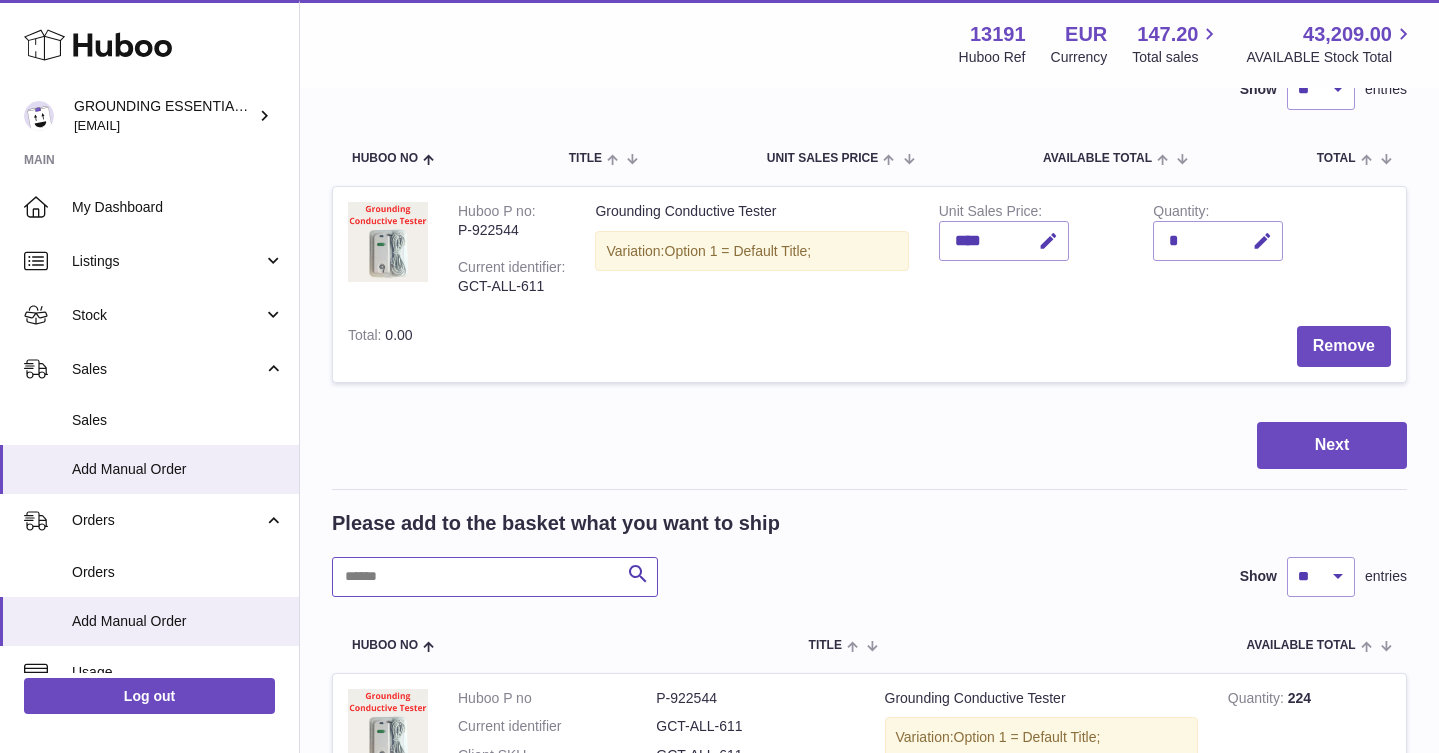 click at bounding box center [495, 577] 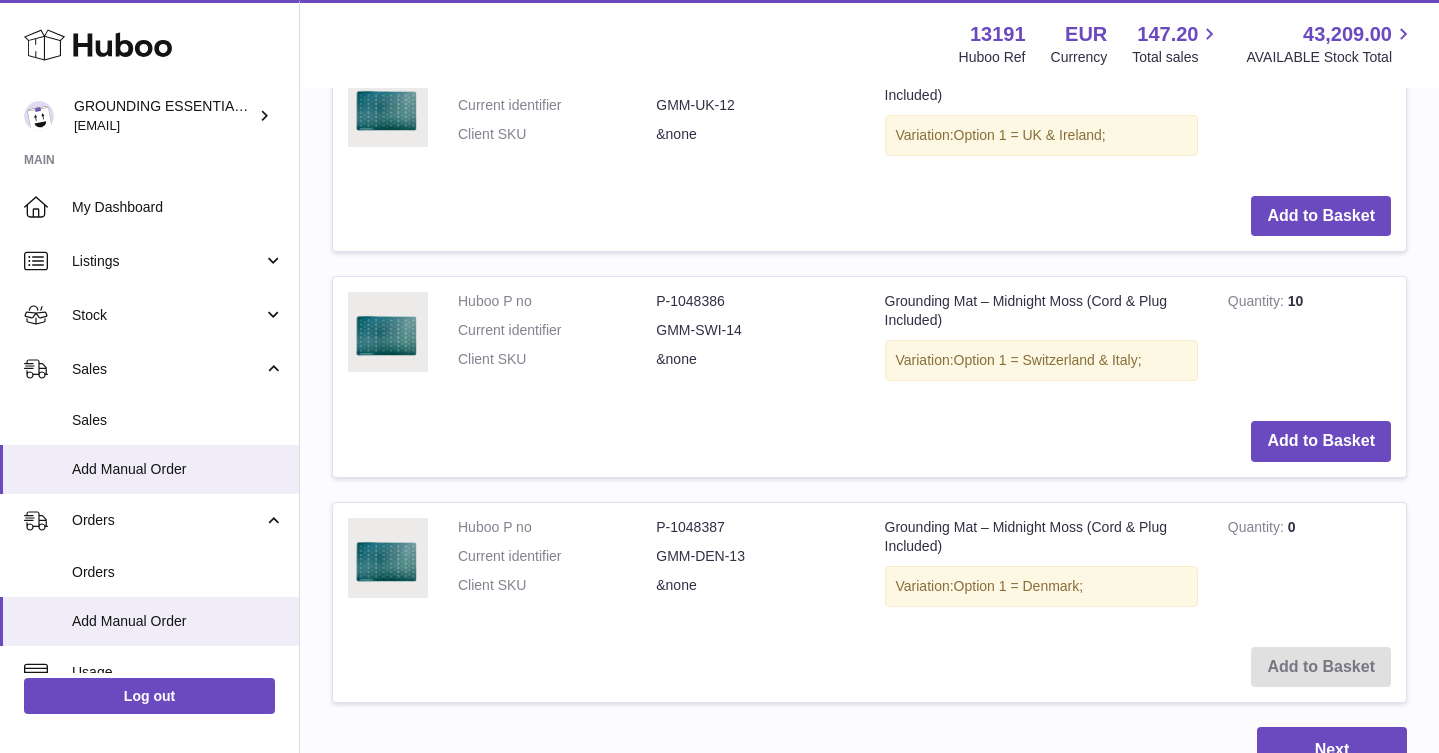 scroll, scrollTop: 1064, scrollLeft: 0, axis: vertical 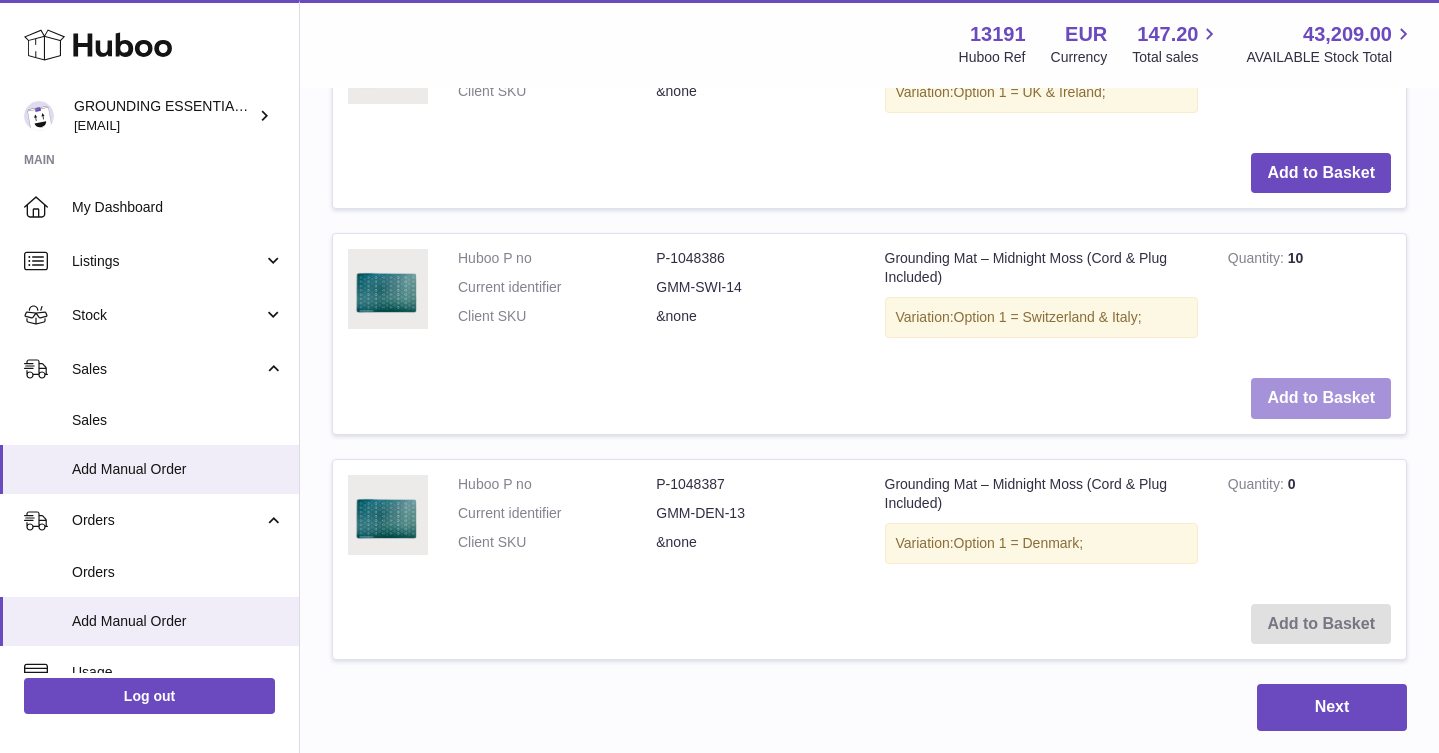 click on "Add to Basket" at bounding box center [1321, 398] 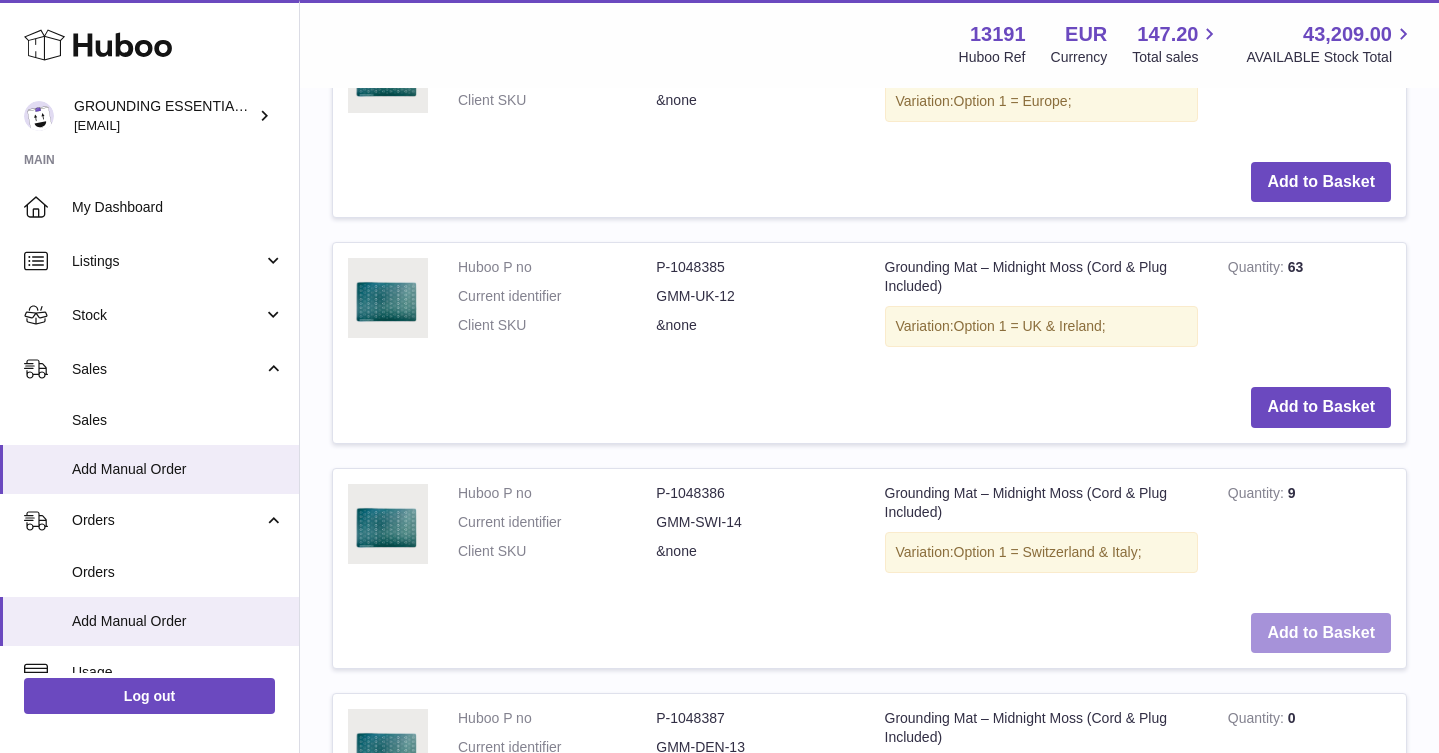 scroll, scrollTop: 564, scrollLeft: 0, axis: vertical 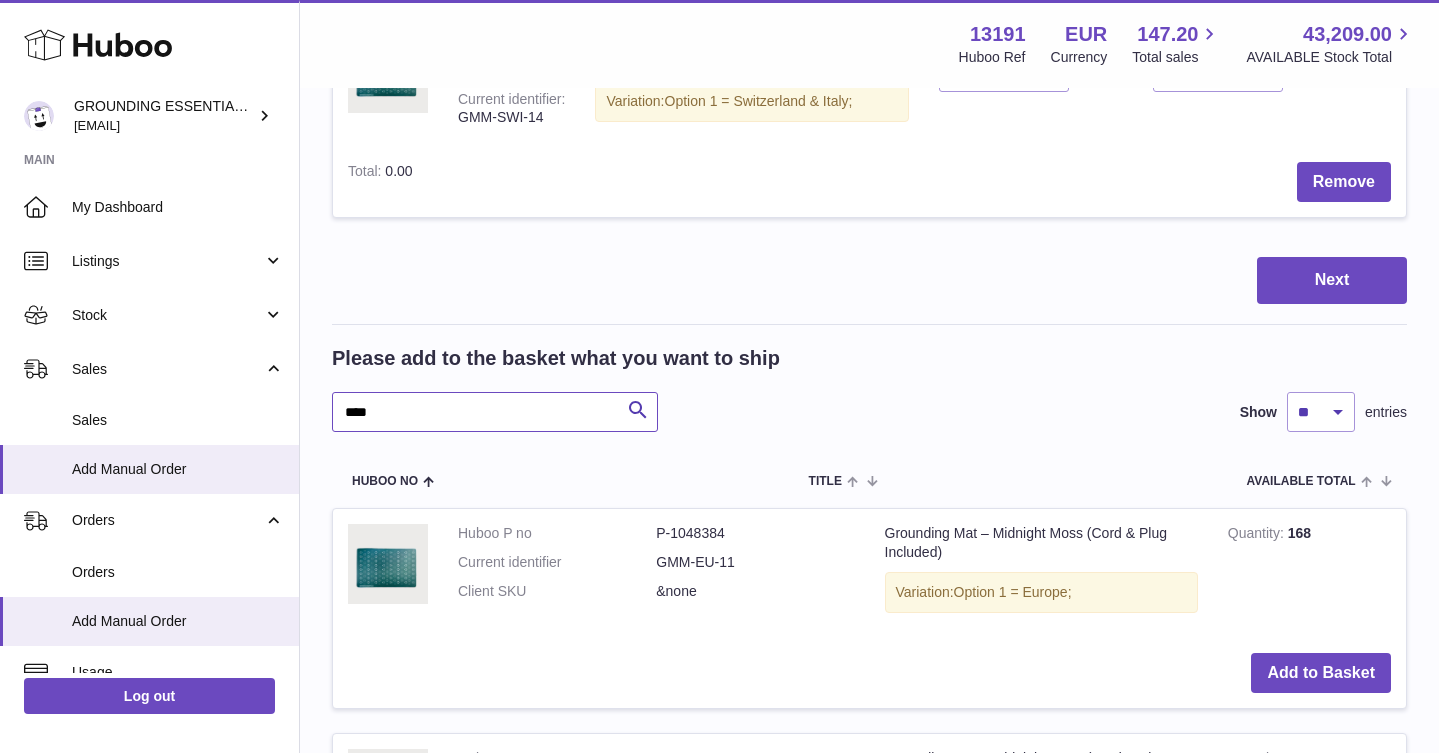 click on "****" at bounding box center [495, 412] 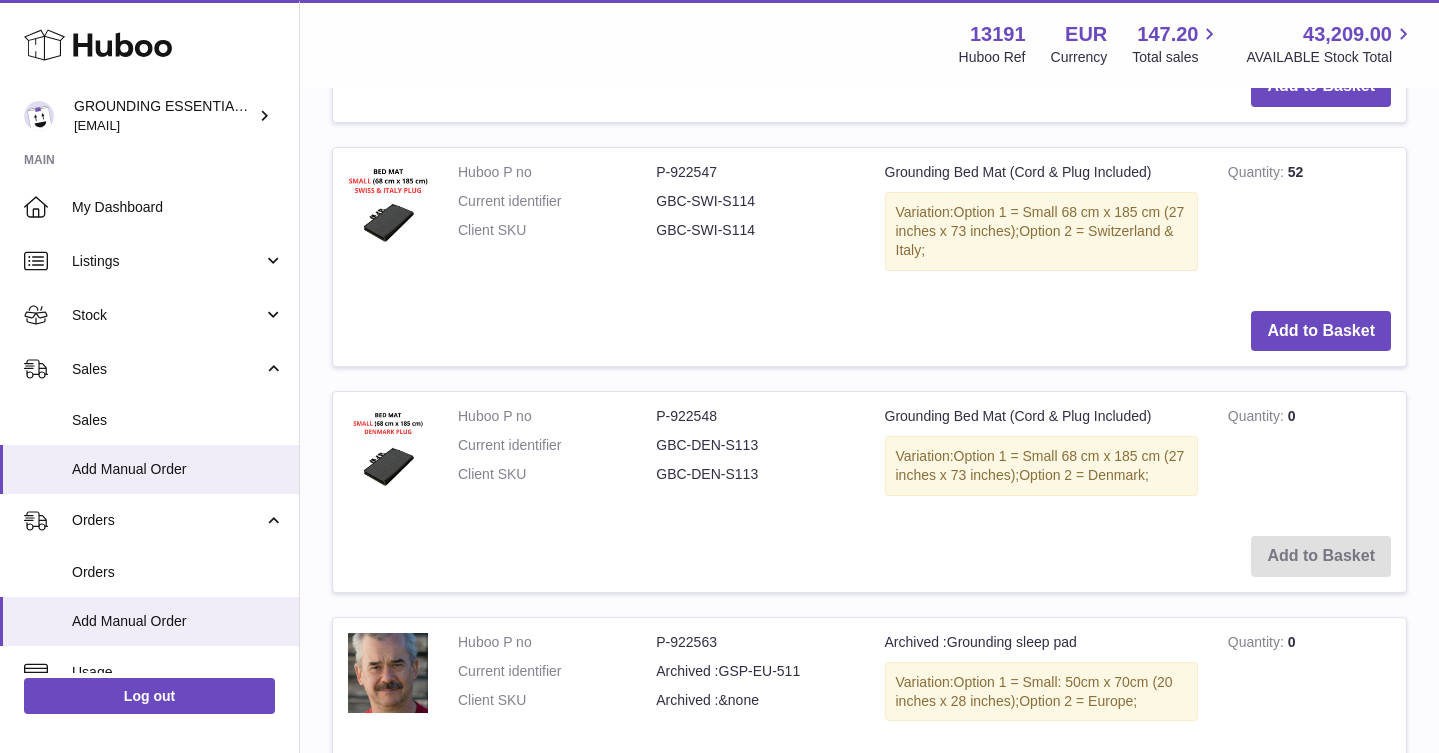 scroll, scrollTop: 1377, scrollLeft: 0, axis: vertical 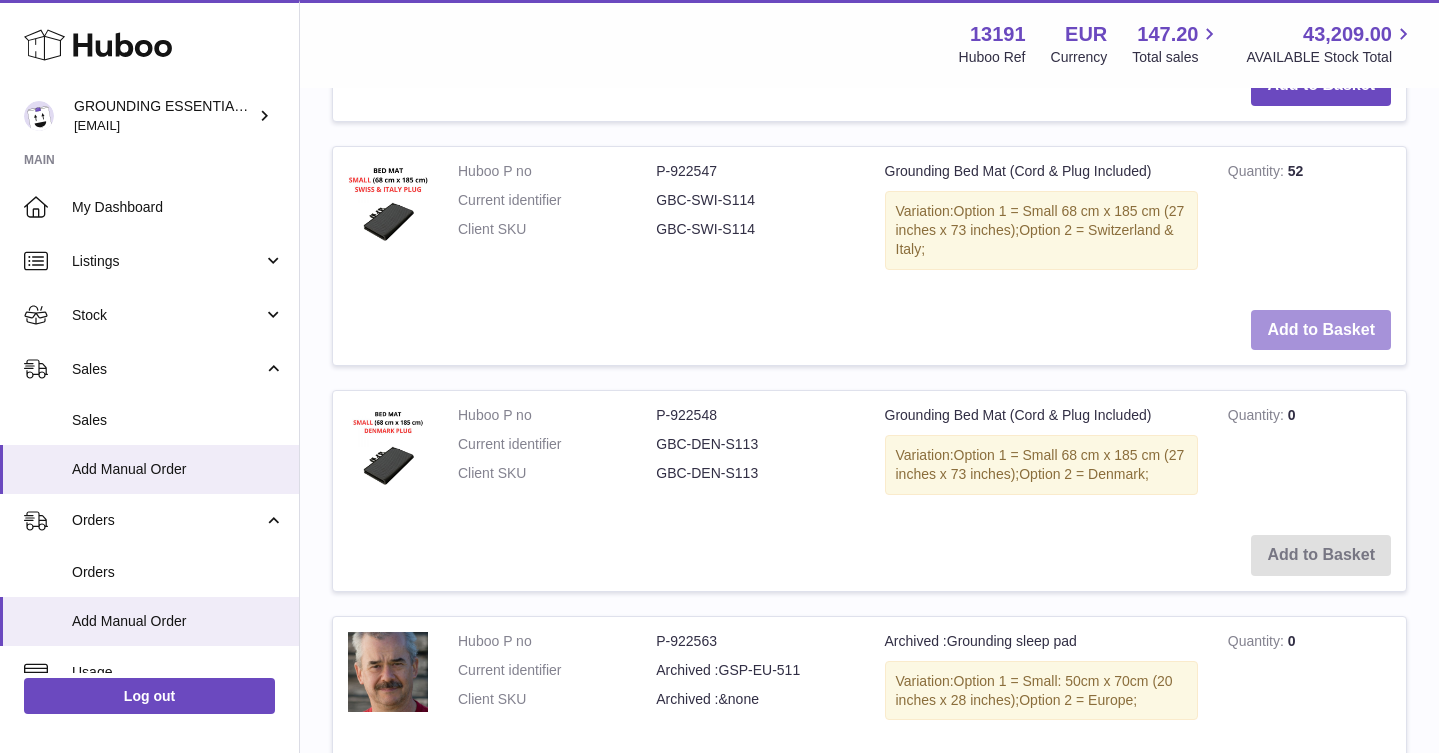 type on "*****" 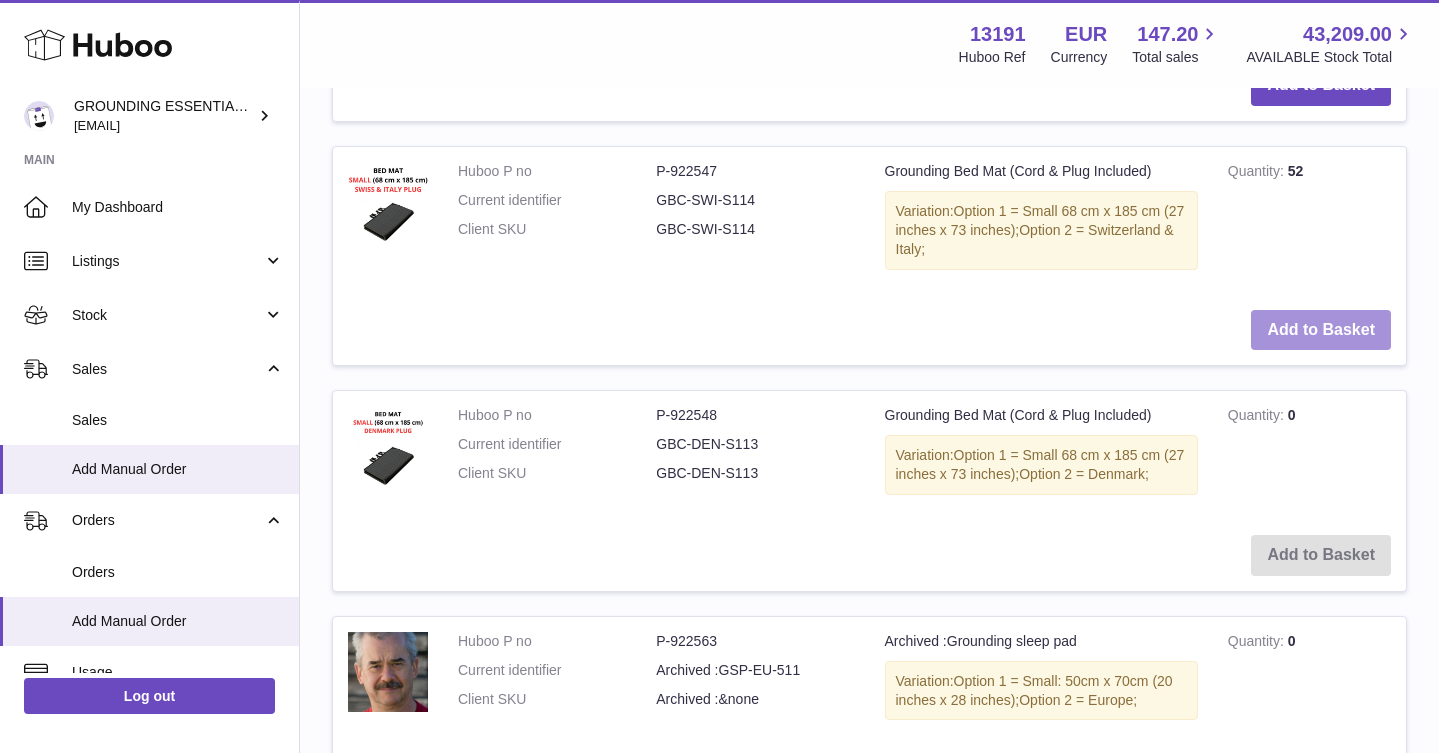 click on "Add to Basket" at bounding box center [1321, 330] 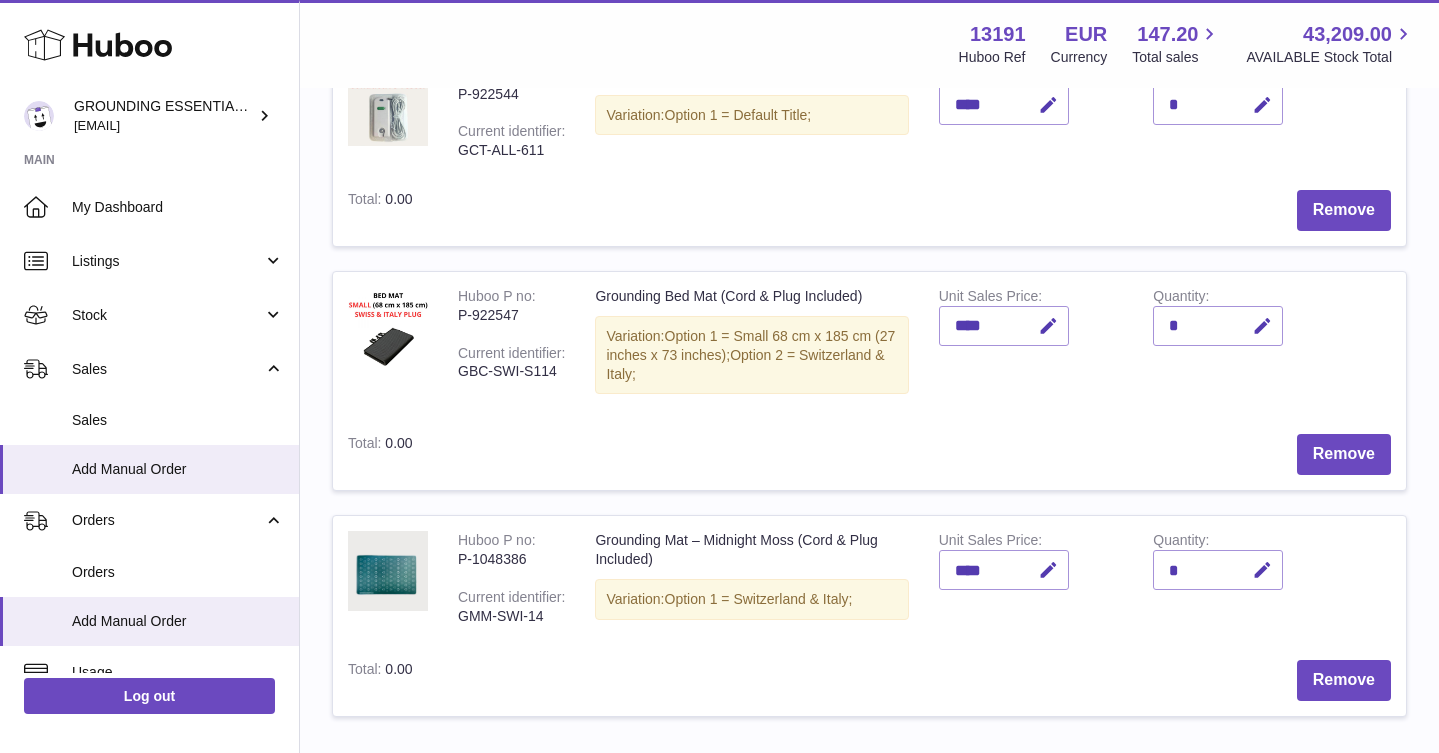 scroll, scrollTop: 465, scrollLeft: 0, axis: vertical 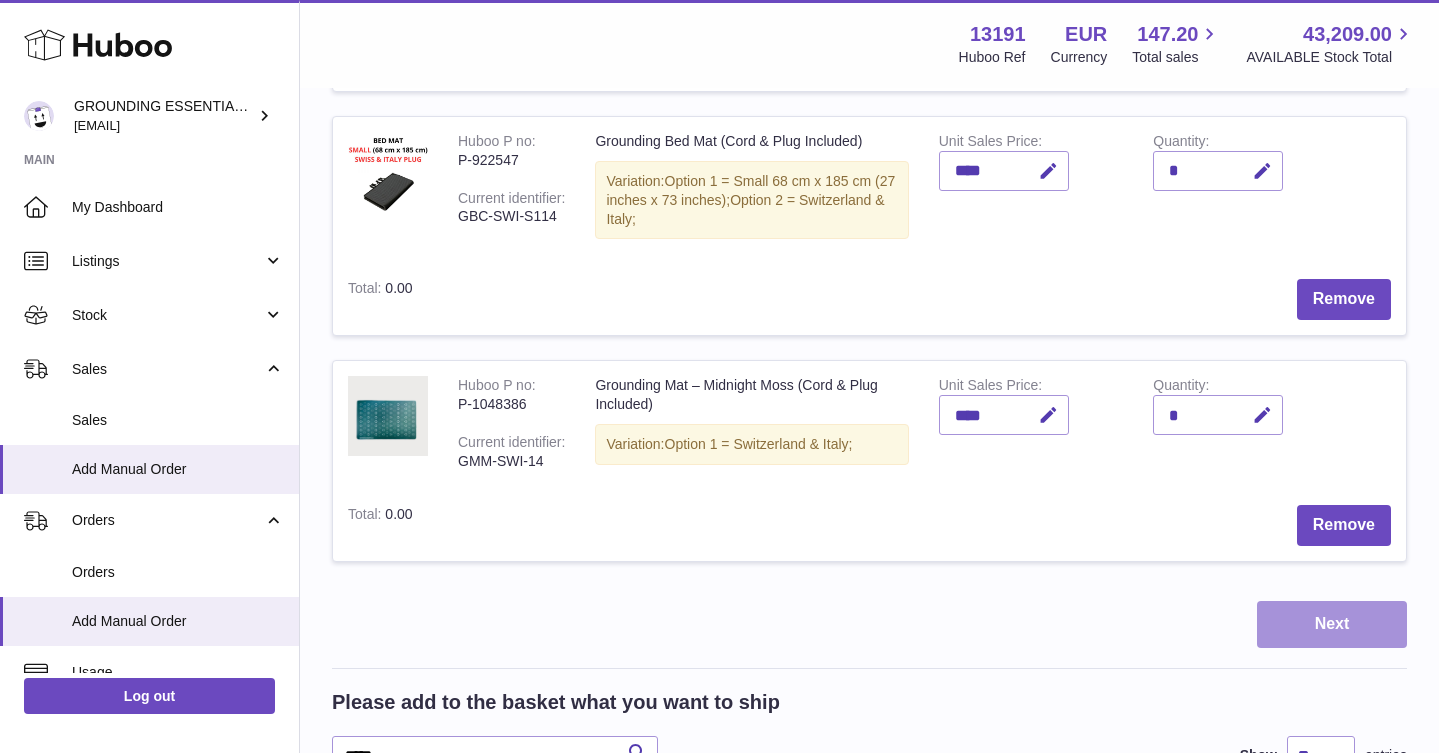 click on "Next" at bounding box center (1332, 624) 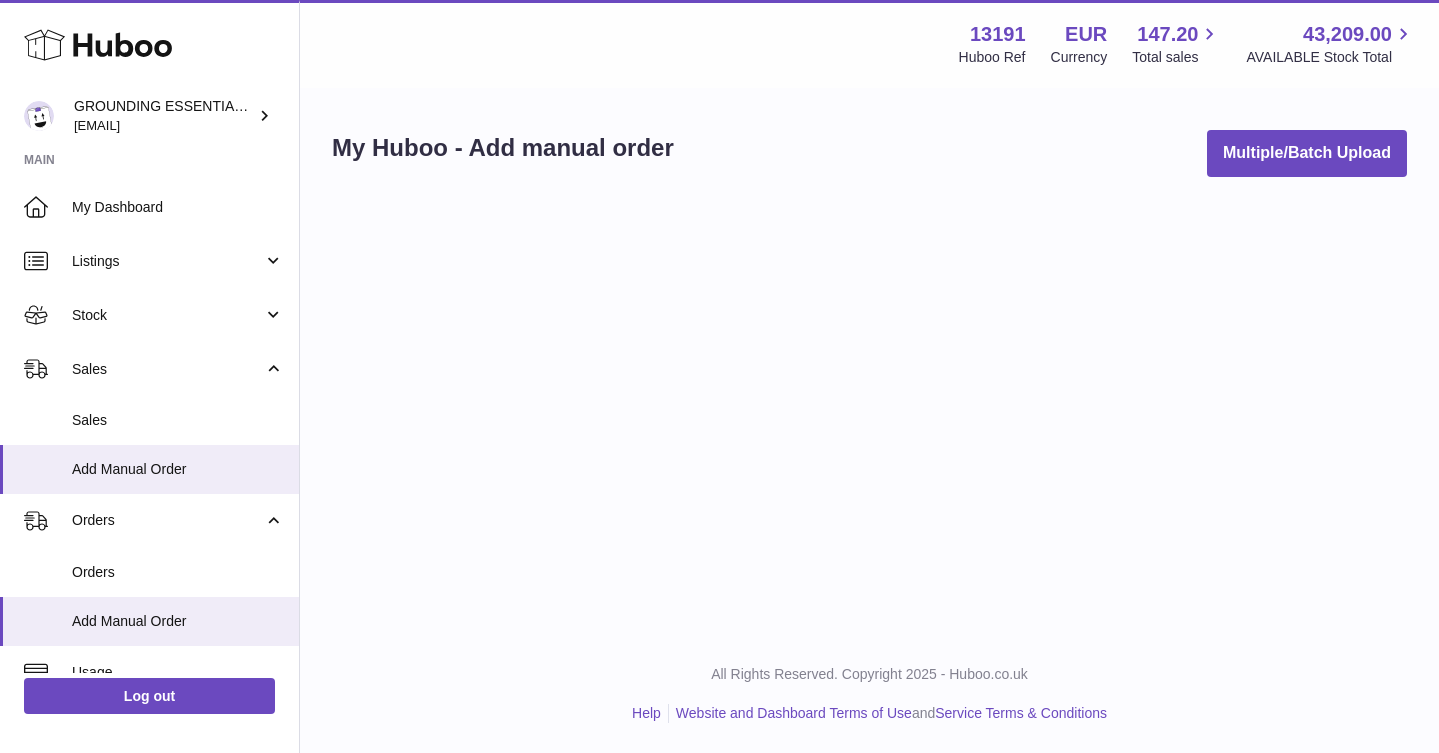 scroll, scrollTop: 0, scrollLeft: 0, axis: both 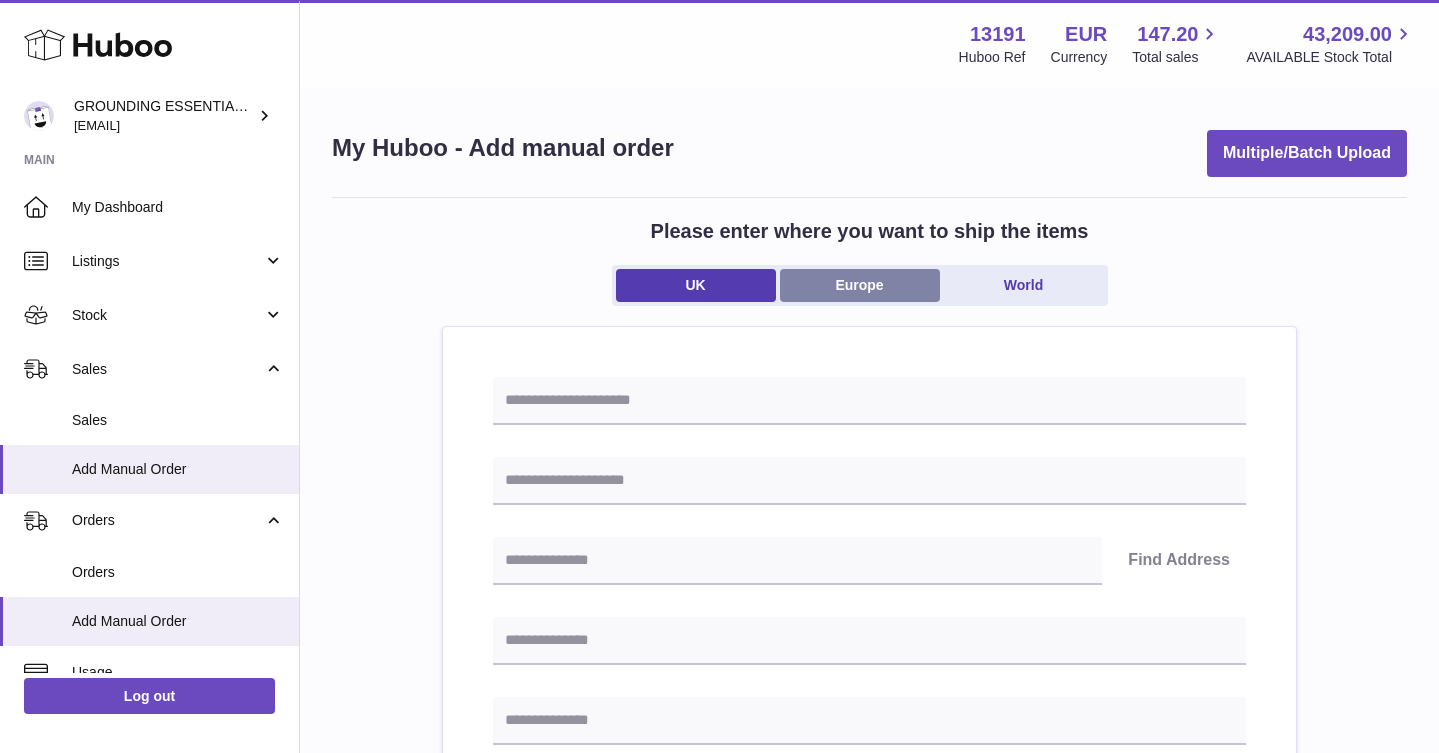 click on "Europe" at bounding box center [860, 285] 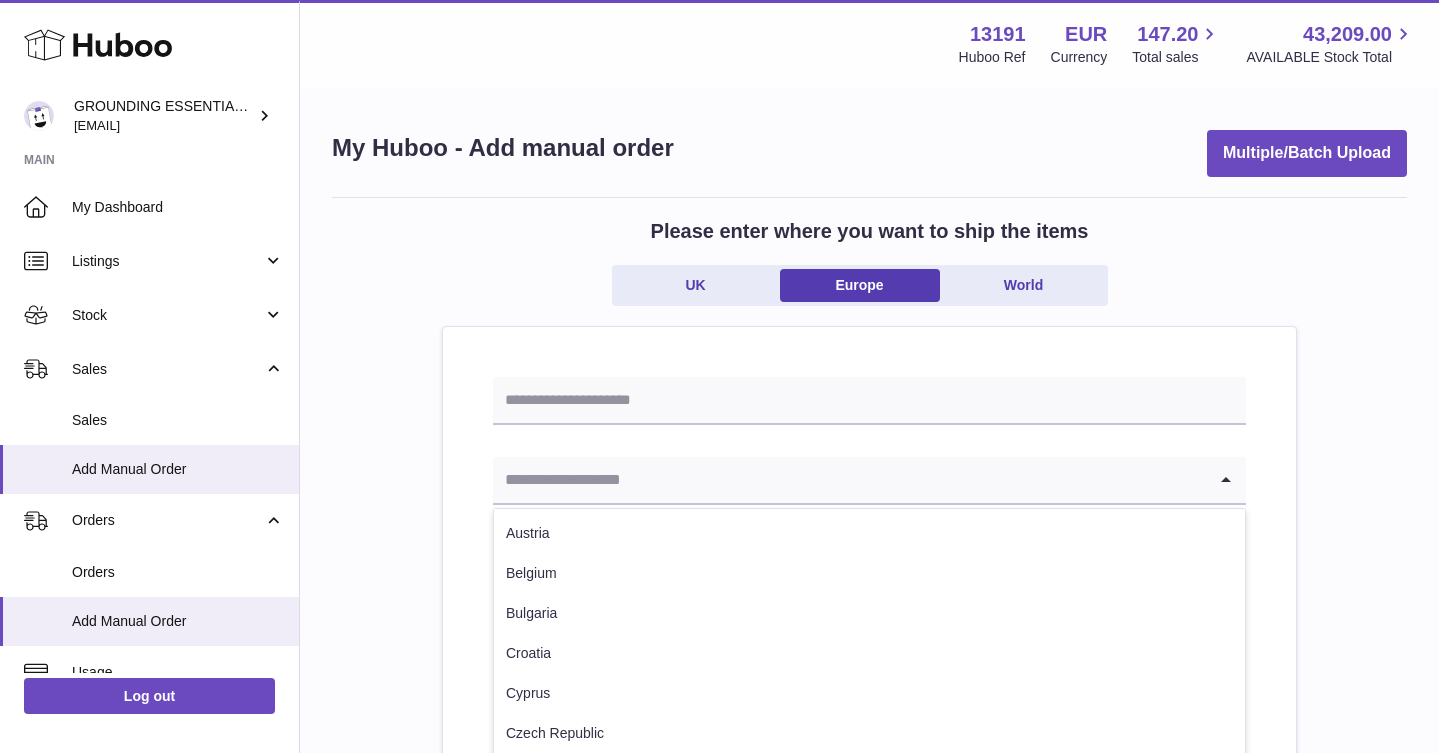 click at bounding box center (849, 480) 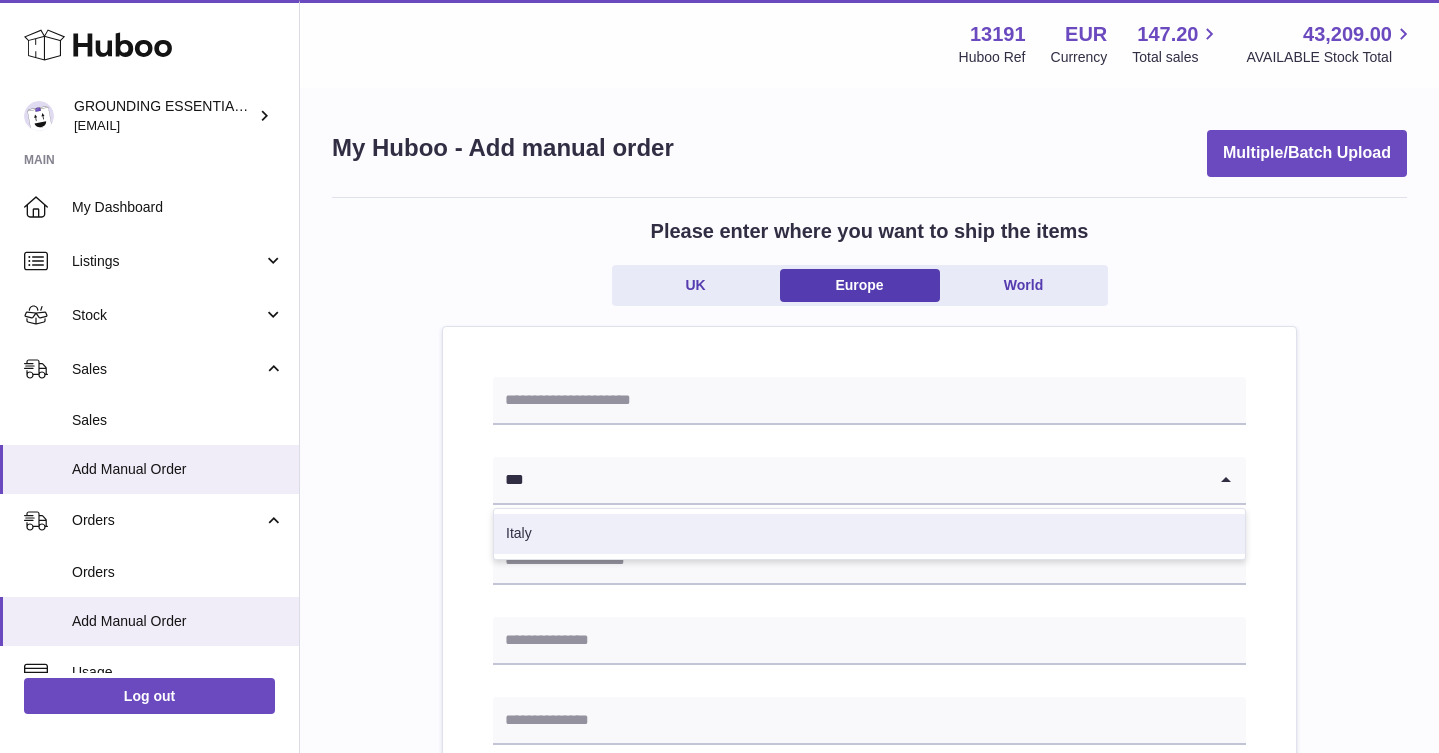 type on "***" 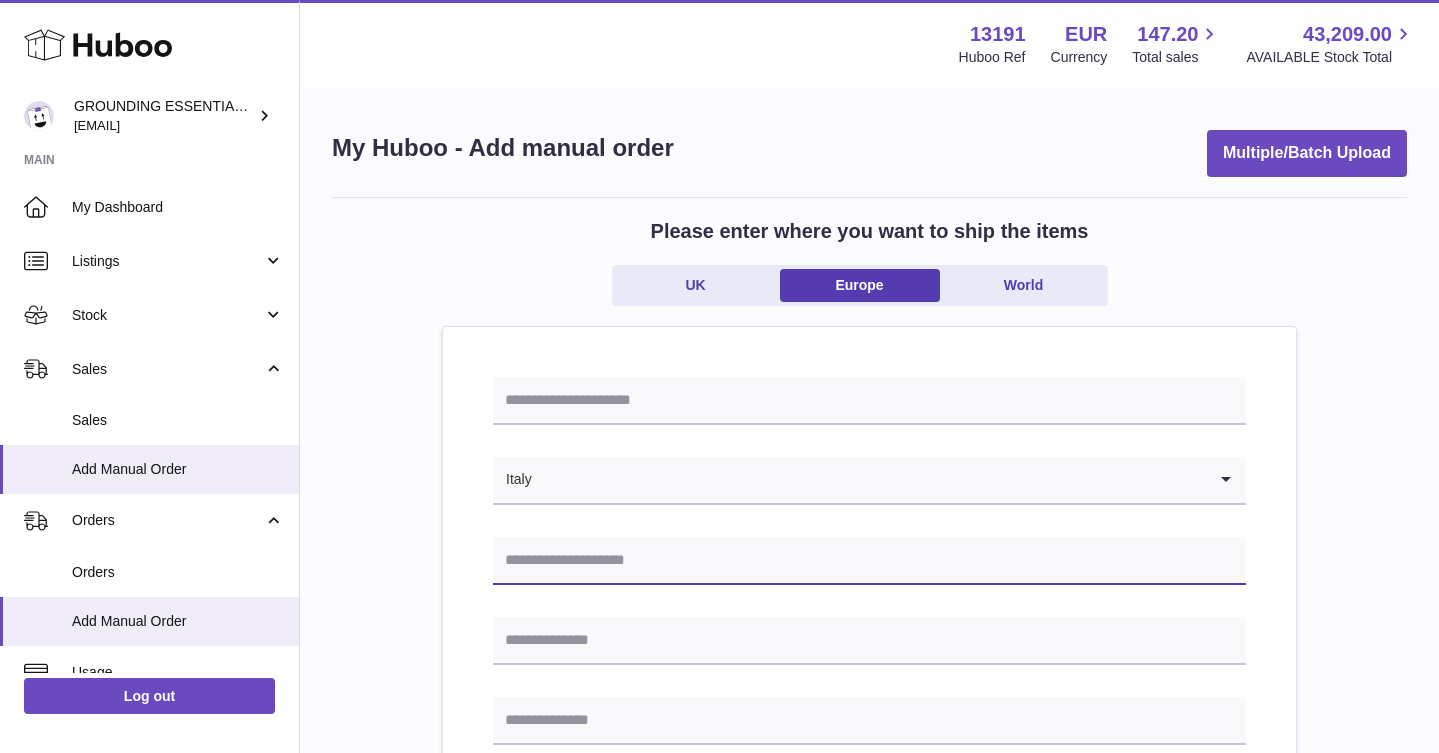 click at bounding box center [869, 561] 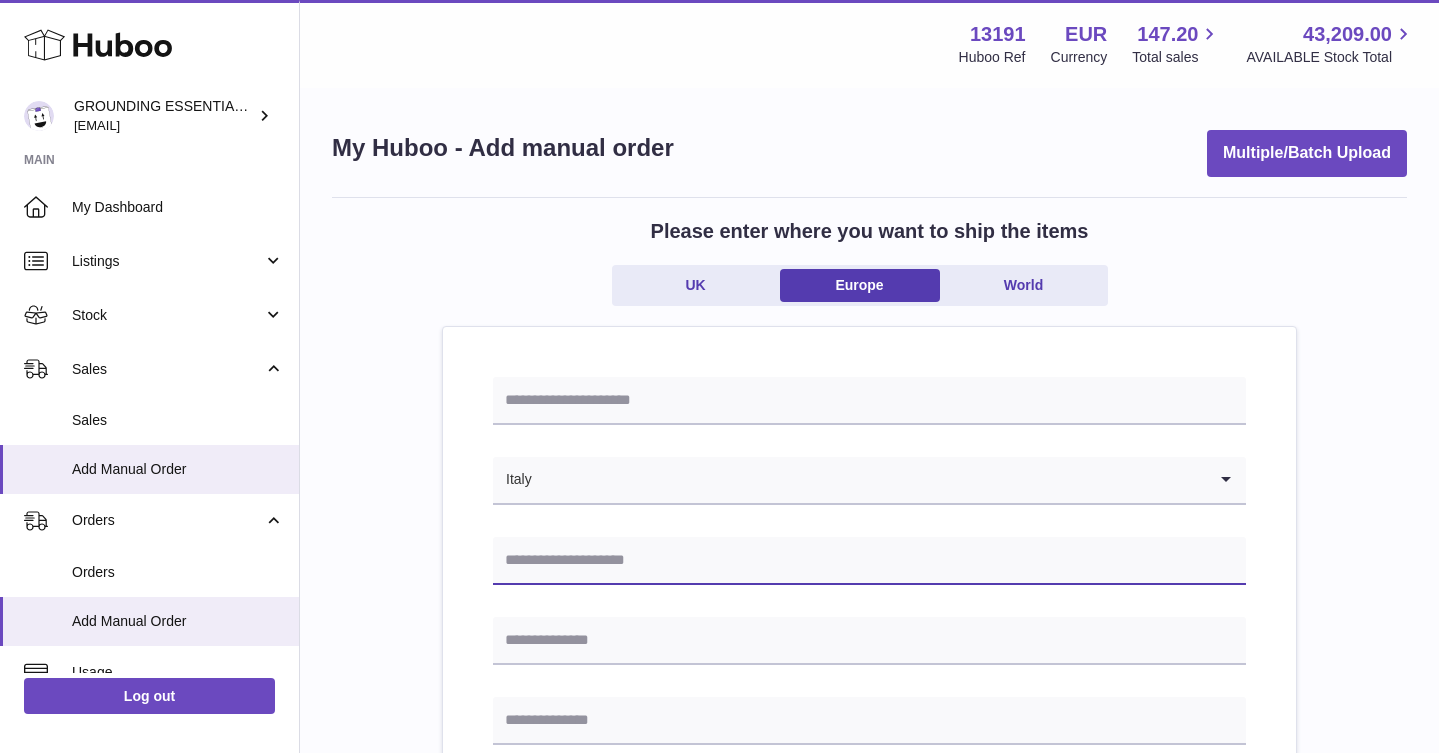 paste on "**********" 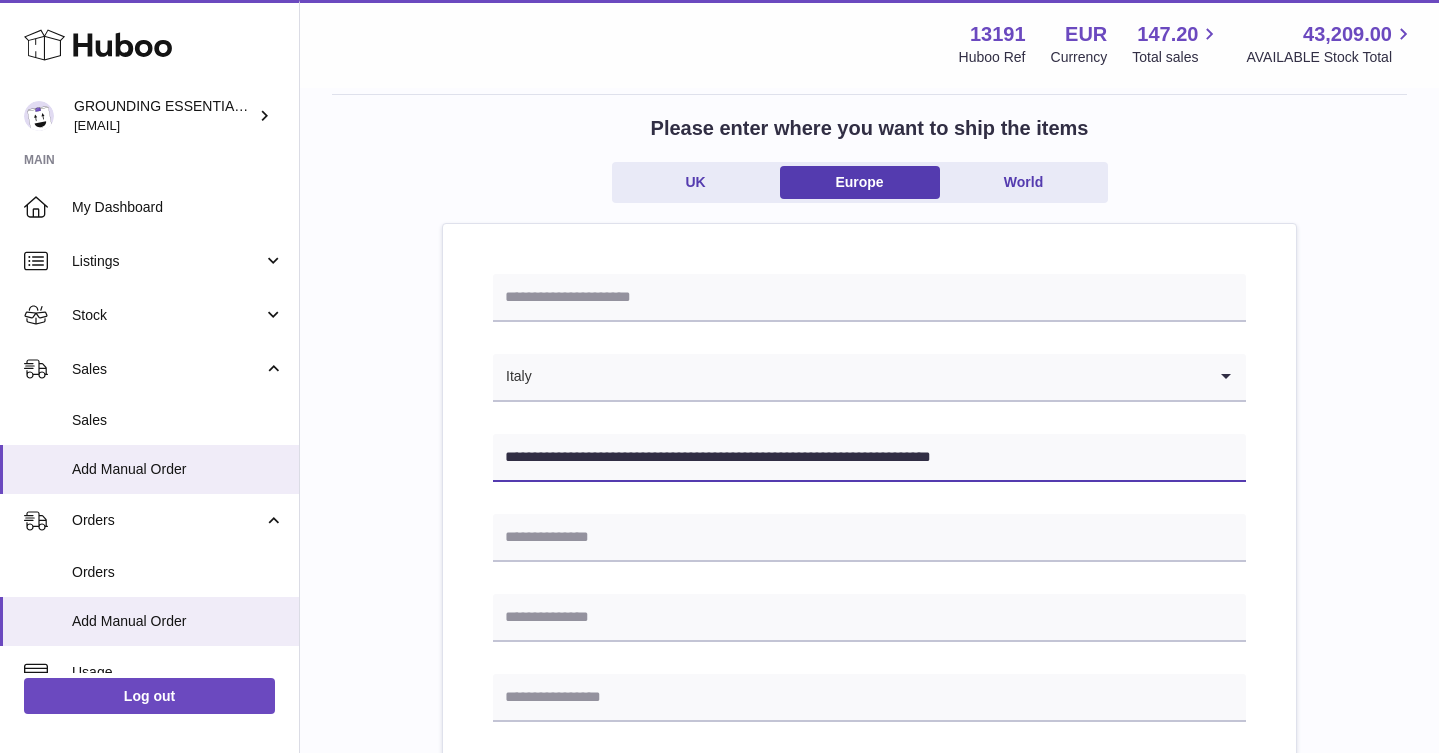 scroll, scrollTop: 181, scrollLeft: 0, axis: vertical 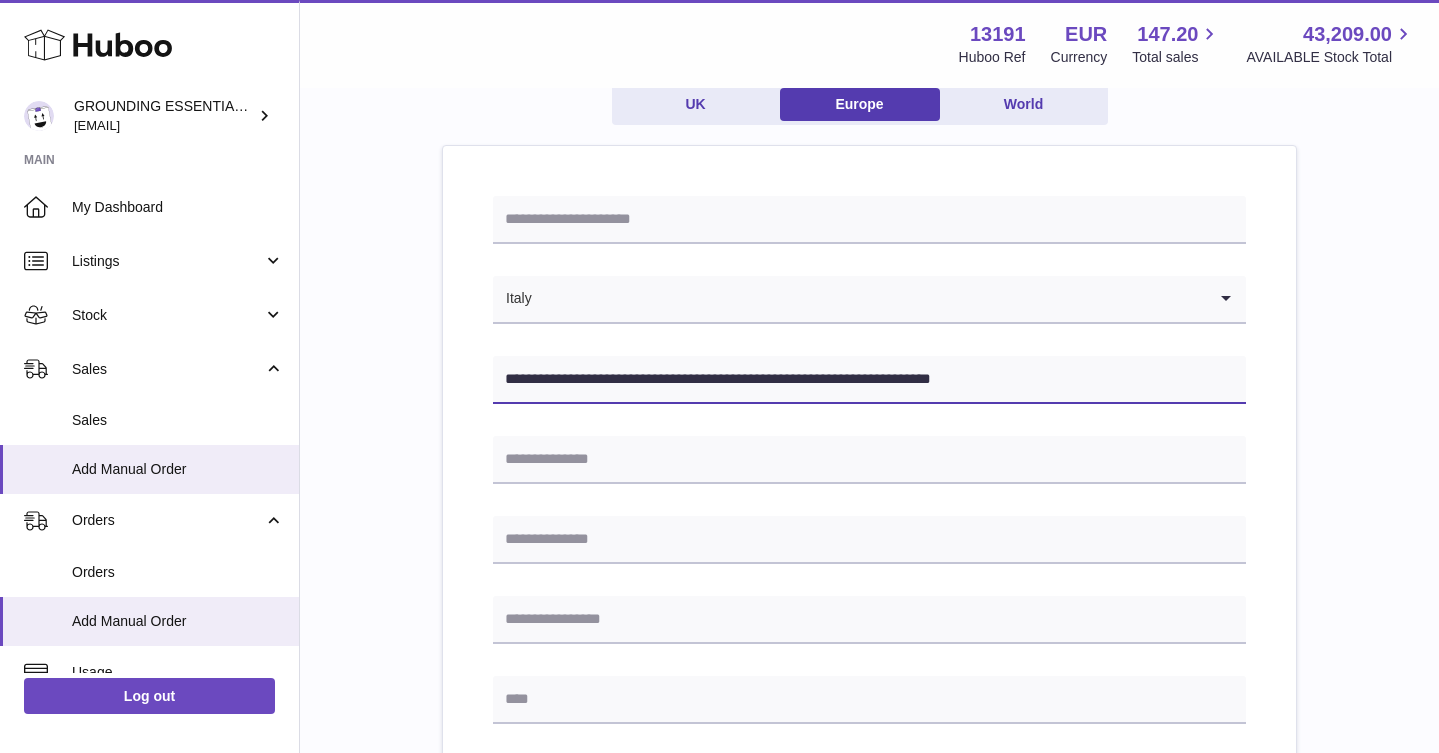 drag, startPoint x: 599, startPoint y: 377, endPoint x: 719, endPoint y: 379, distance: 120.01666 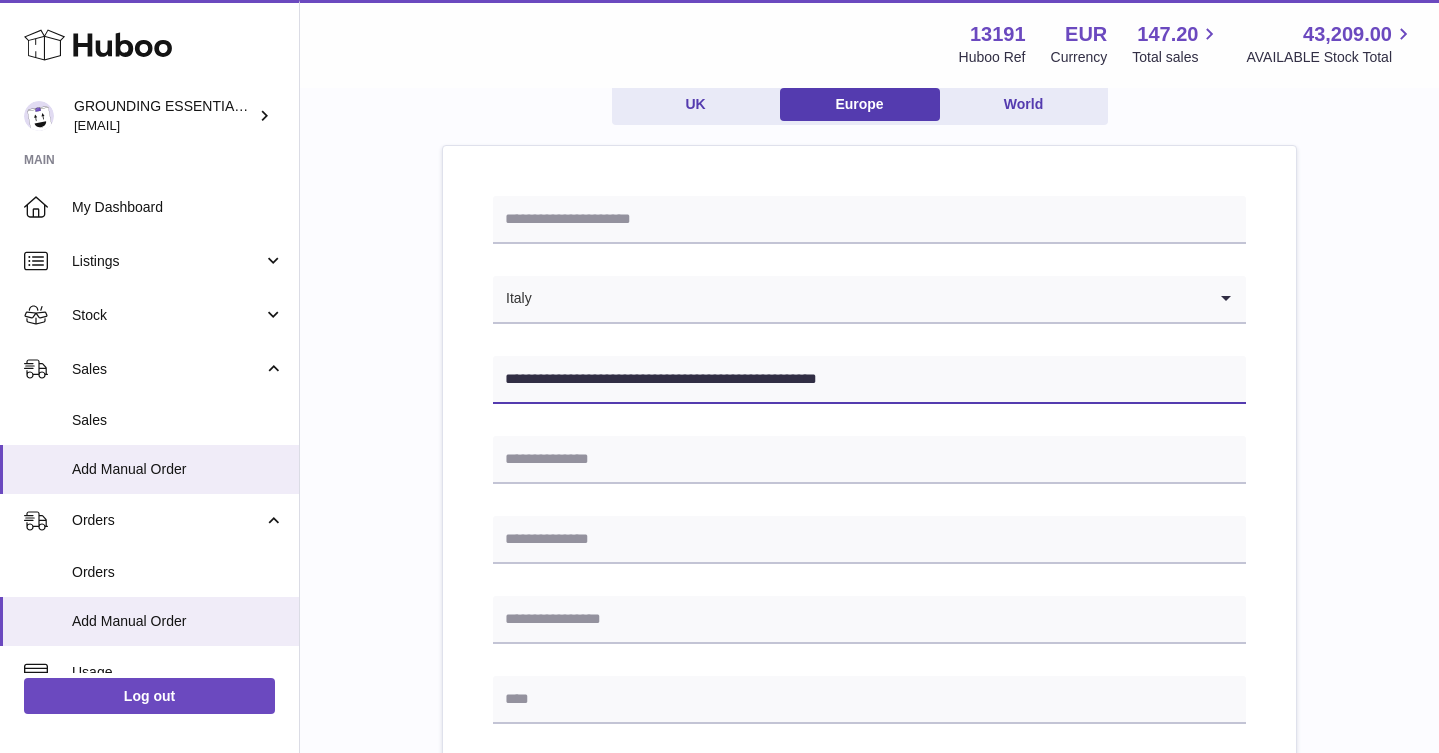 type on "**********" 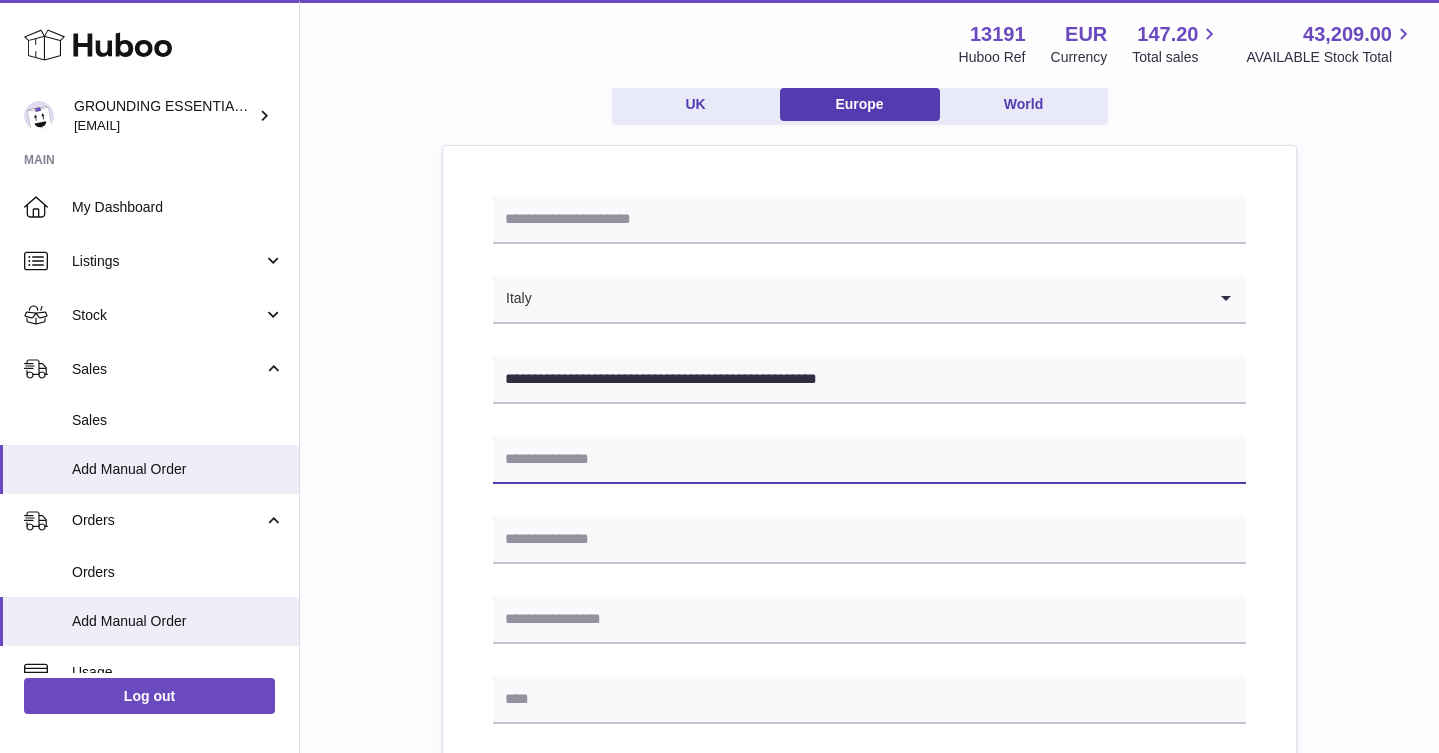 click at bounding box center [869, 460] 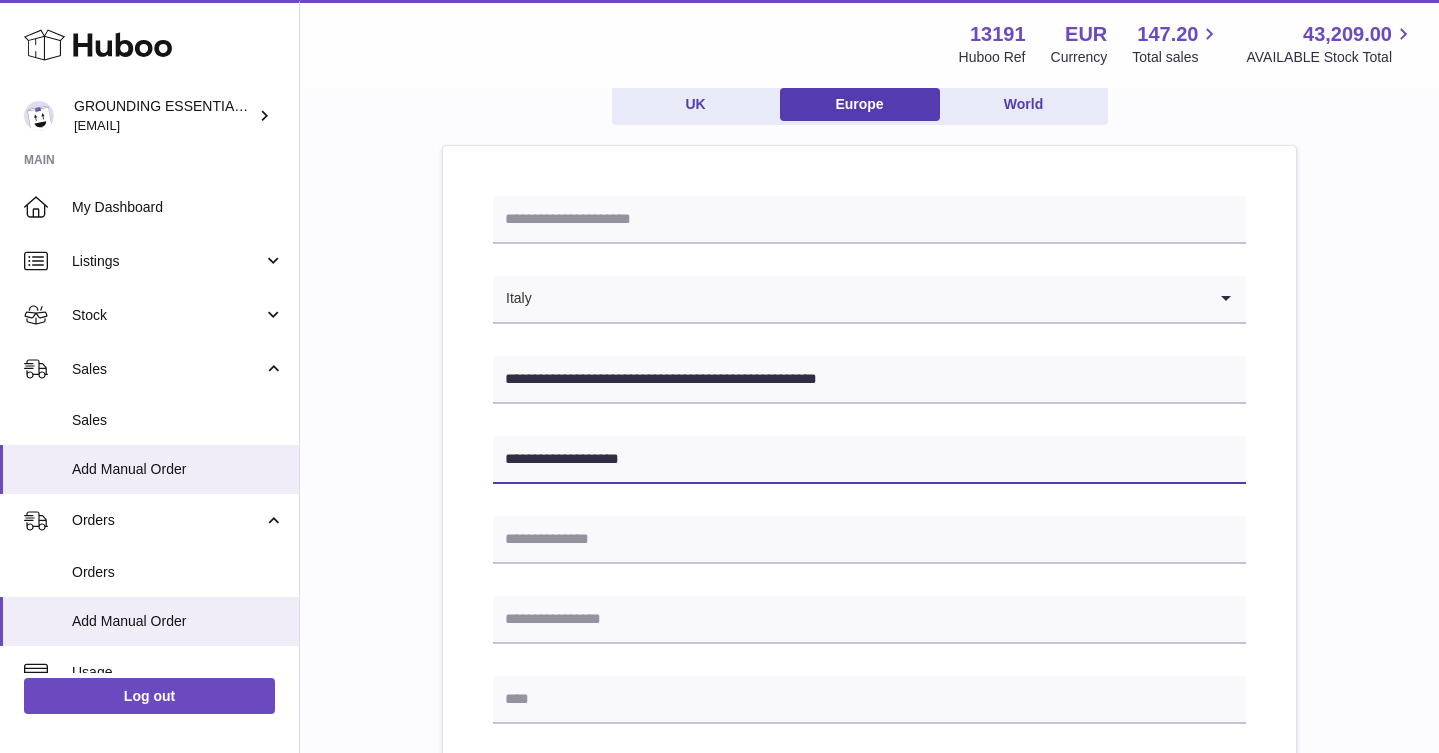 type on "**********" 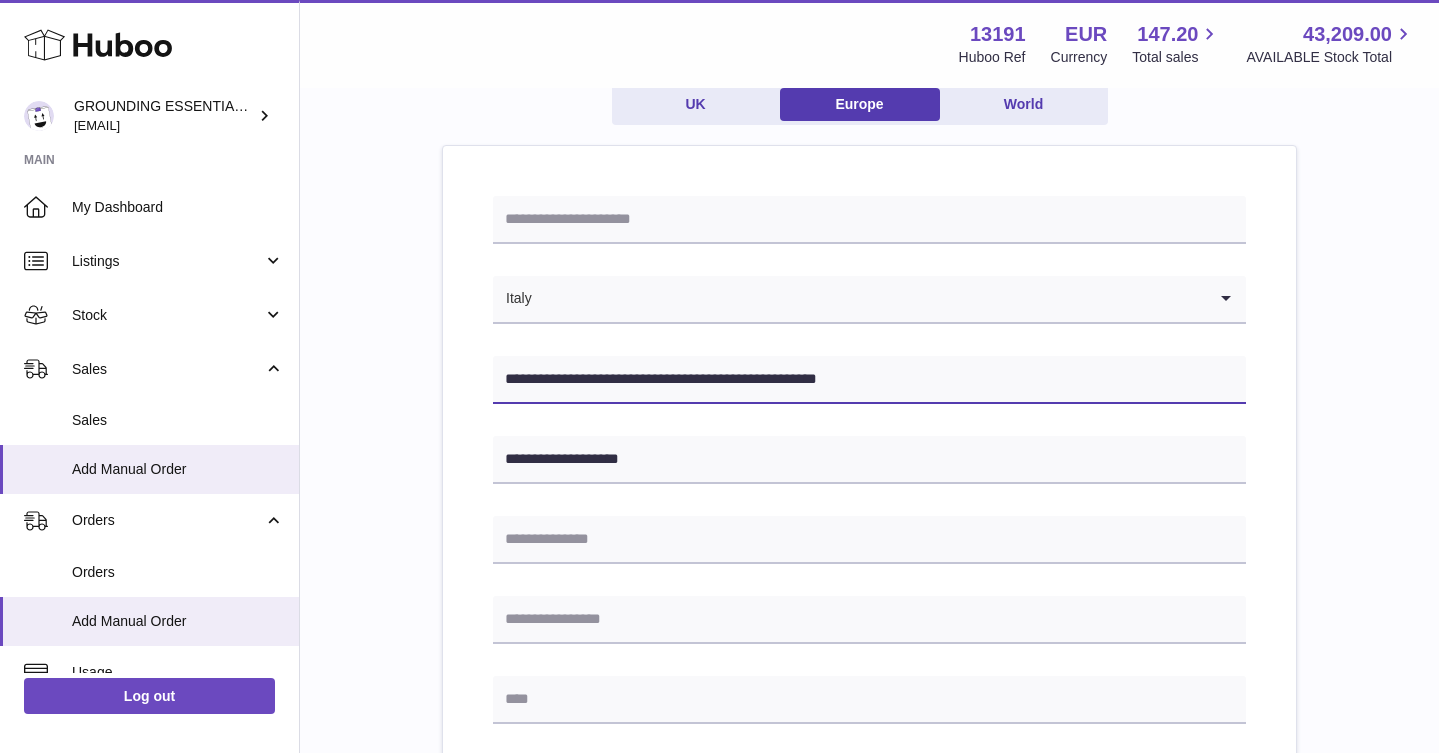 drag, startPoint x: 924, startPoint y: 388, endPoint x: 754, endPoint y: 374, distance: 170.5755 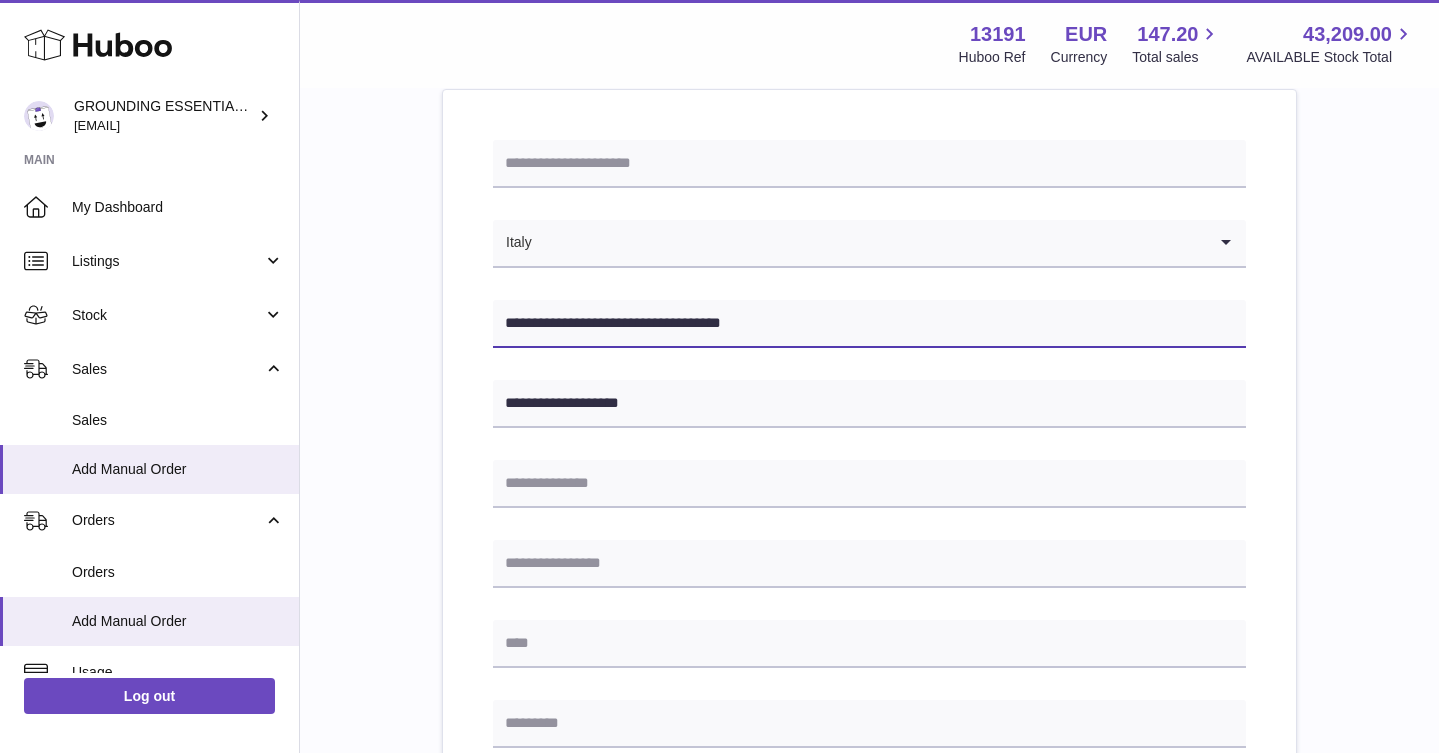scroll, scrollTop: 287, scrollLeft: 0, axis: vertical 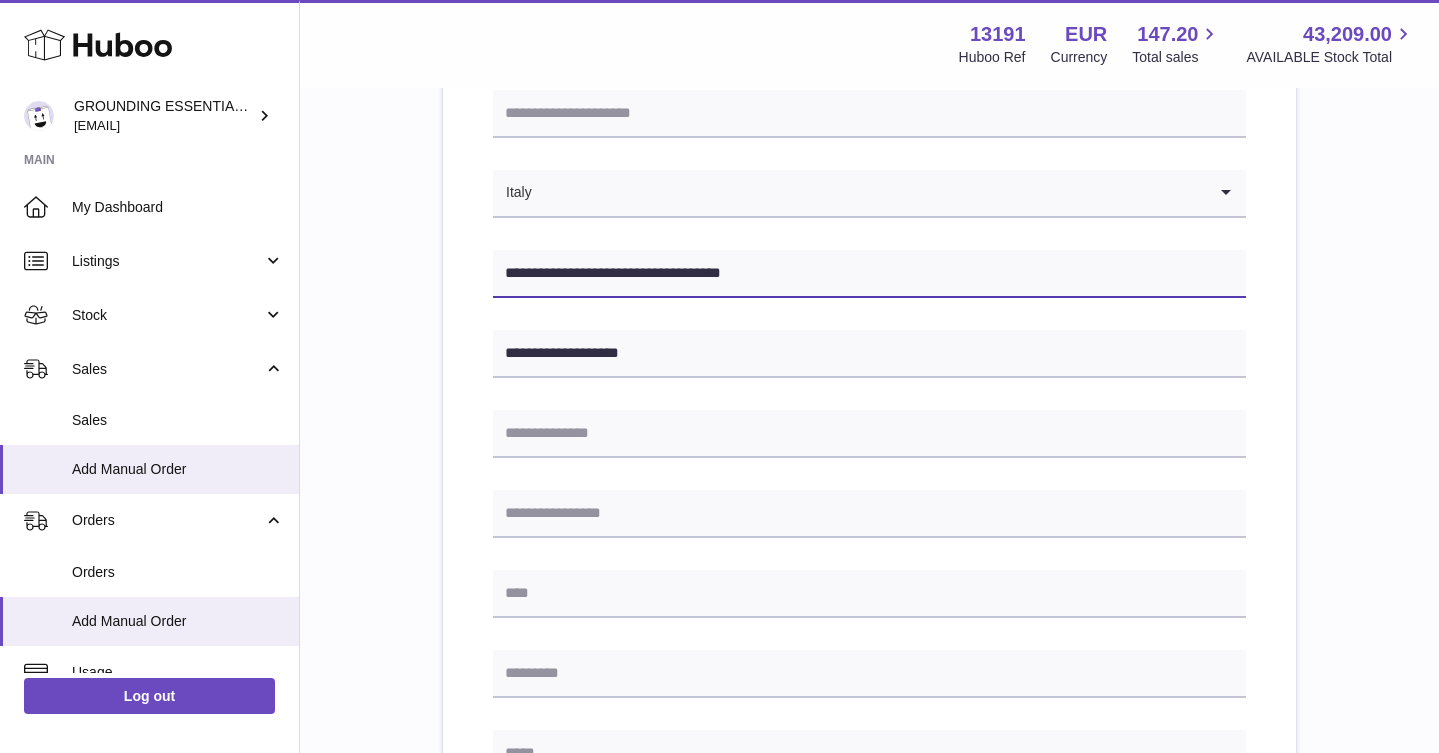 type on "**********" 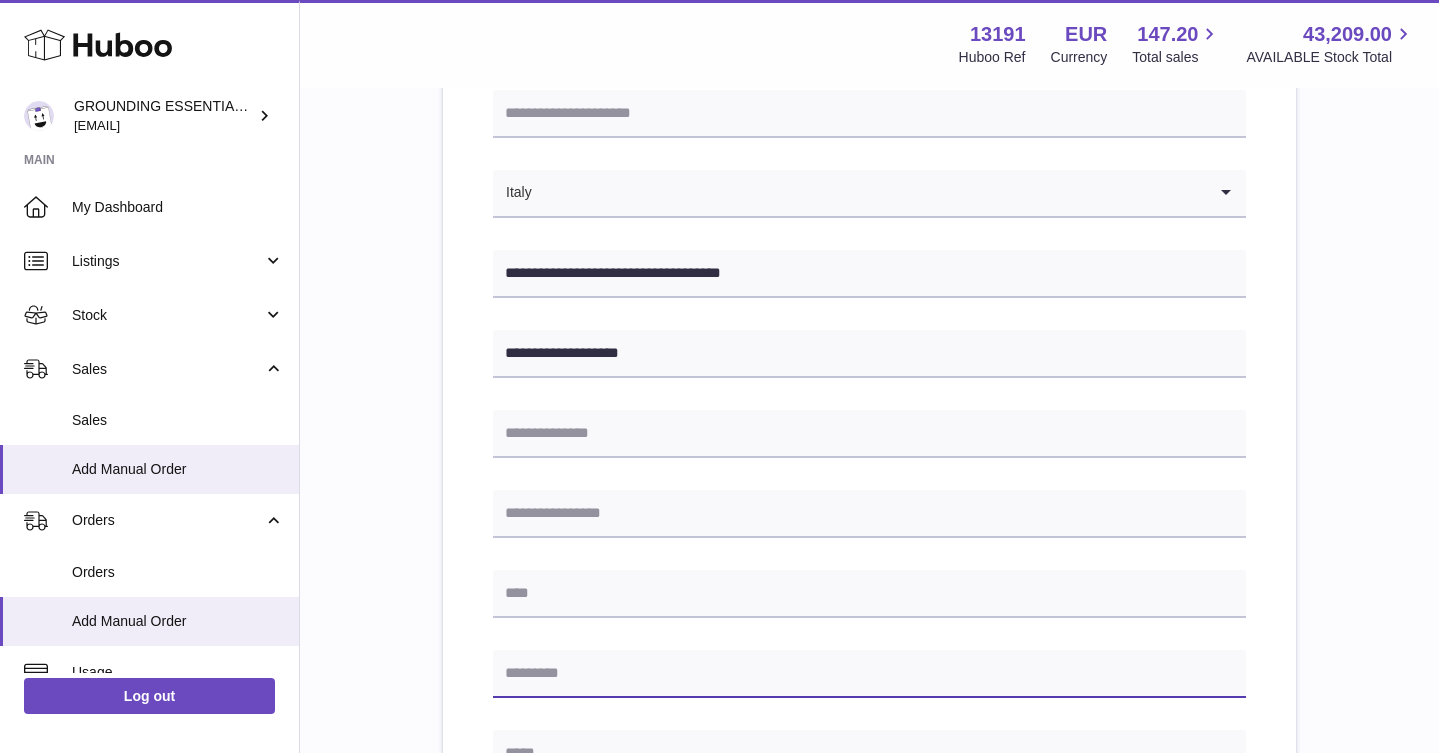 click at bounding box center [869, 674] 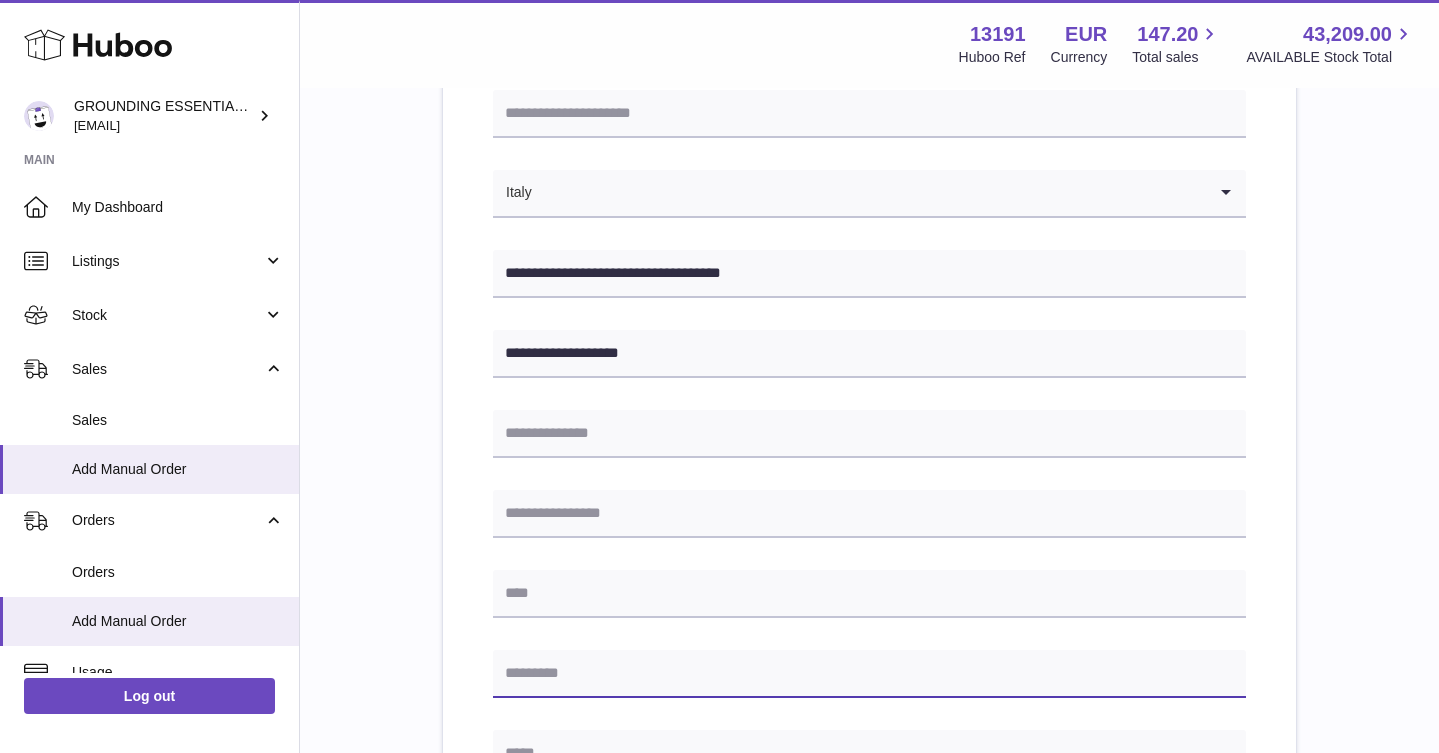 paste on "**********" 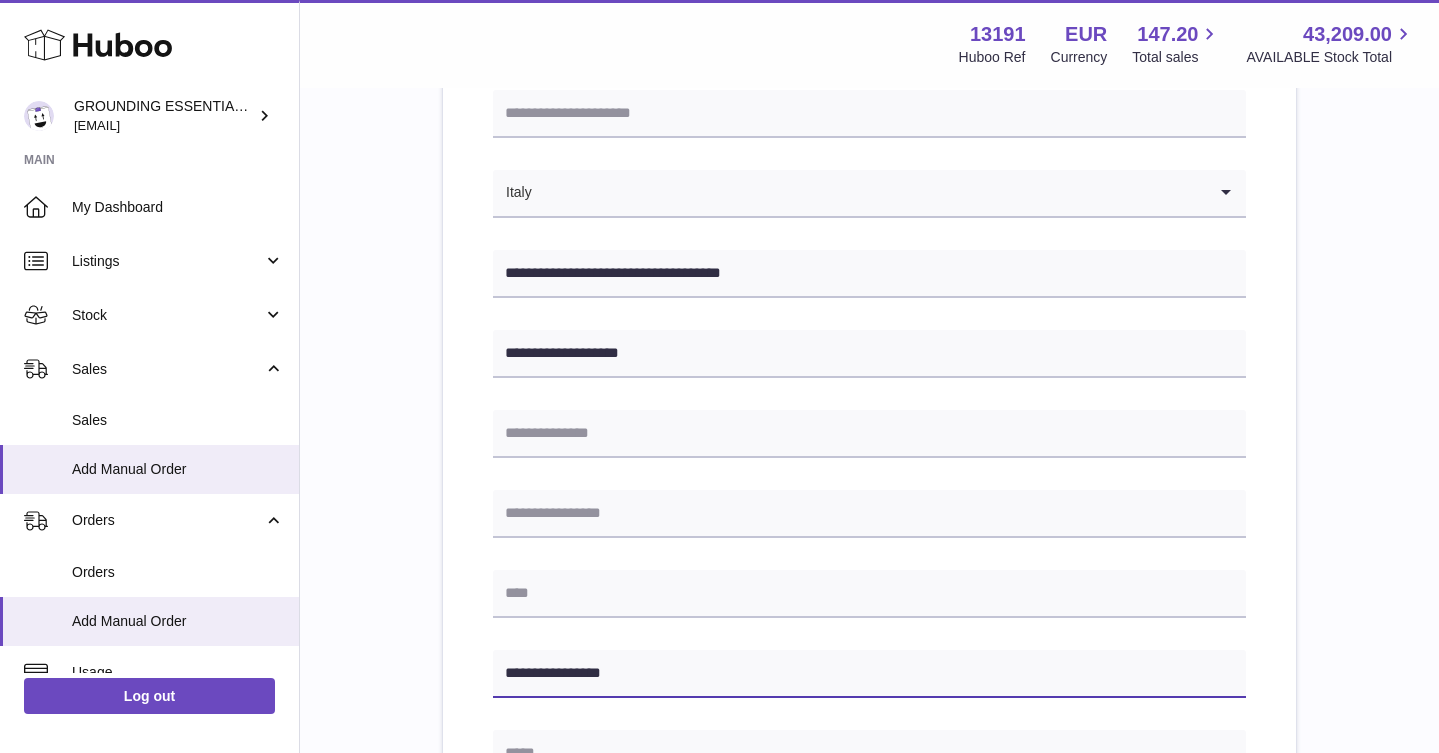 type on "**********" 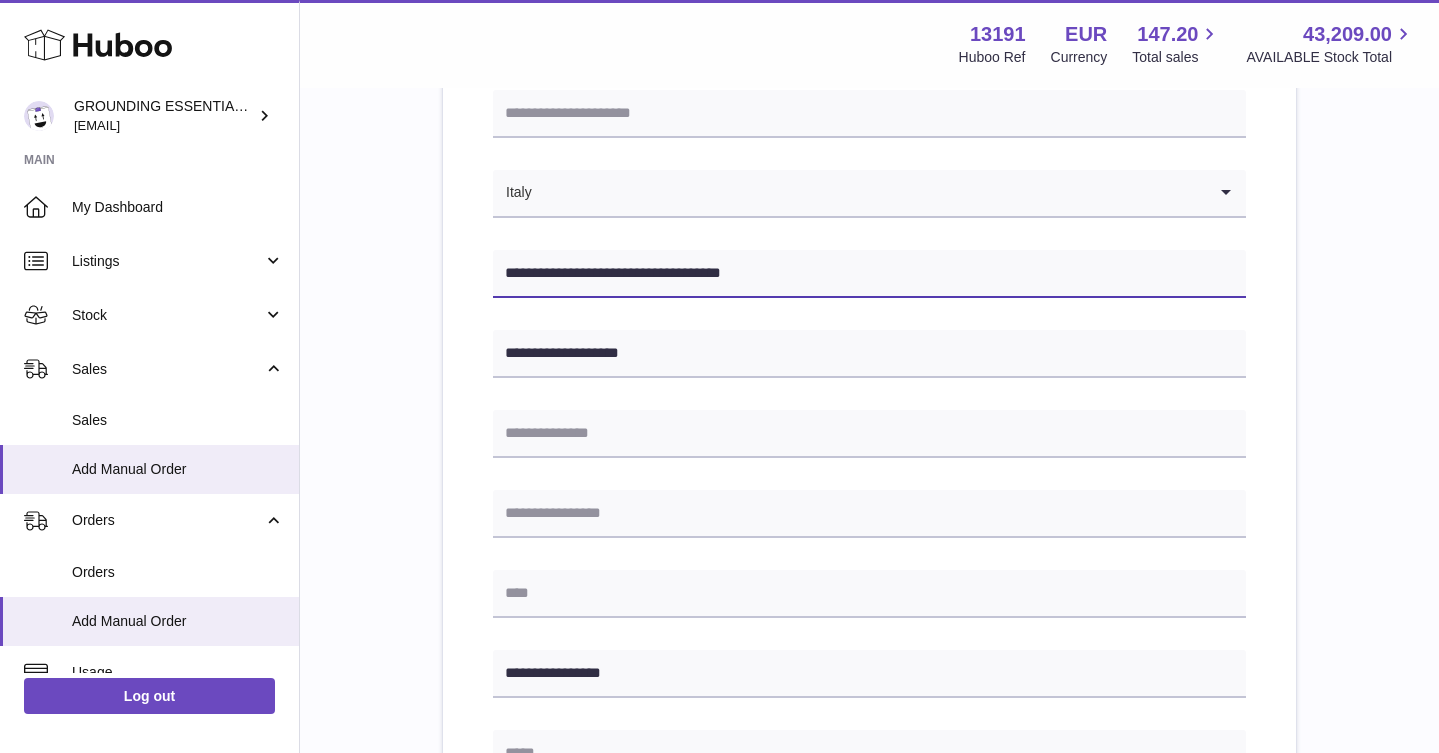 drag, startPoint x: 697, startPoint y: 272, endPoint x: 642, endPoint y: 271, distance: 55.00909 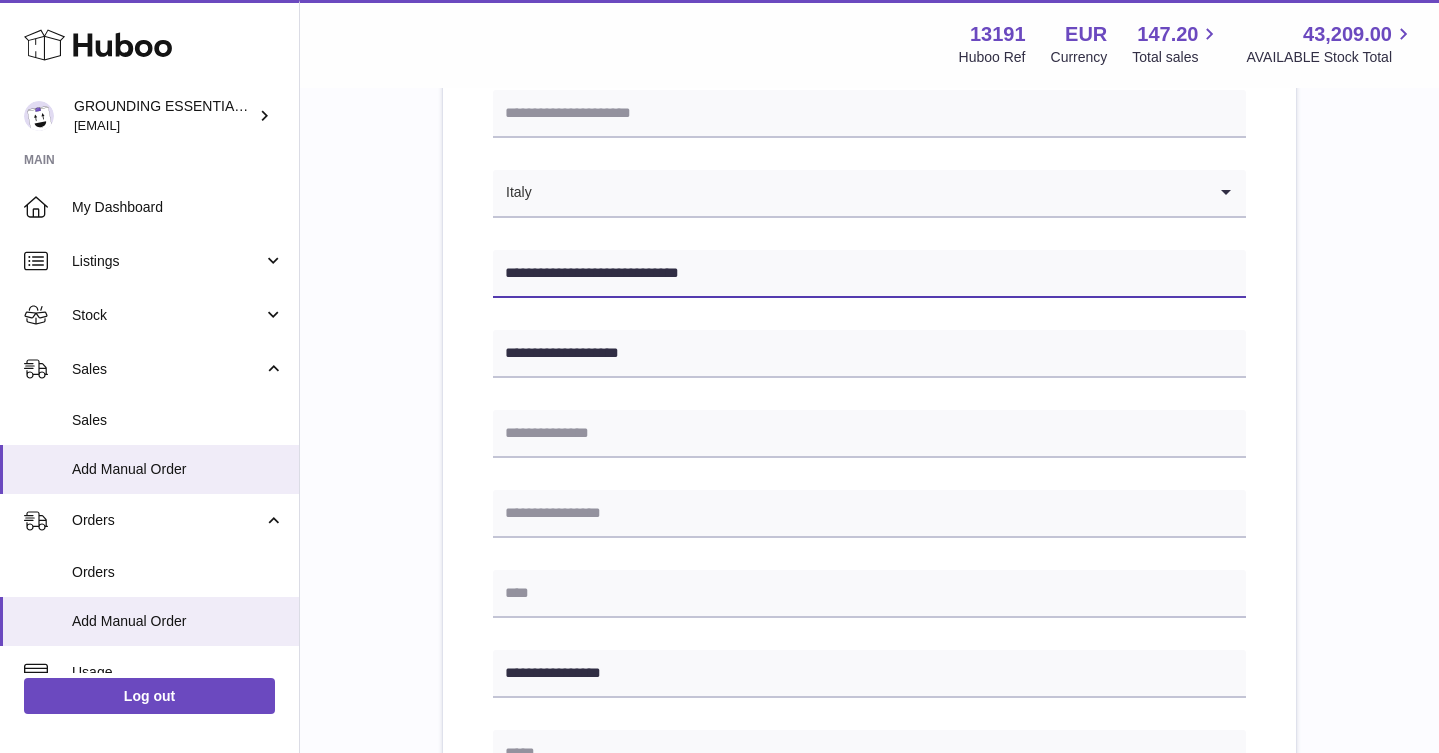 type on "**********" 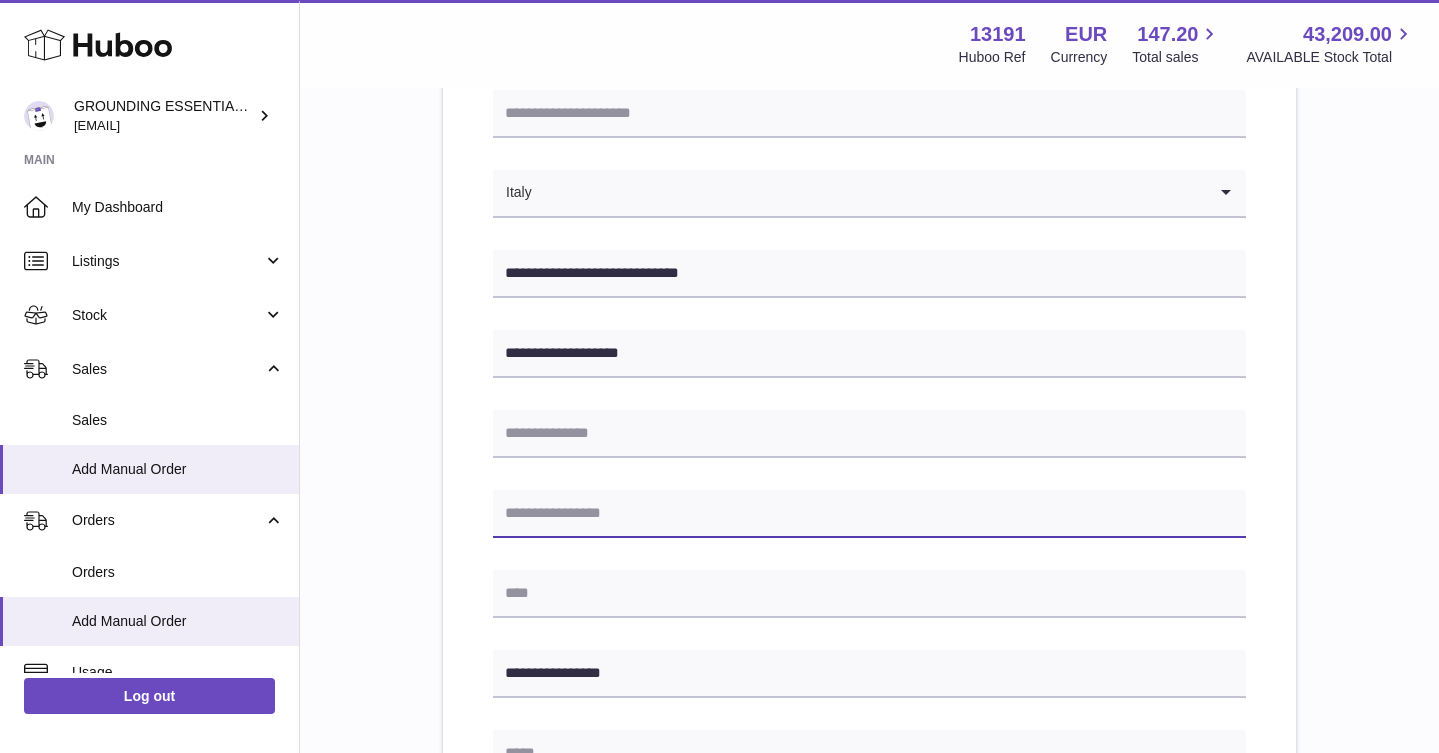 click at bounding box center (869, 514) 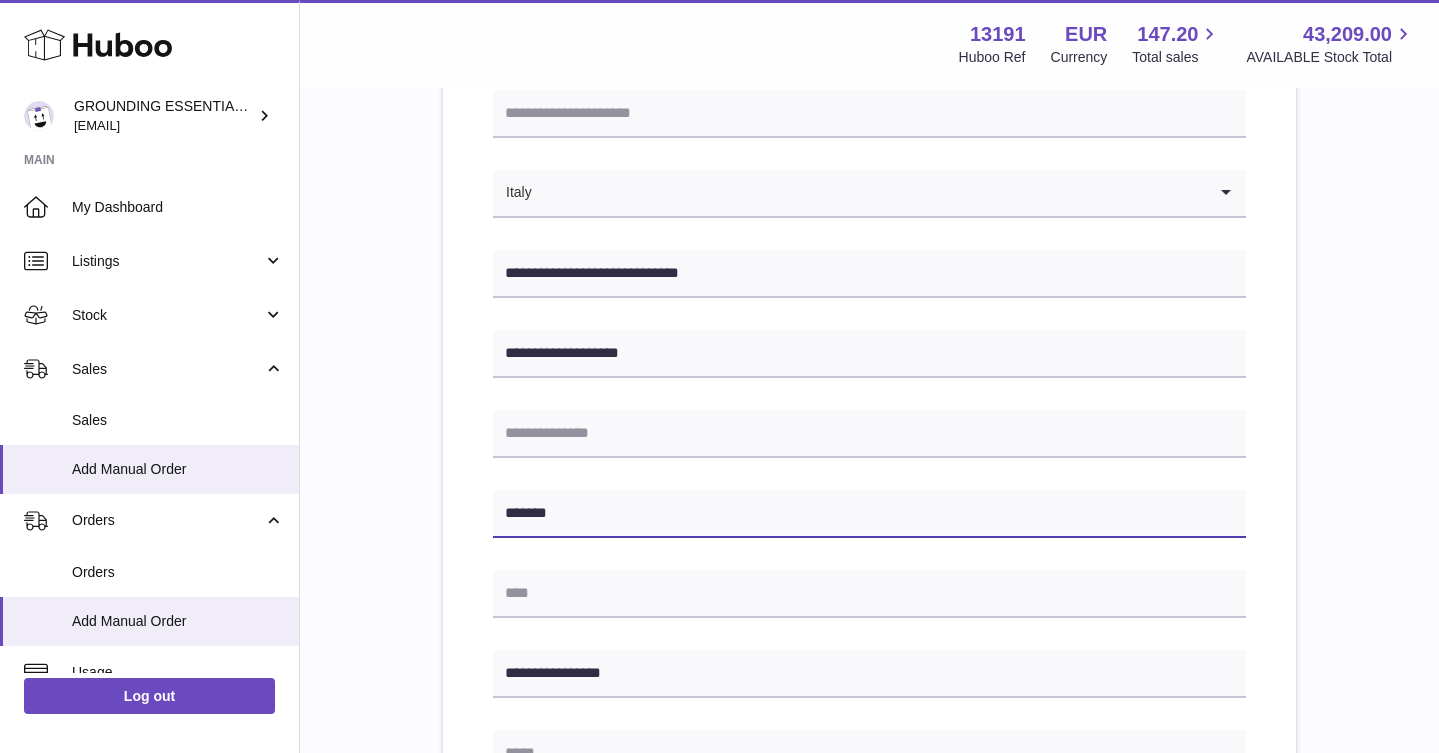 type on "******" 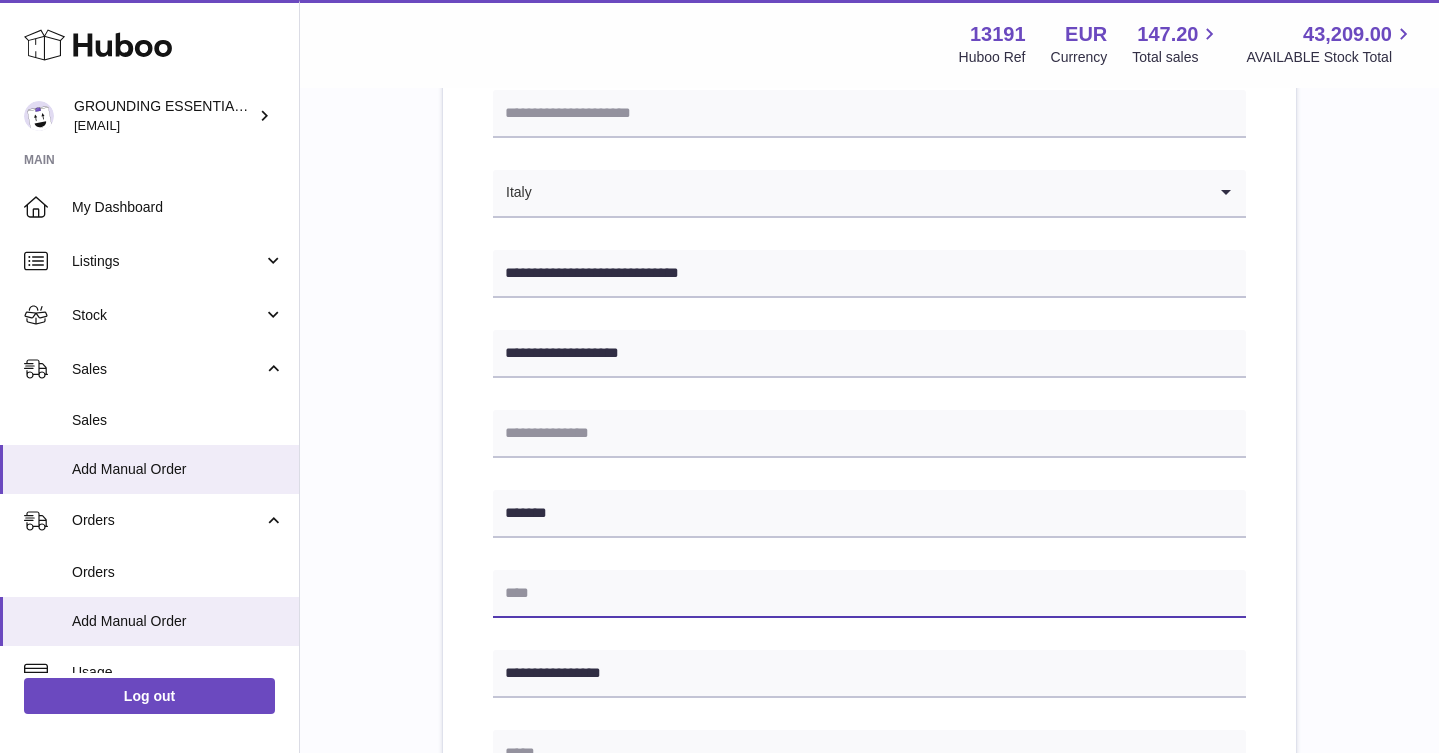 click at bounding box center [869, 594] 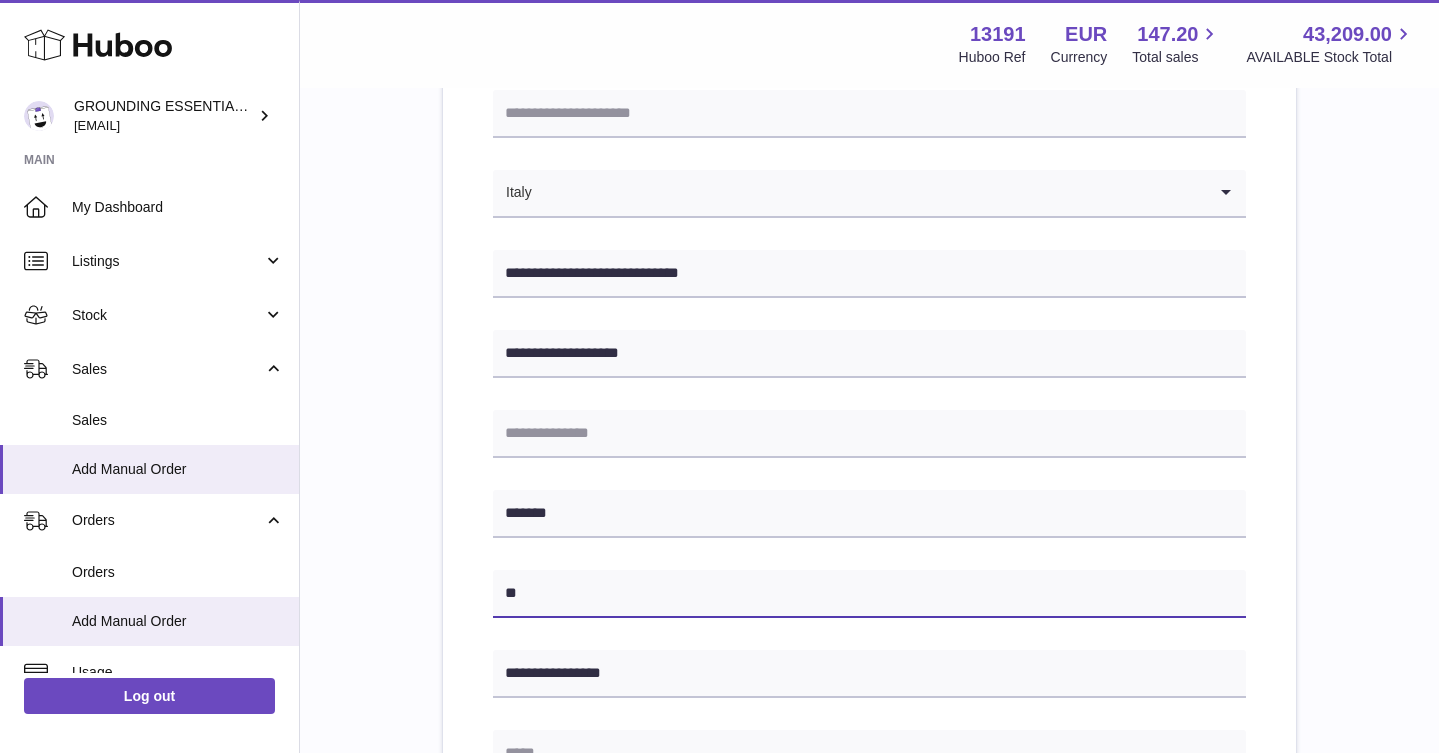 type on "**" 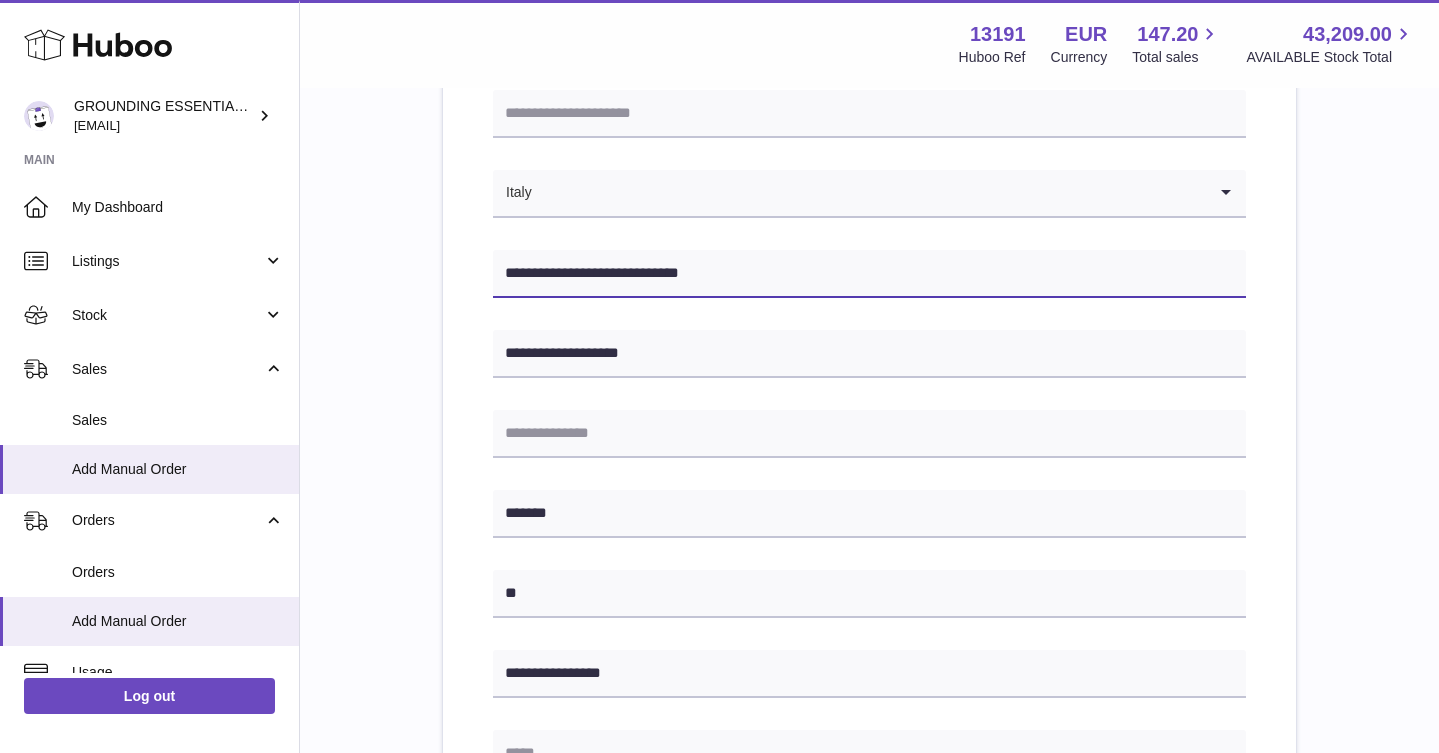 drag, startPoint x: 637, startPoint y: 276, endPoint x: 596, endPoint y: 274, distance: 41.04875 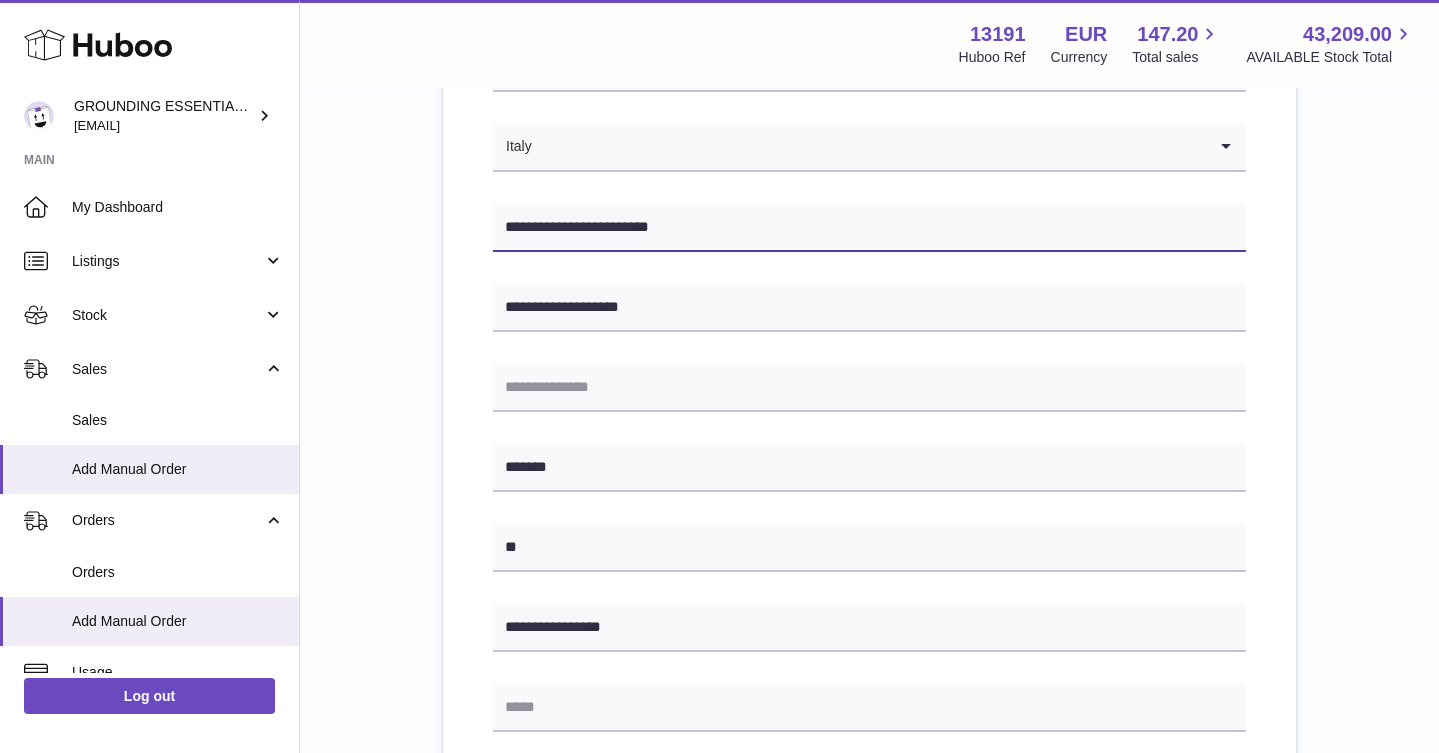scroll, scrollTop: 373, scrollLeft: 0, axis: vertical 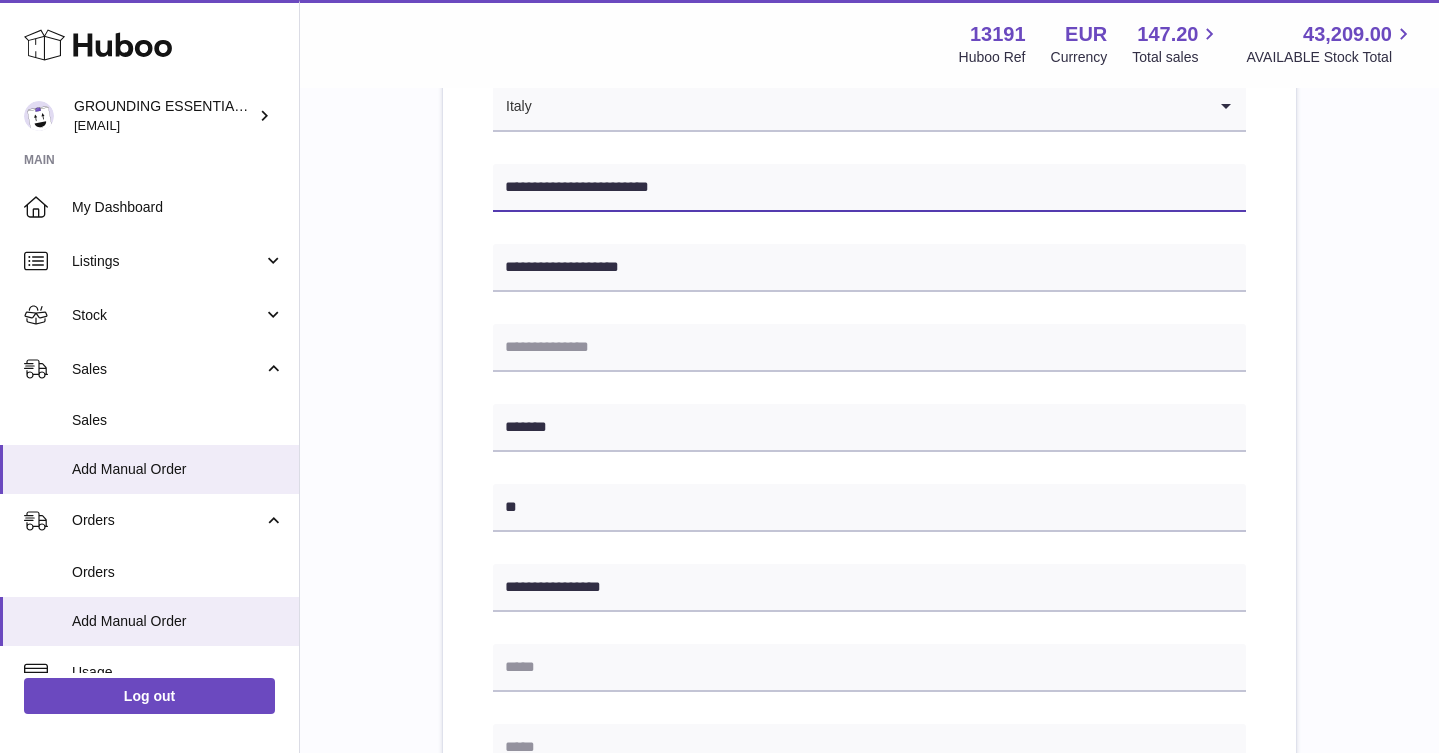 type on "**********" 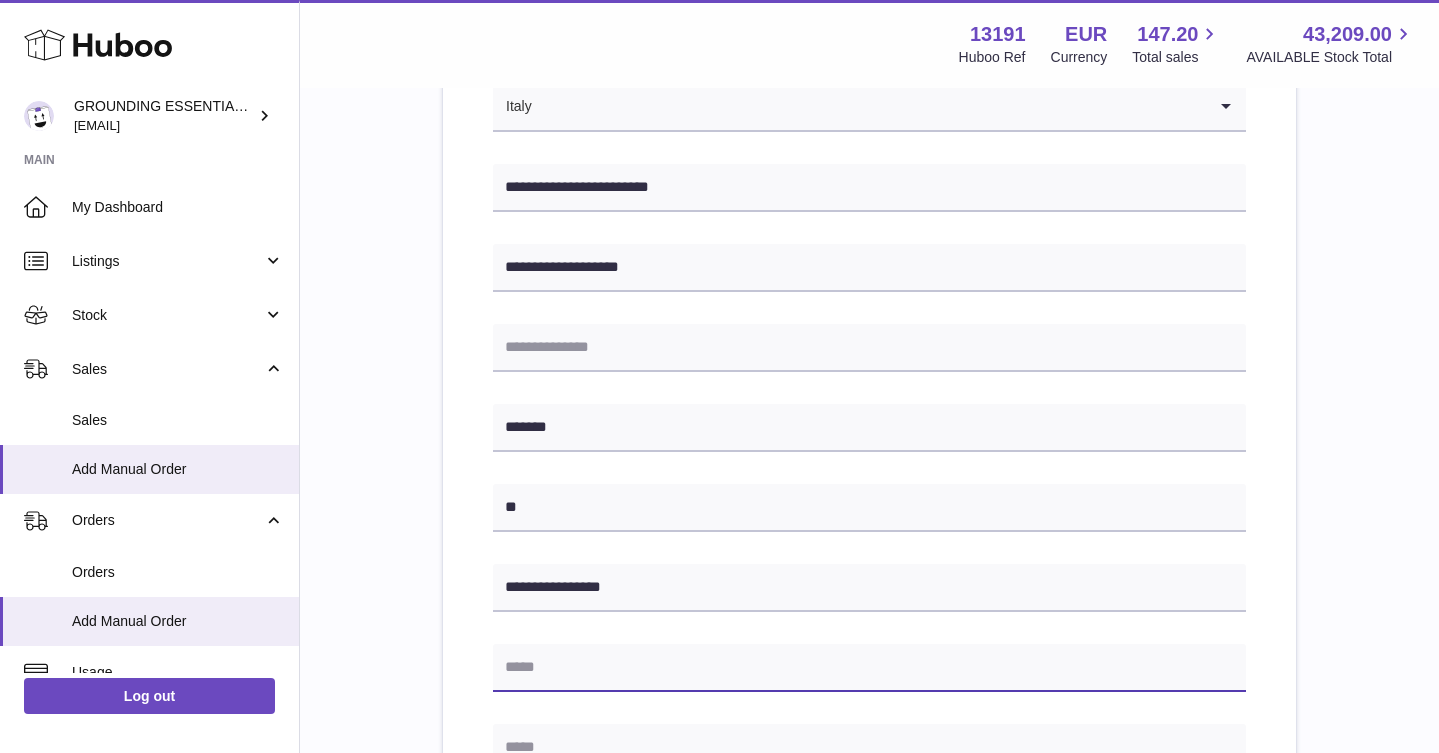 click at bounding box center (869, 668) 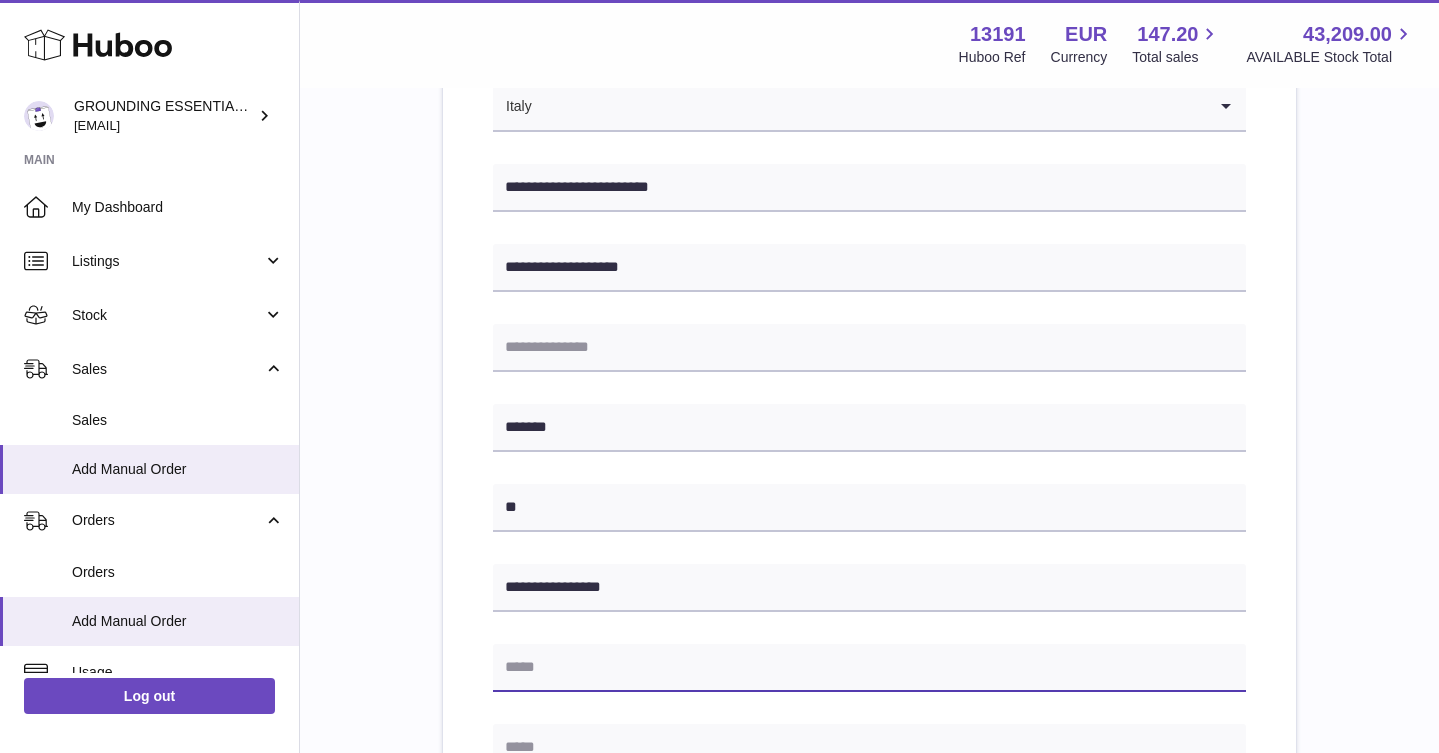 paste on "*****" 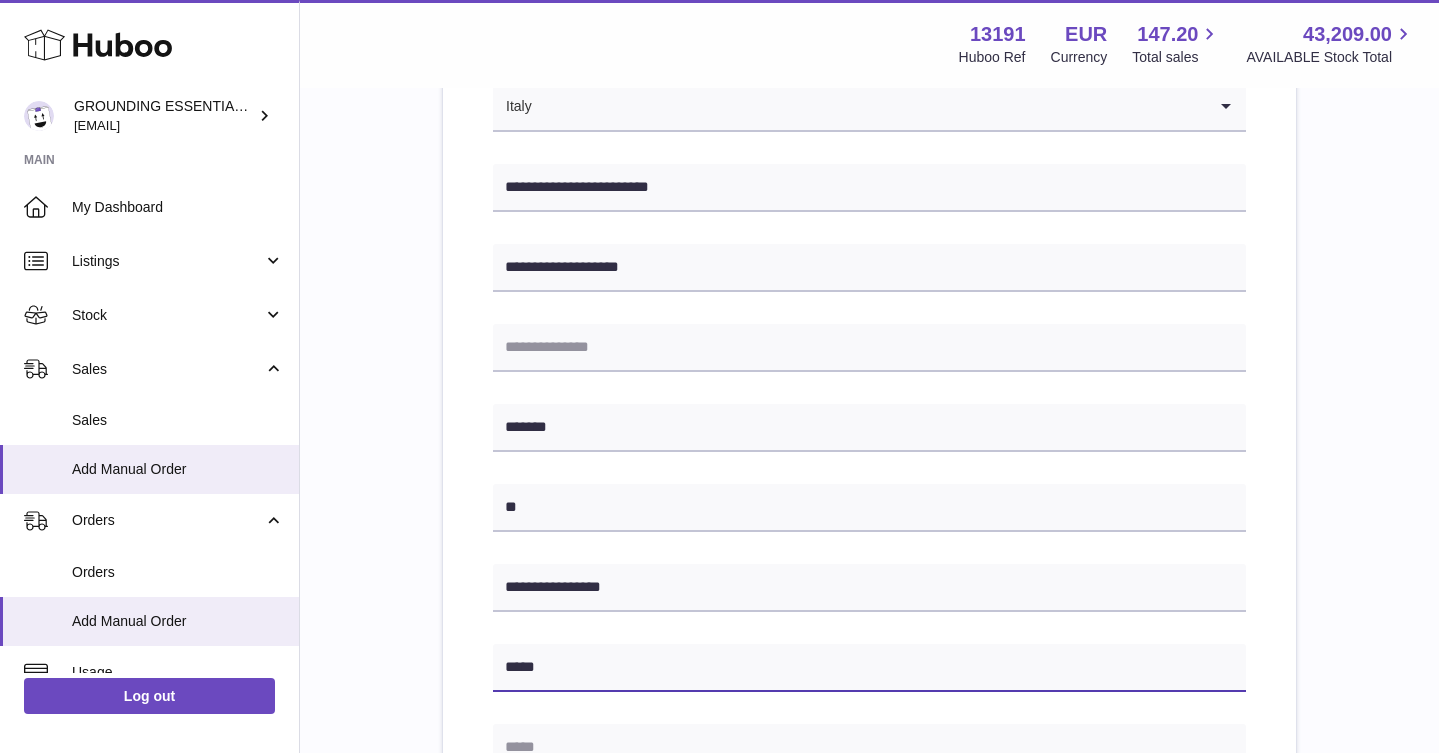 type on "*****" 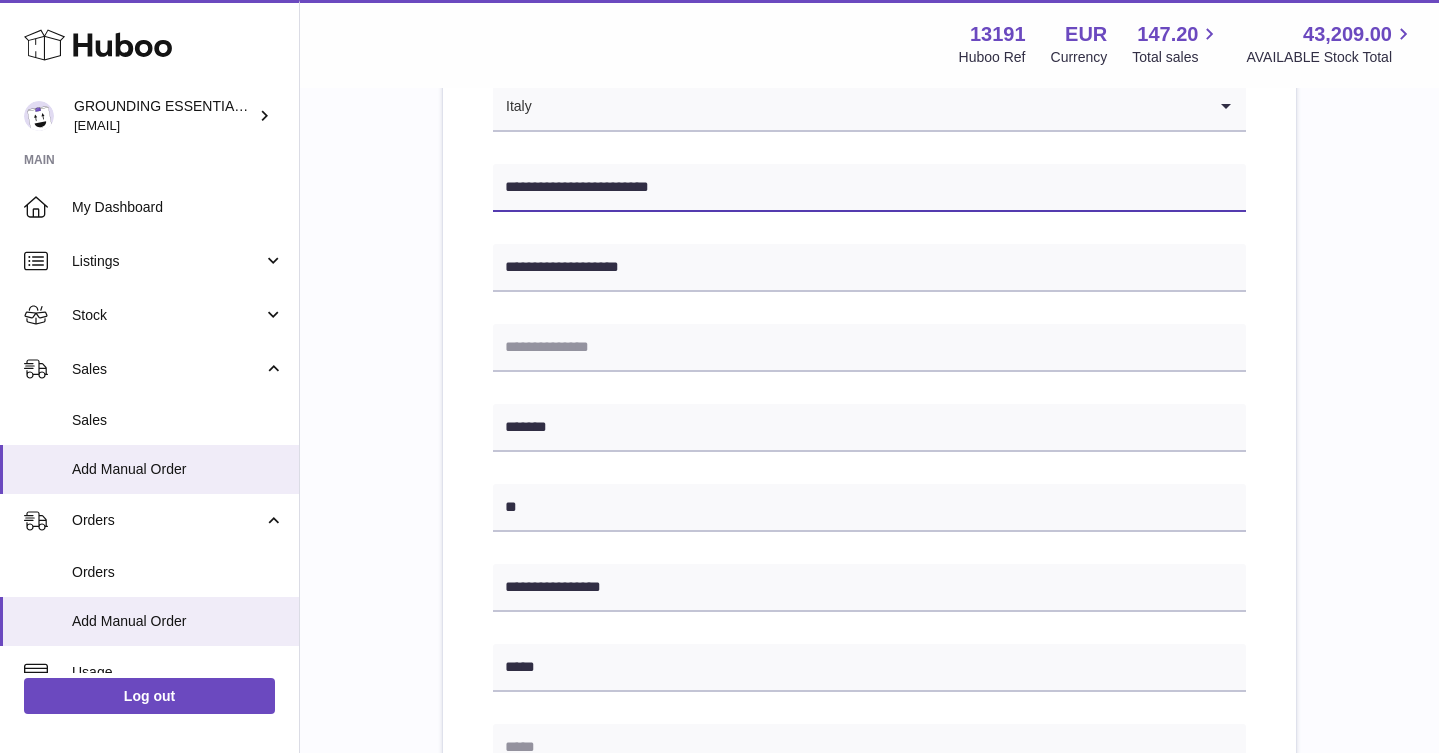 drag, startPoint x: 668, startPoint y: 191, endPoint x: 606, endPoint y: 189, distance: 62.03225 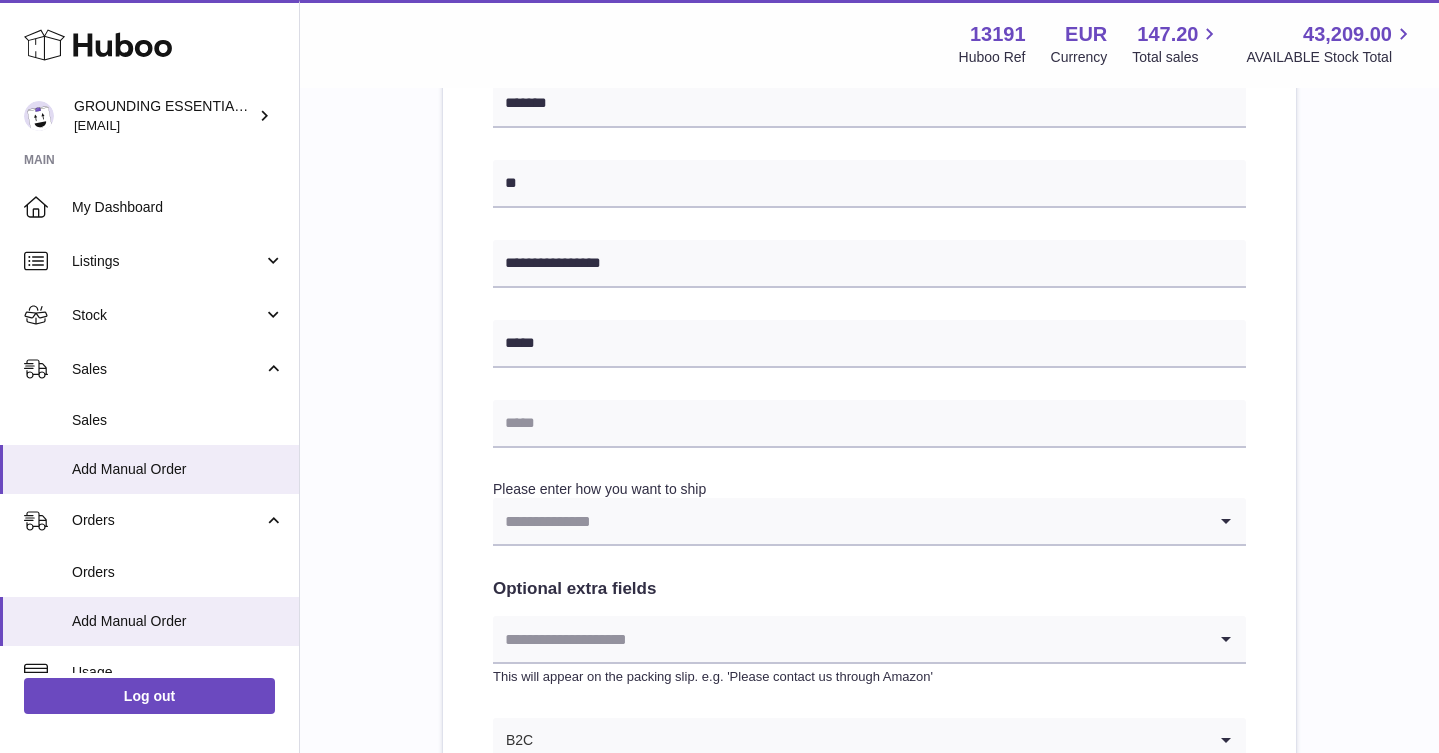 scroll, scrollTop: 800, scrollLeft: 0, axis: vertical 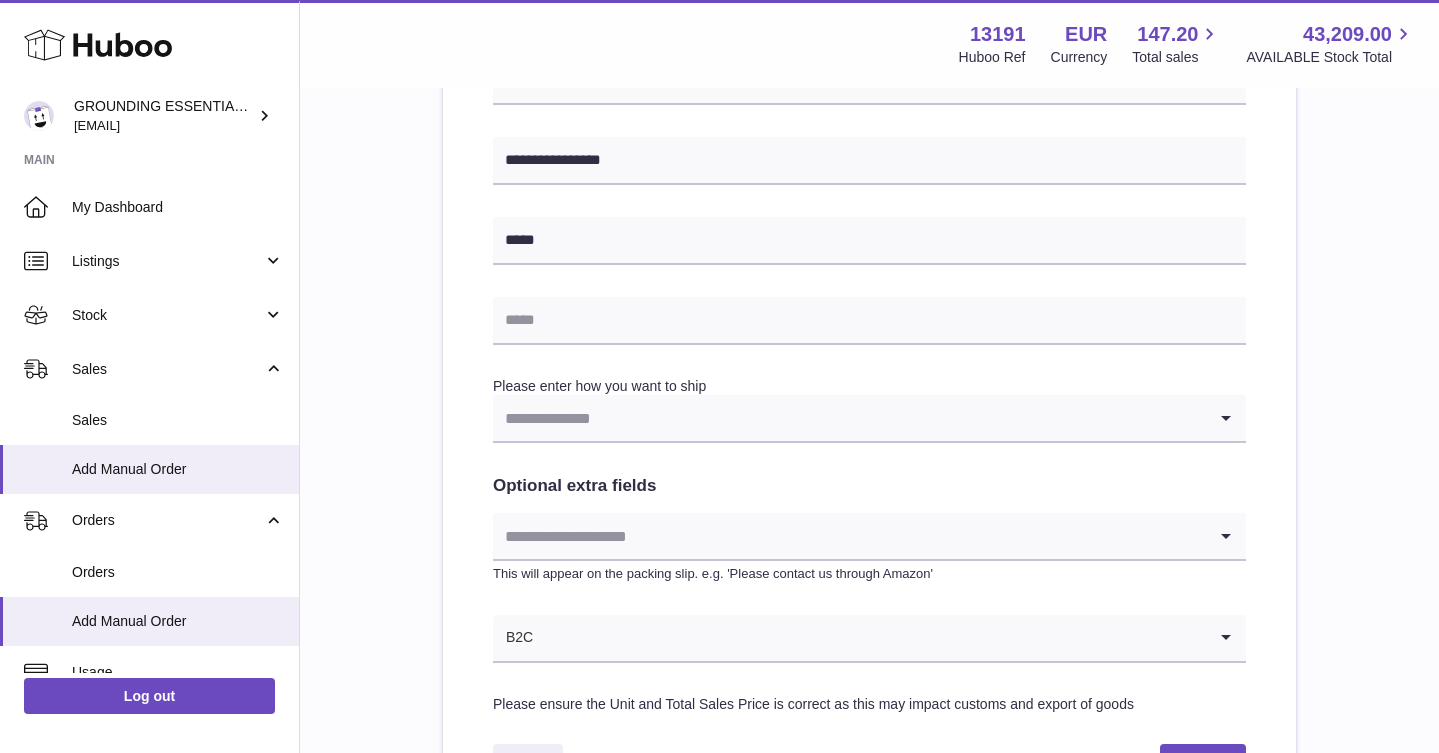 type on "**********" 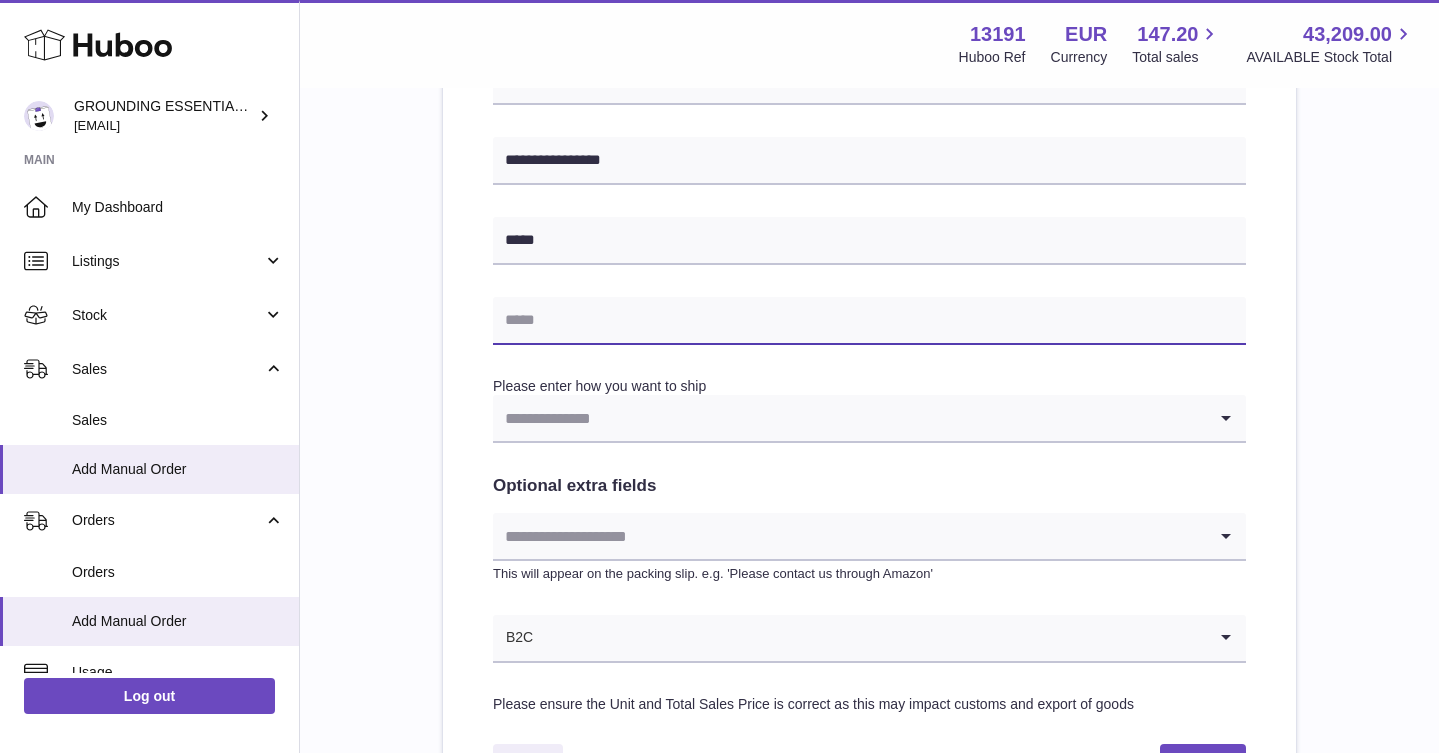 click at bounding box center (869, 321) 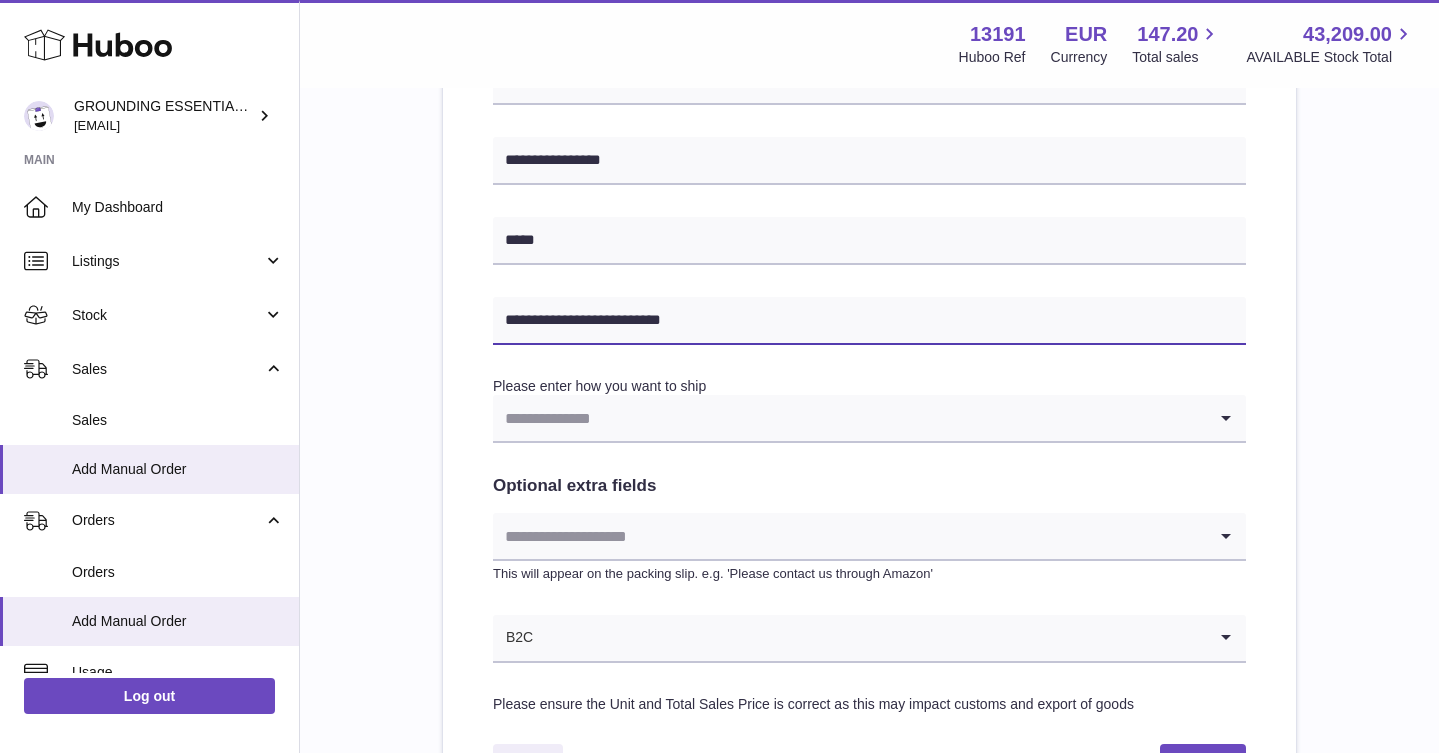 type on "**********" 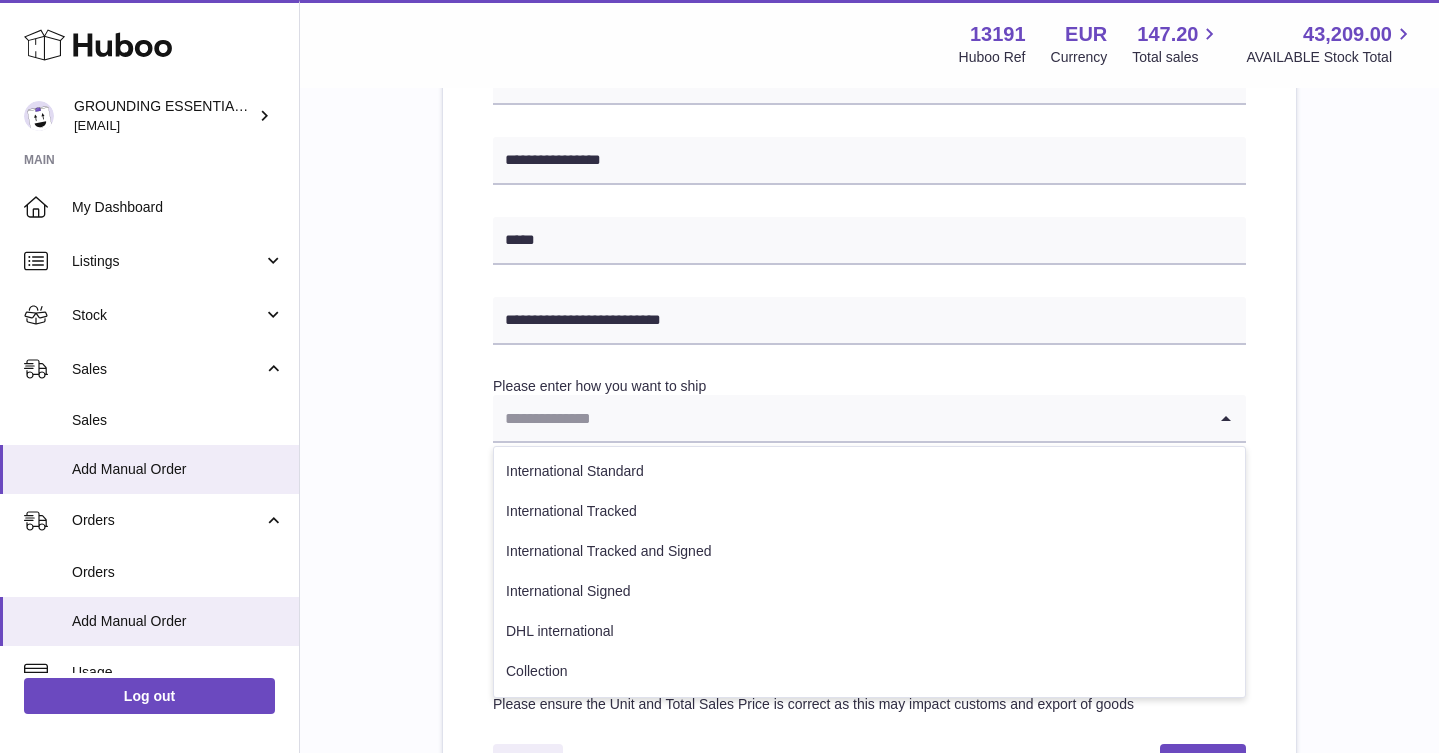 click at bounding box center (849, 418) 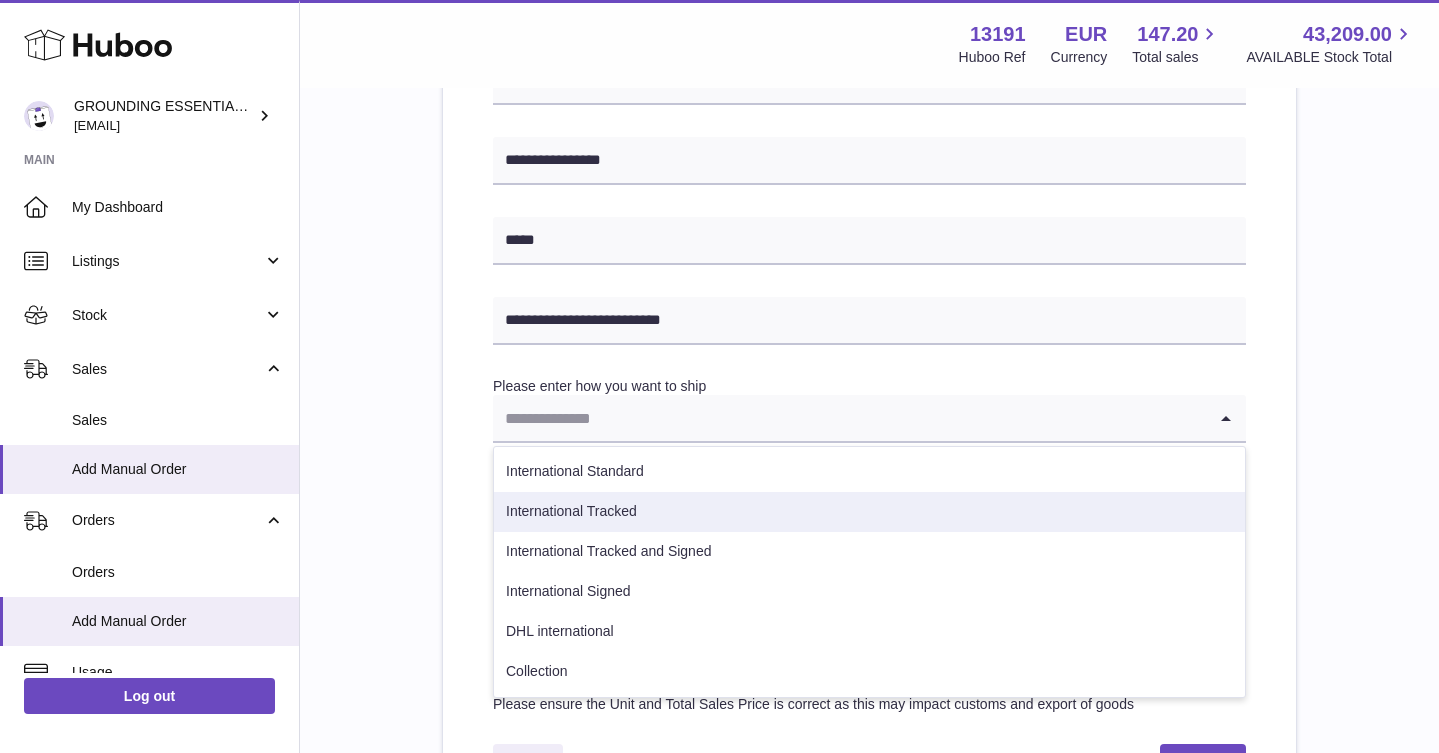 click on "International Tracked" at bounding box center (869, 512) 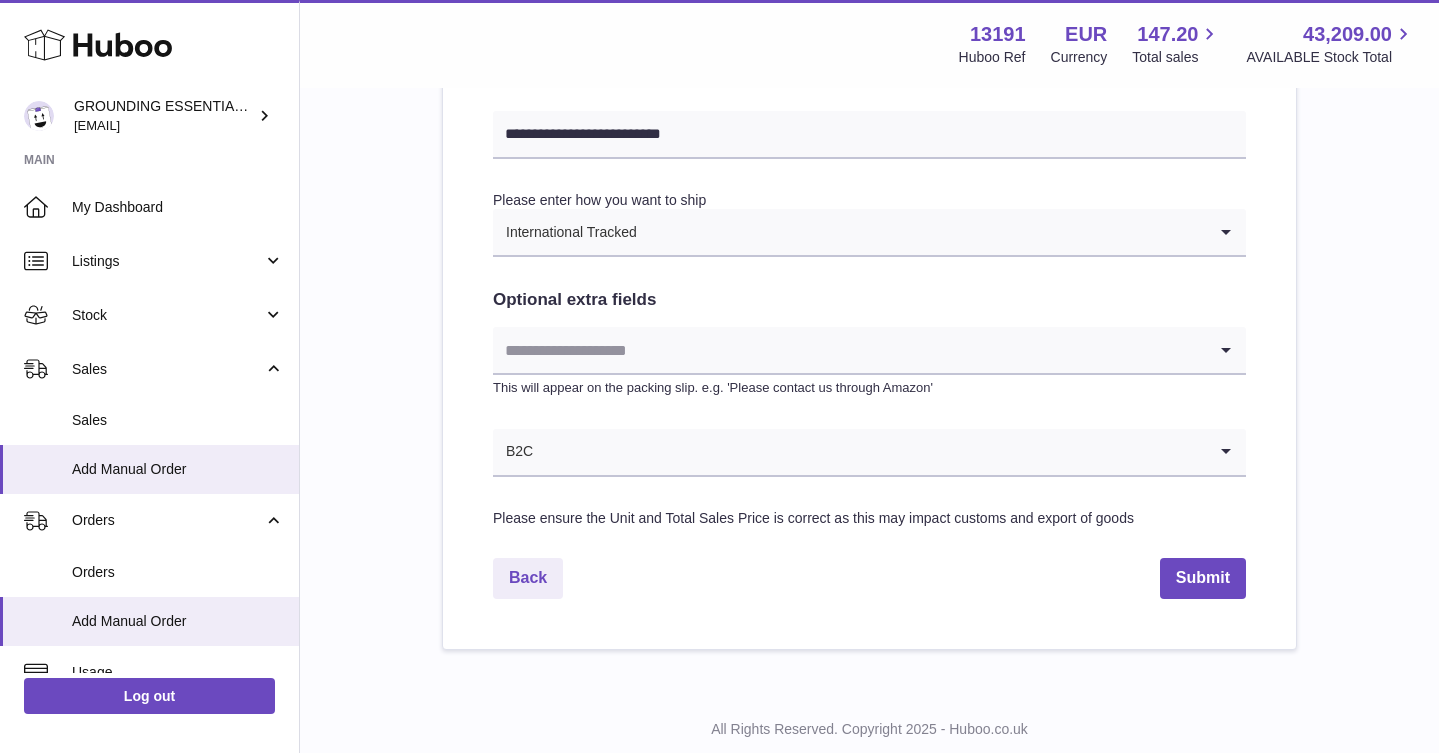 scroll, scrollTop: 1009, scrollLeft: 0, axis: vertical 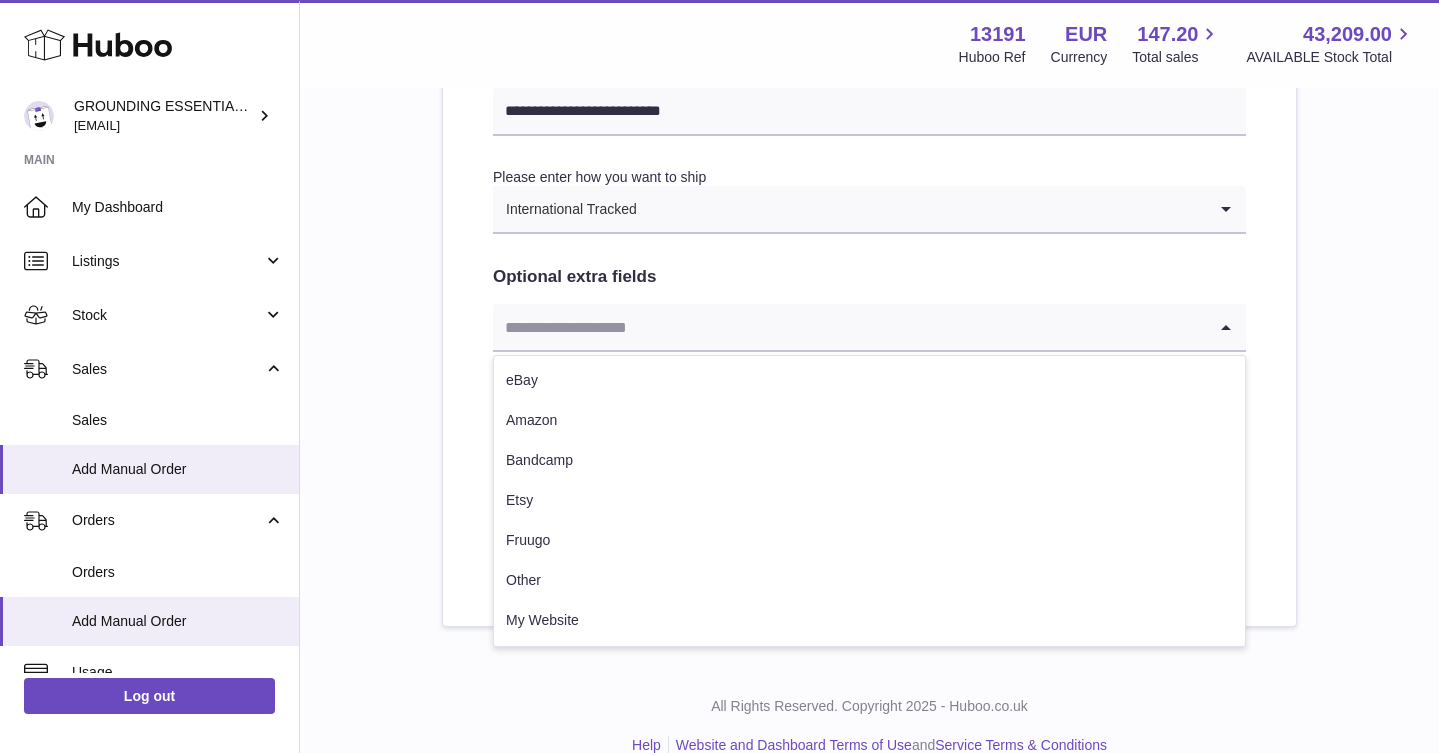 click at bounding box center (849, 327) 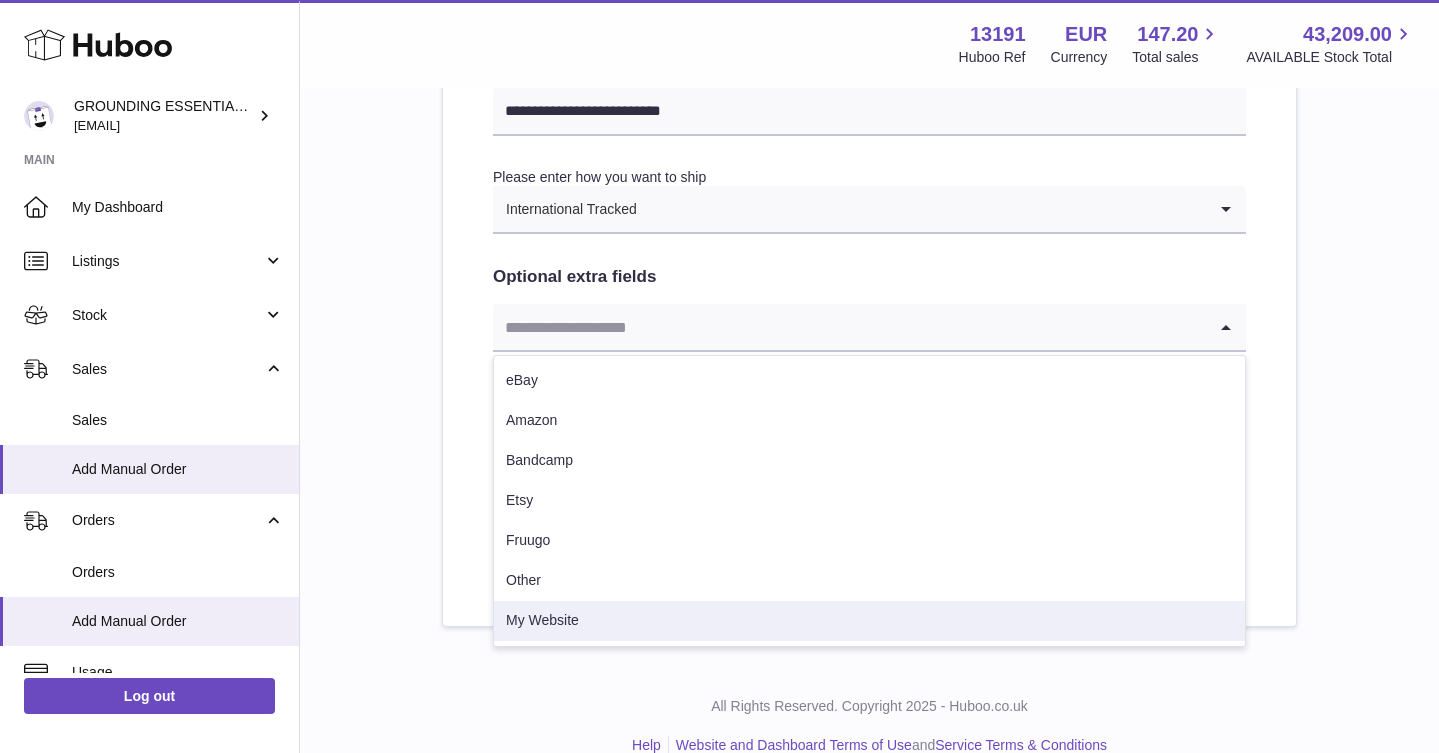click on "My Website" at bounding box center (869, 621) 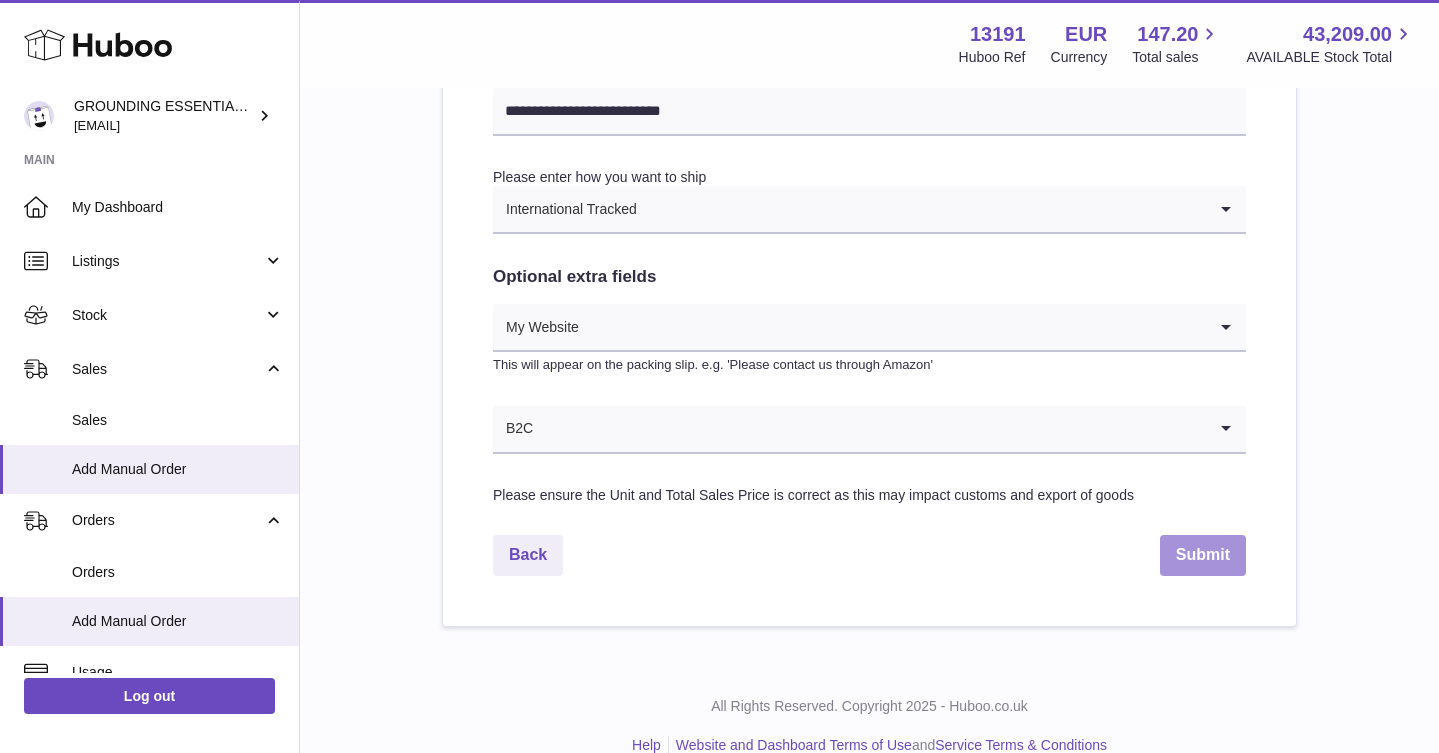 click on "Submit" at bounding box center [1203, 555] 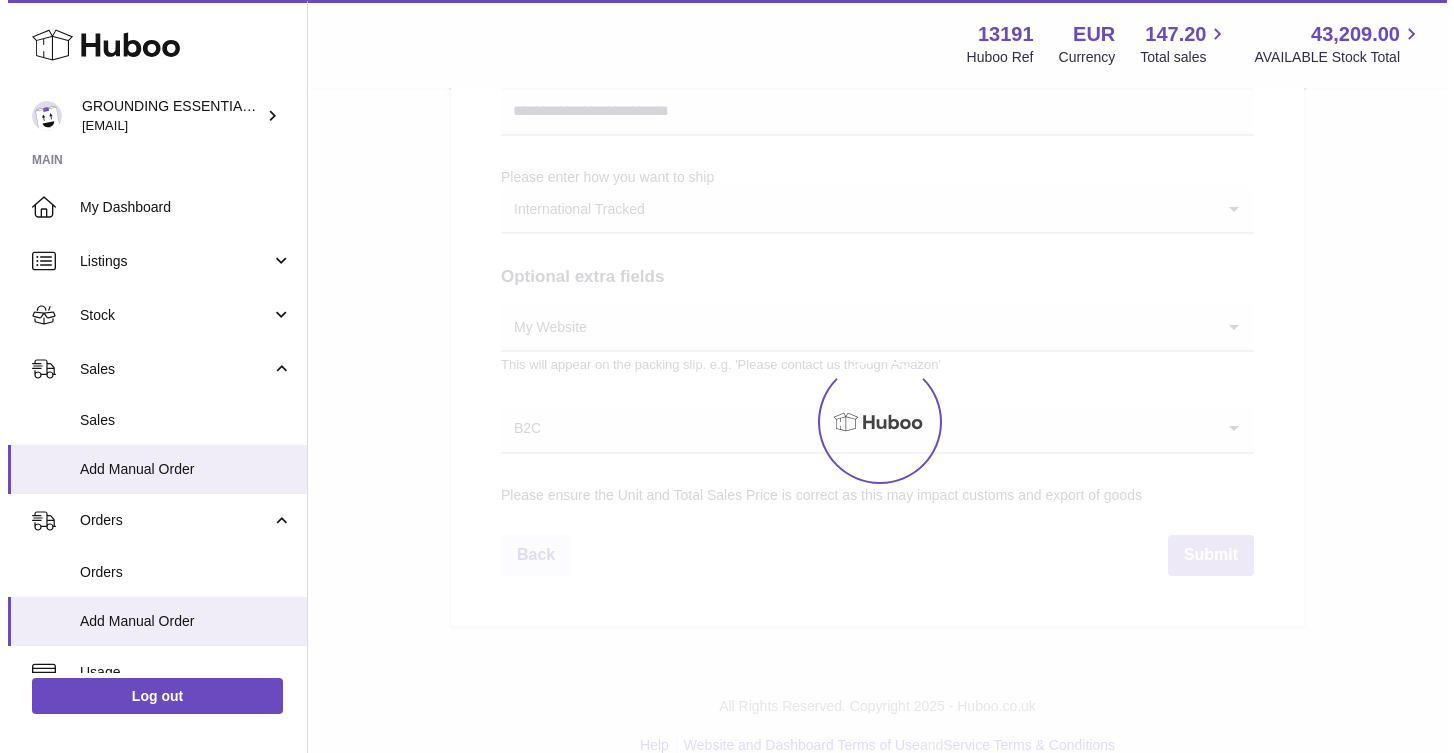 scroll, scrollTop: 0, scrollLeft: 0, axis: both 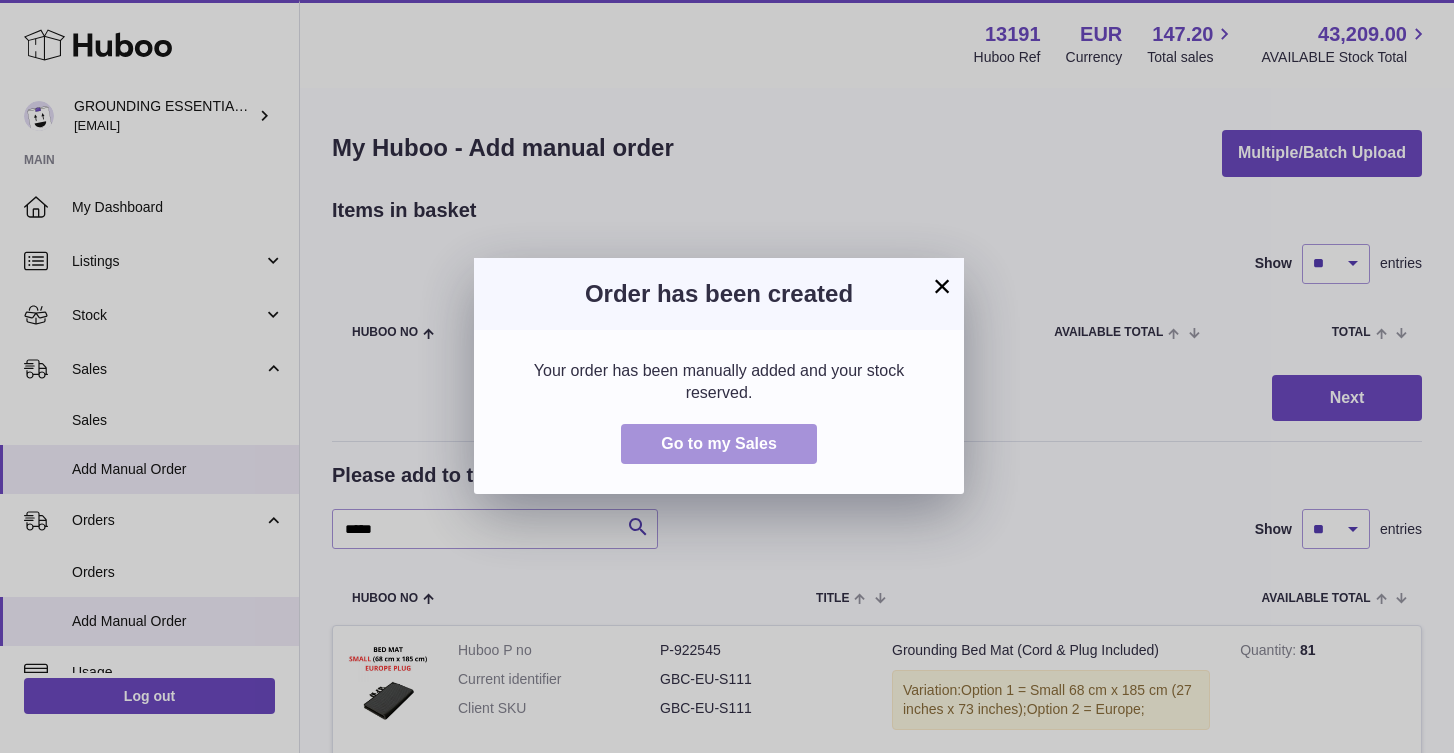 click on "Go to my Sales" at bounding box center (719, 443) 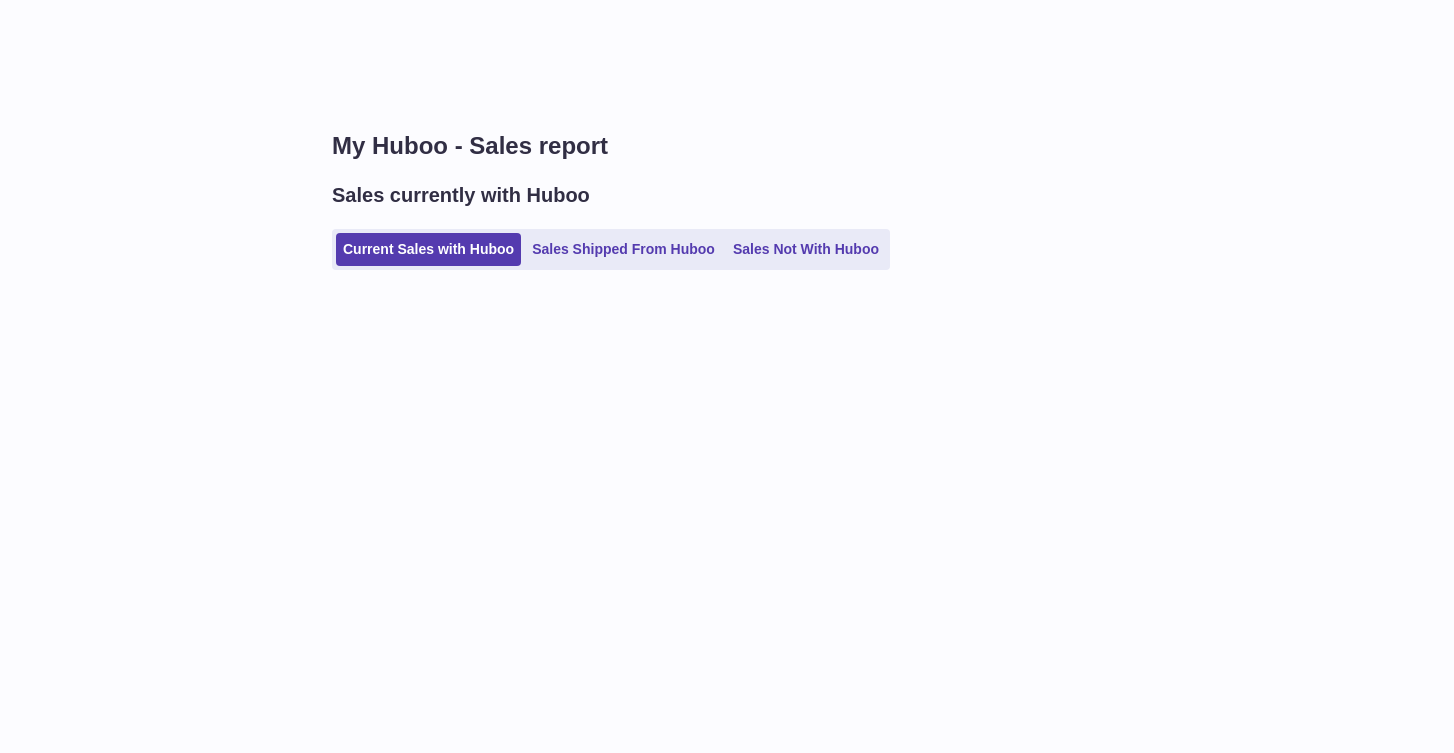 scroll, scrollTop: 0, scrollLeft: 0, axis: both 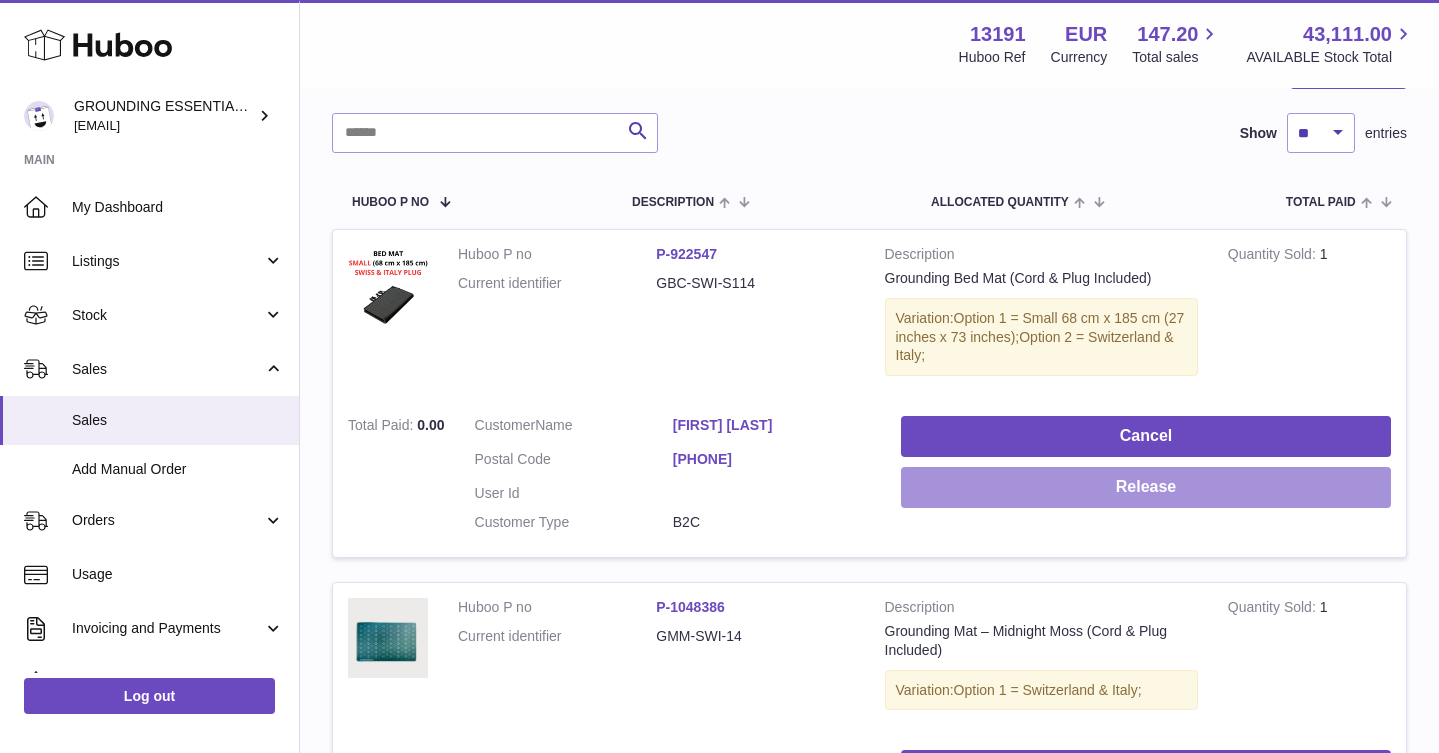 click on "Release" at bounding box center (1146, 487) 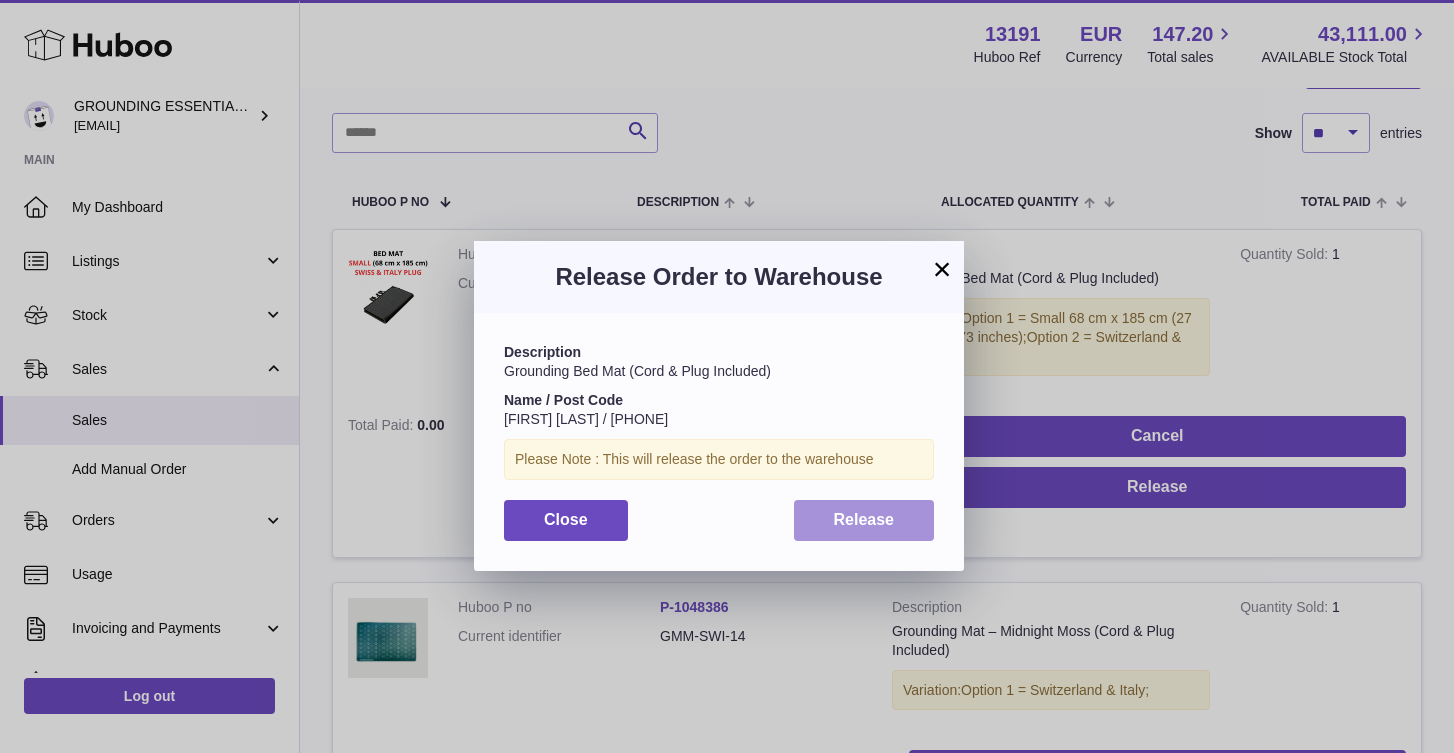 click on "Release" at bounding box center [864, 519] 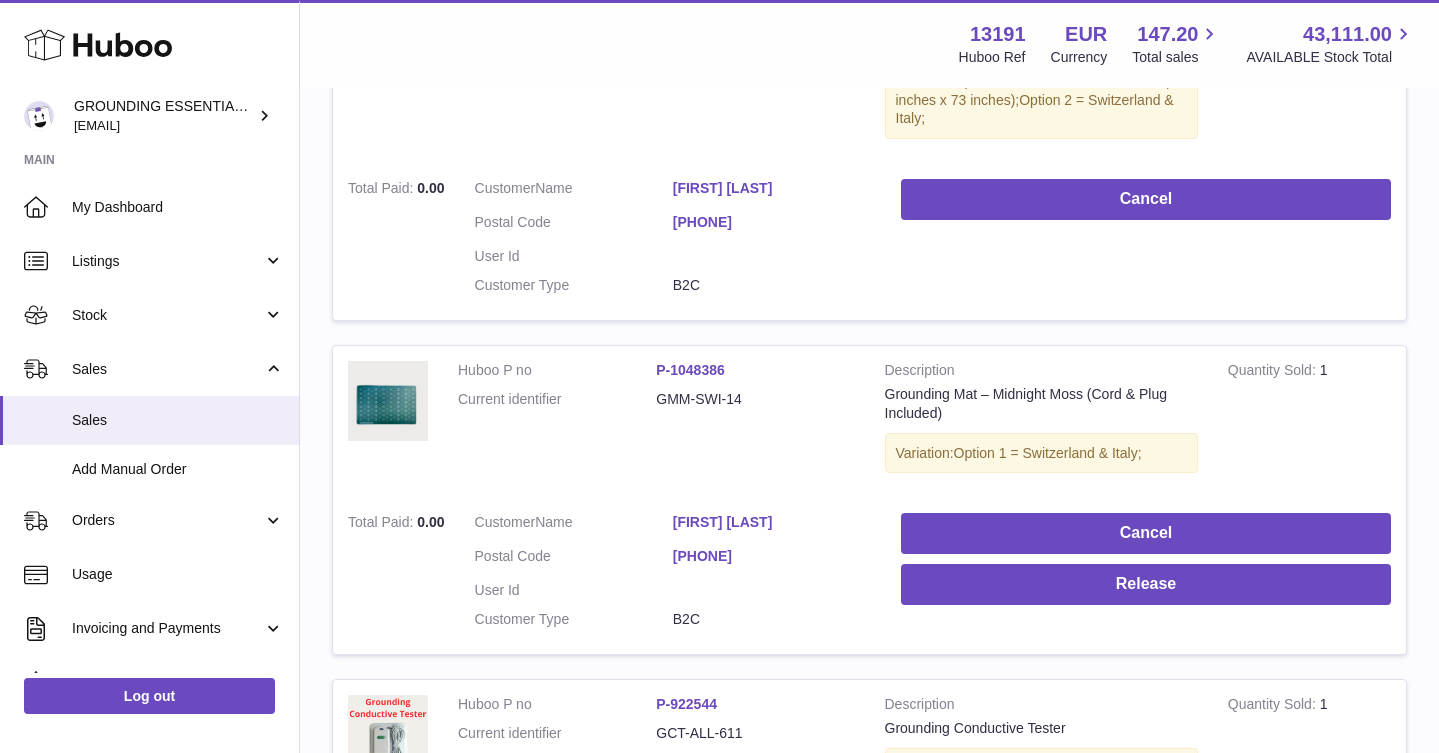 scroll, scrollTop: 461, scrollLeft: 0, axis: vertical 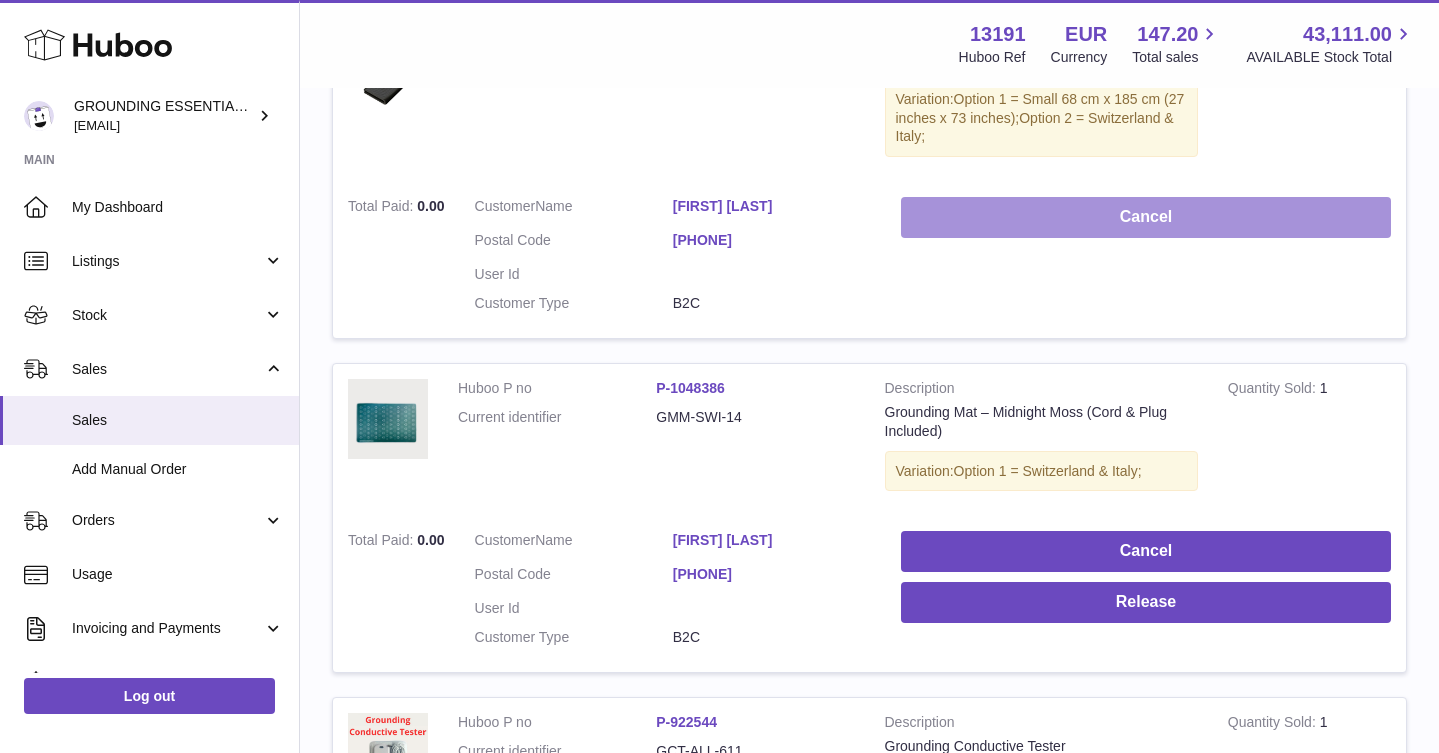 click on "Cancel" at bounding box center [1146, 217] 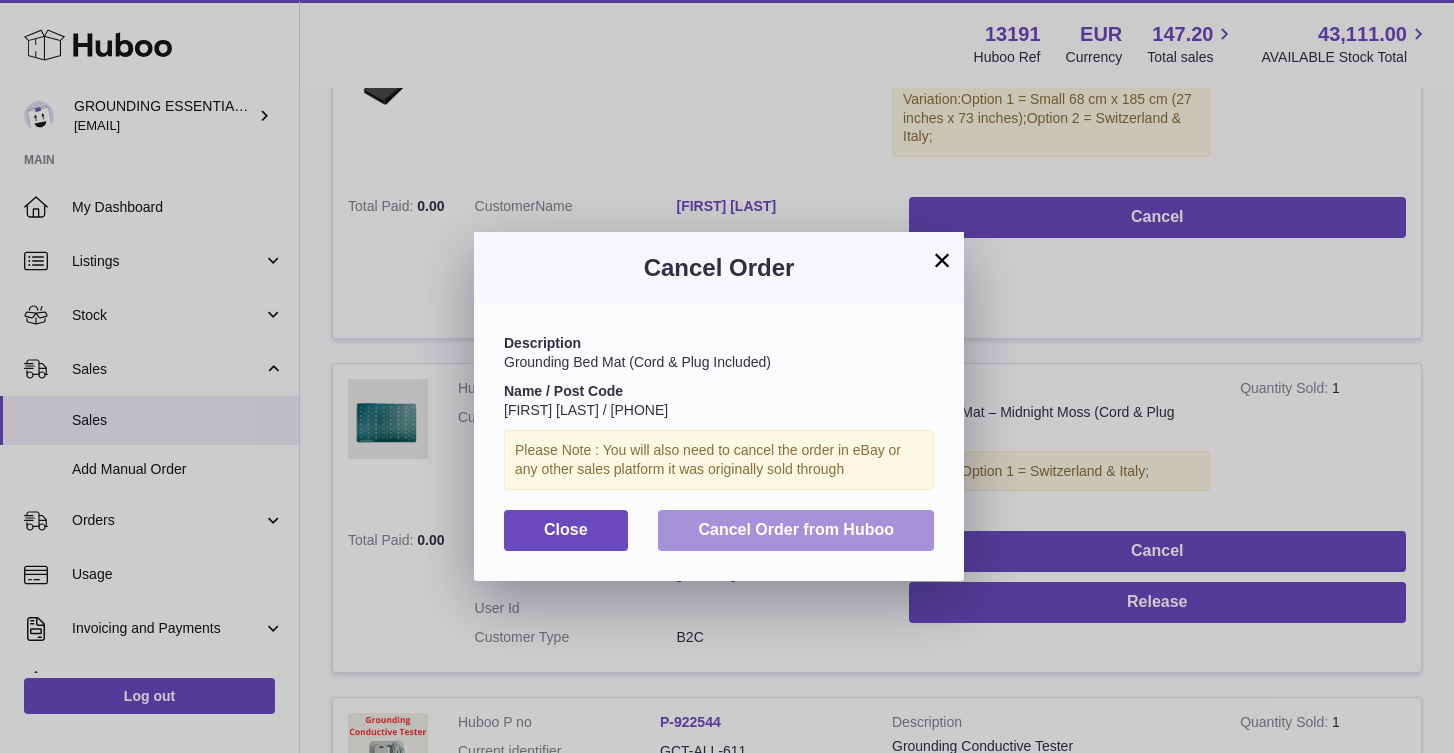 click on "Cancel Order from Huboo" at bounding box center (796, 529) 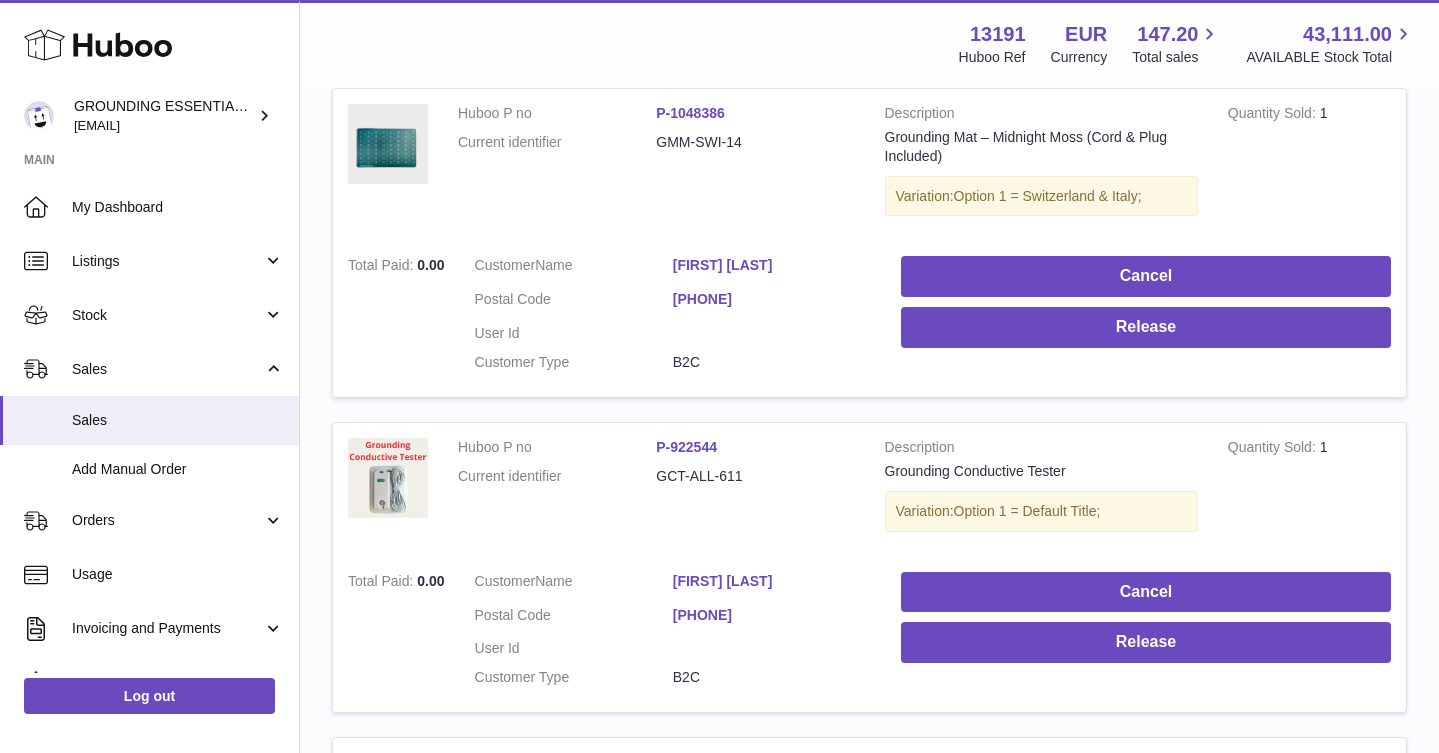 scroll, scrollTop: 368, scrollLeft: 0, axis: vertical 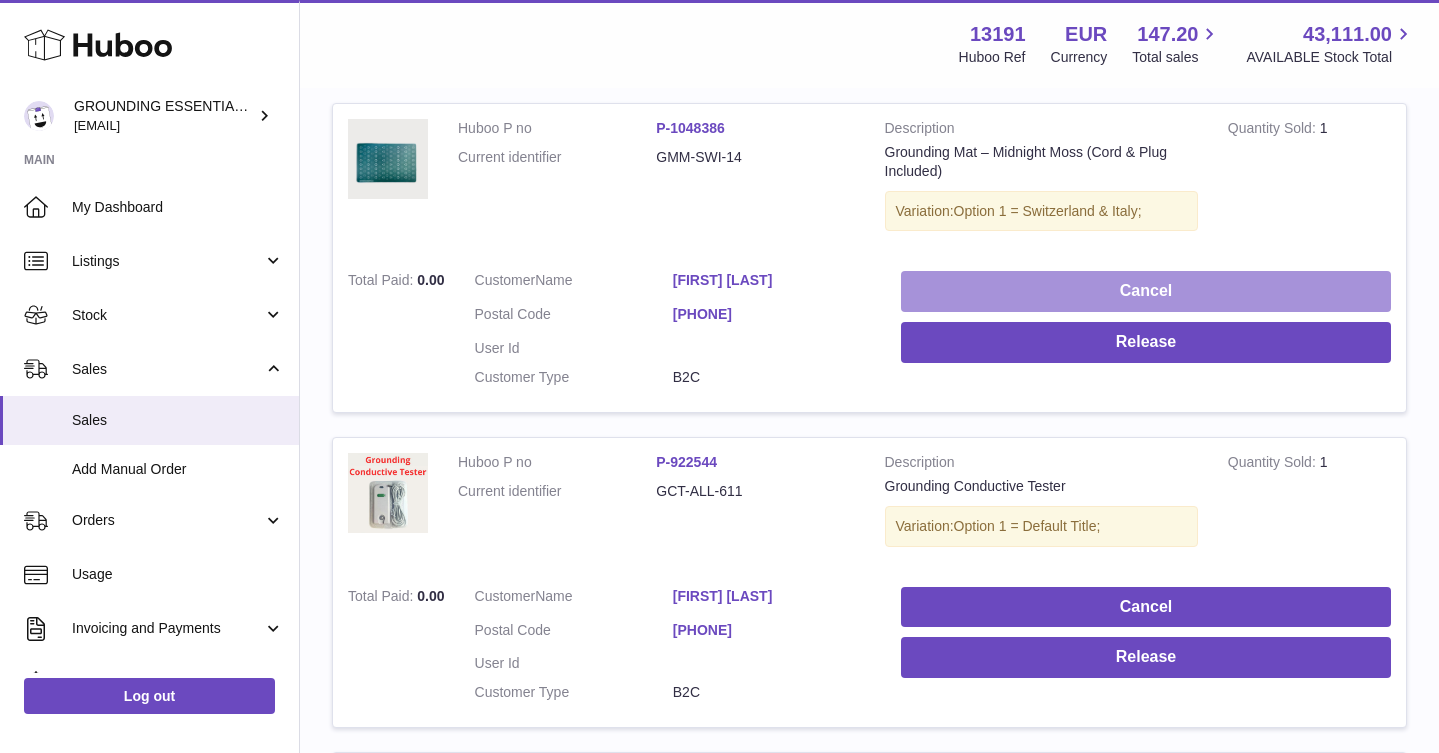 click on "Cancel" at bounding box center (1146, 291) 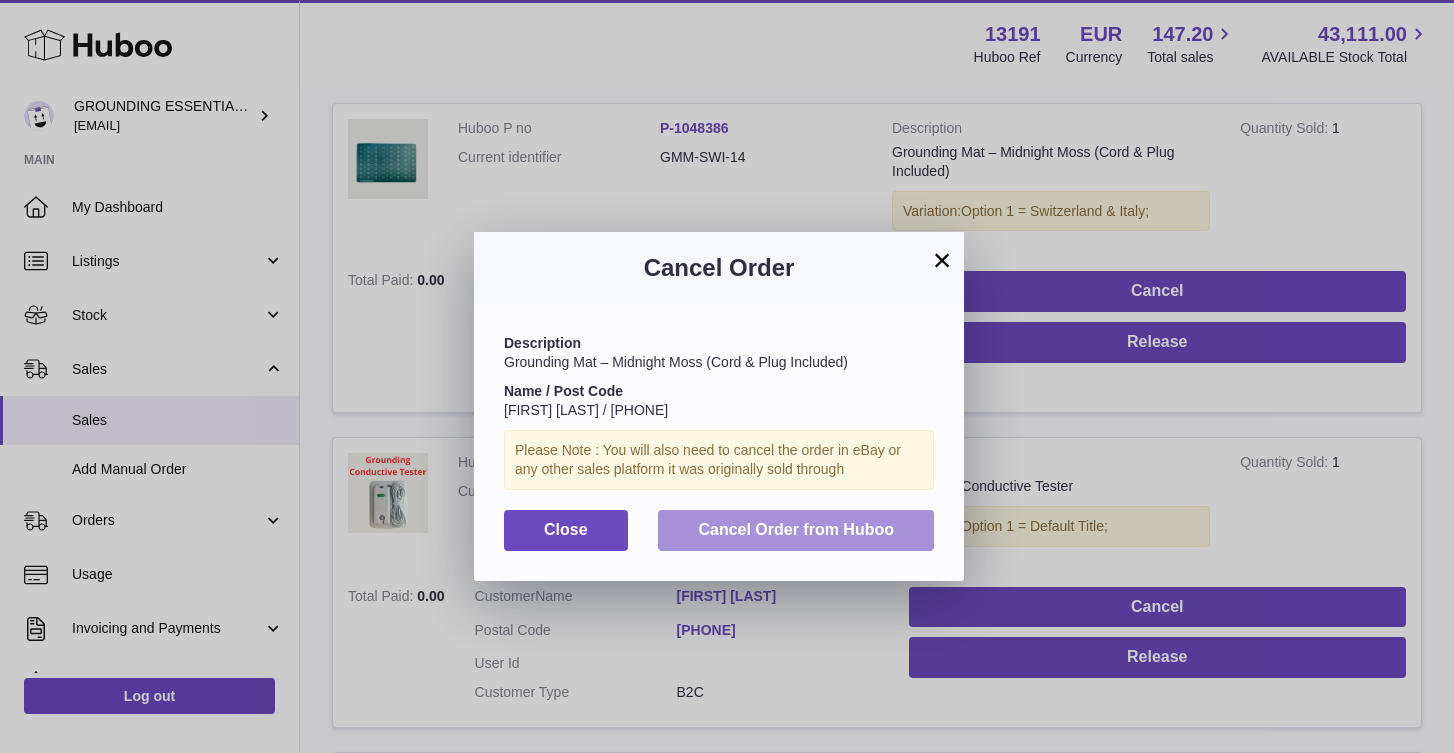 click on "Cancel Order from Huboo" at bounding box center (796, 529) 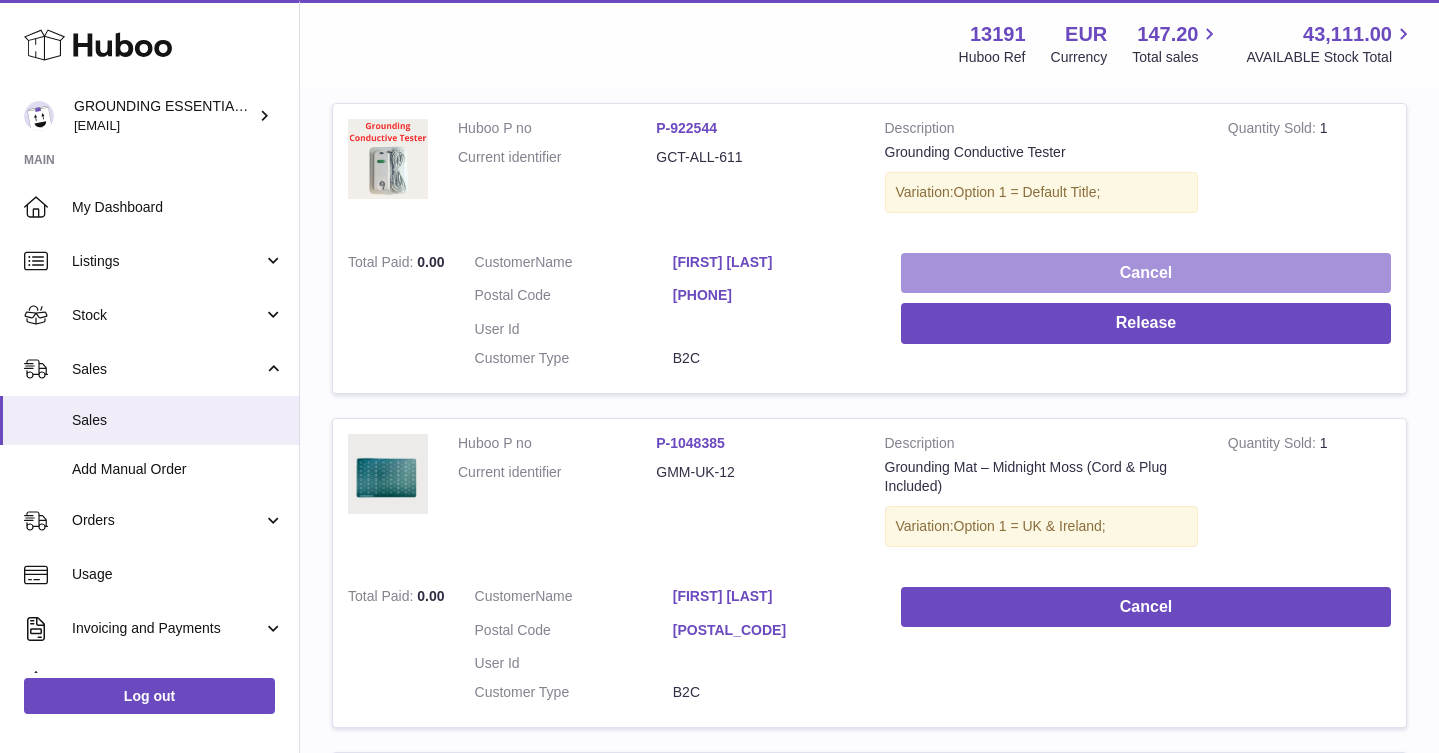 click on "Cancel" at bounding box center [1146, 273] 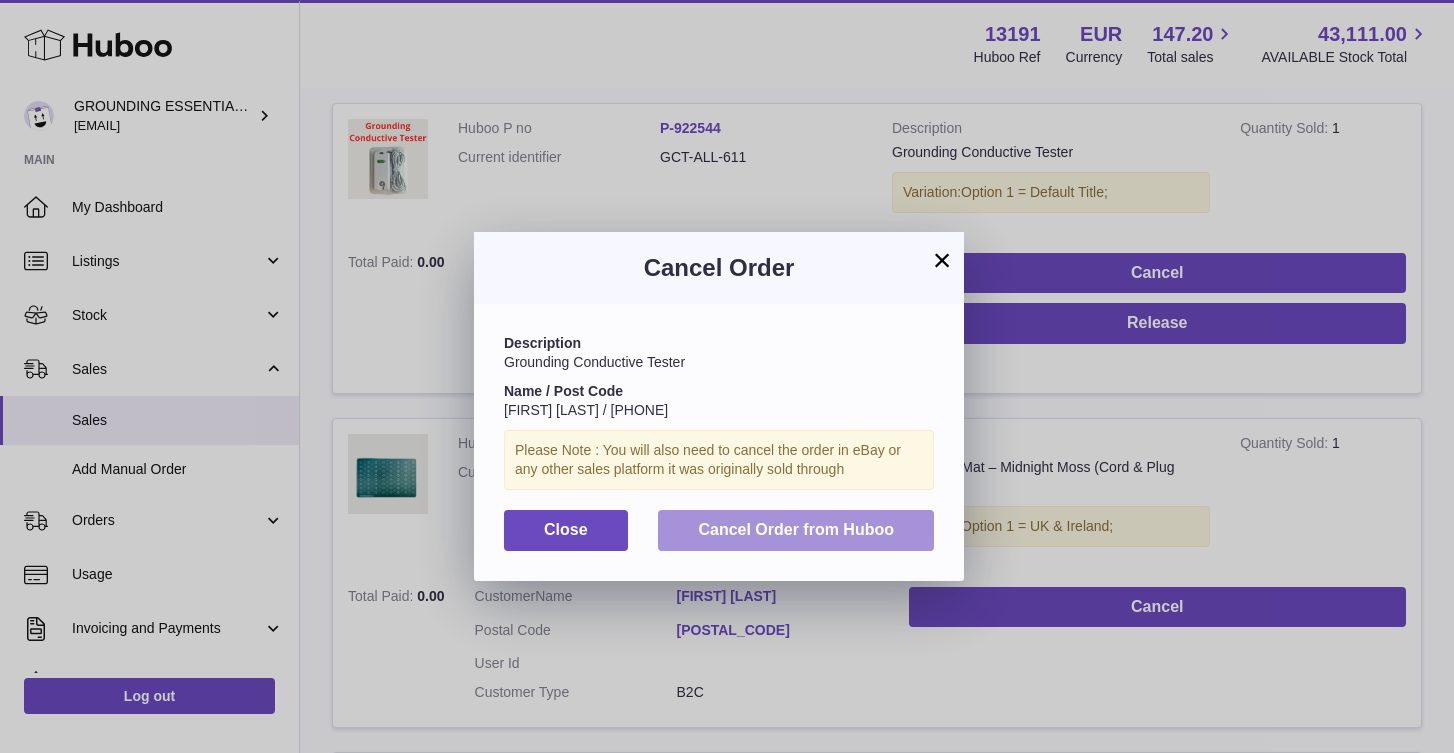 click on "Cancel Order from Huboo" at bounding box center (796, 529) 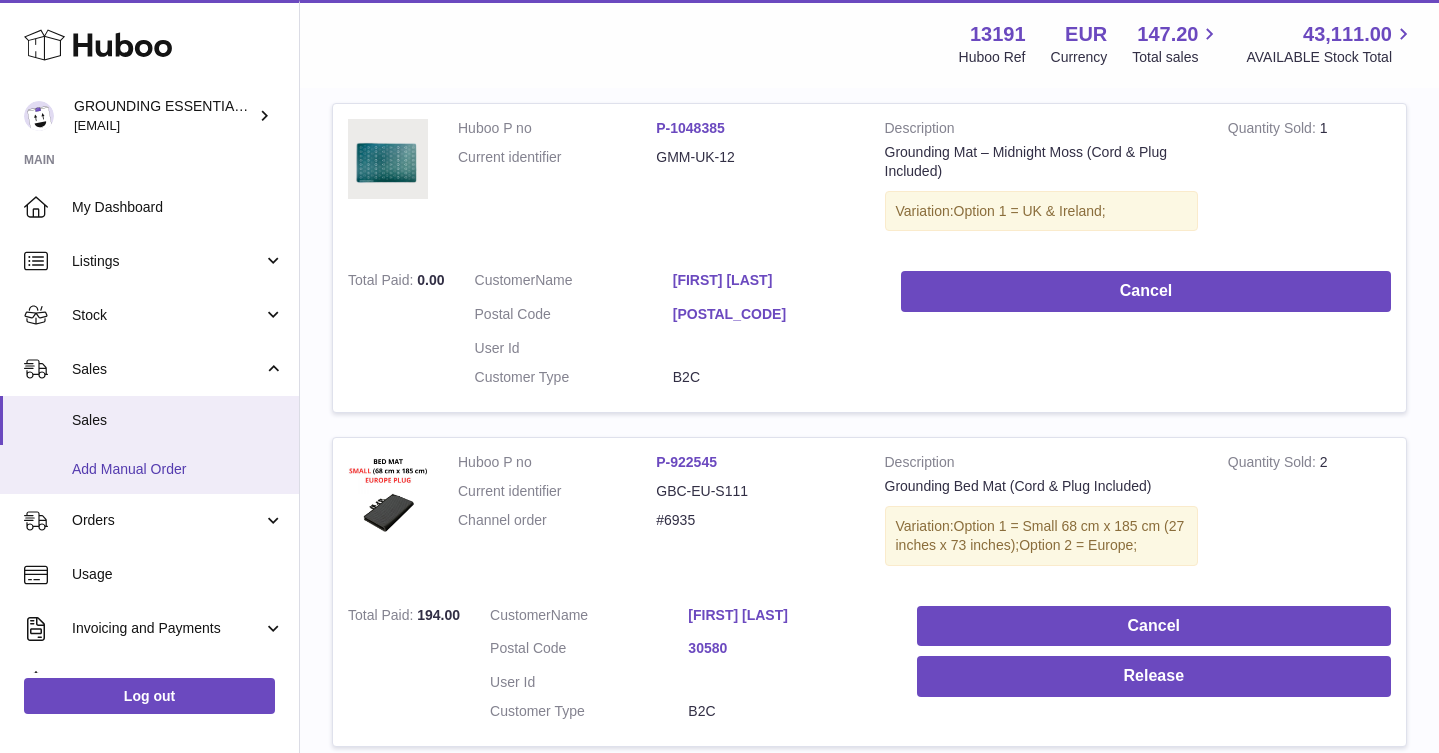 click on "Add Manual Order" at bounding box center (178, 469) 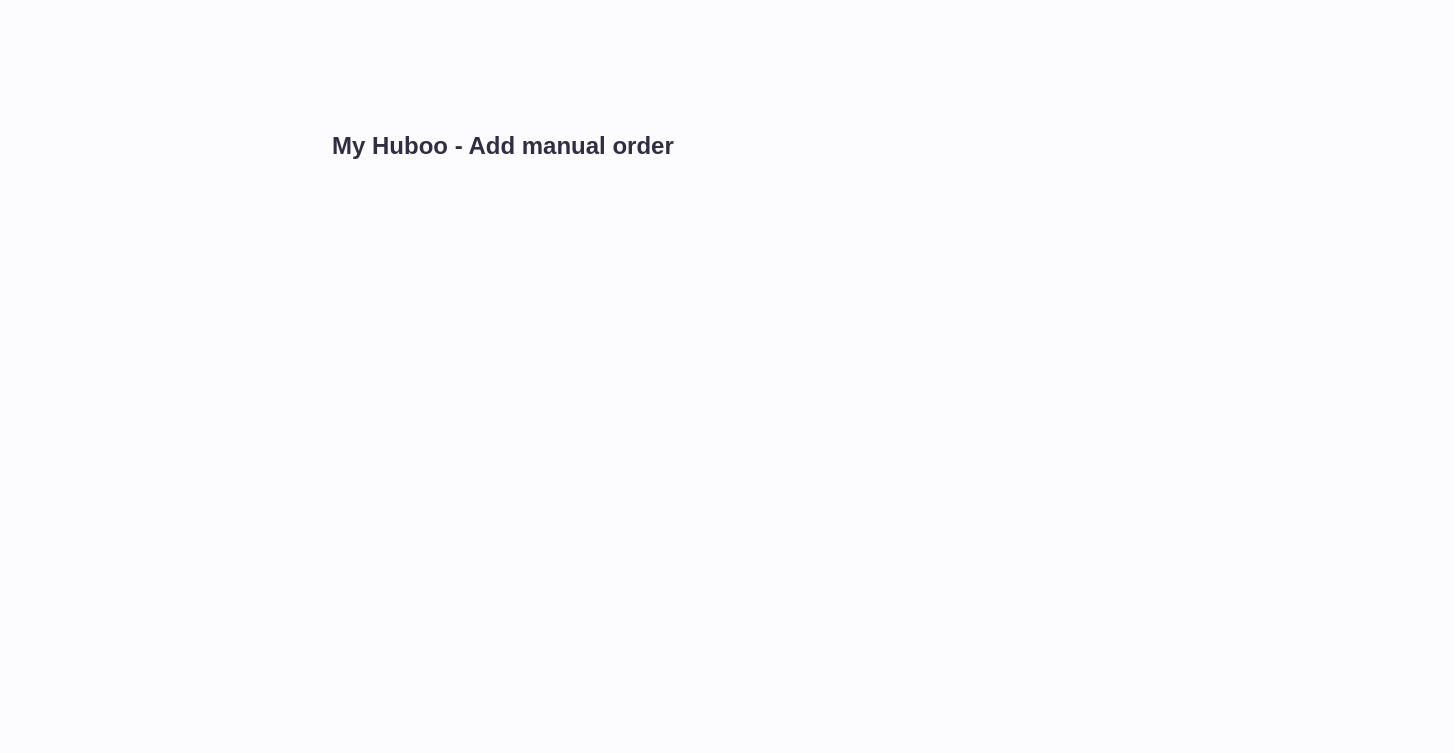 scroll, scrollTop: 0, scrollLeft: 0, axis: both 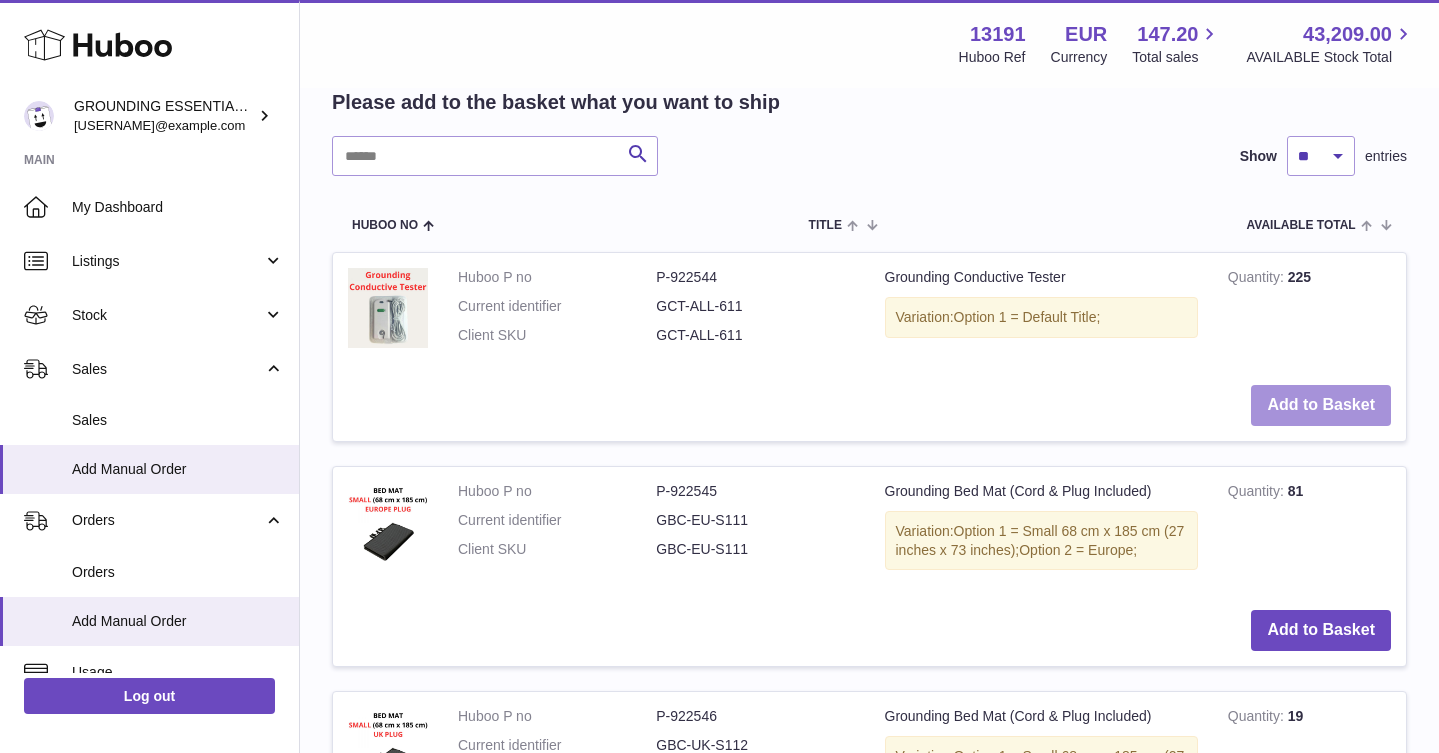 click on "Add to Basket" at bounding box center (1321, 405) 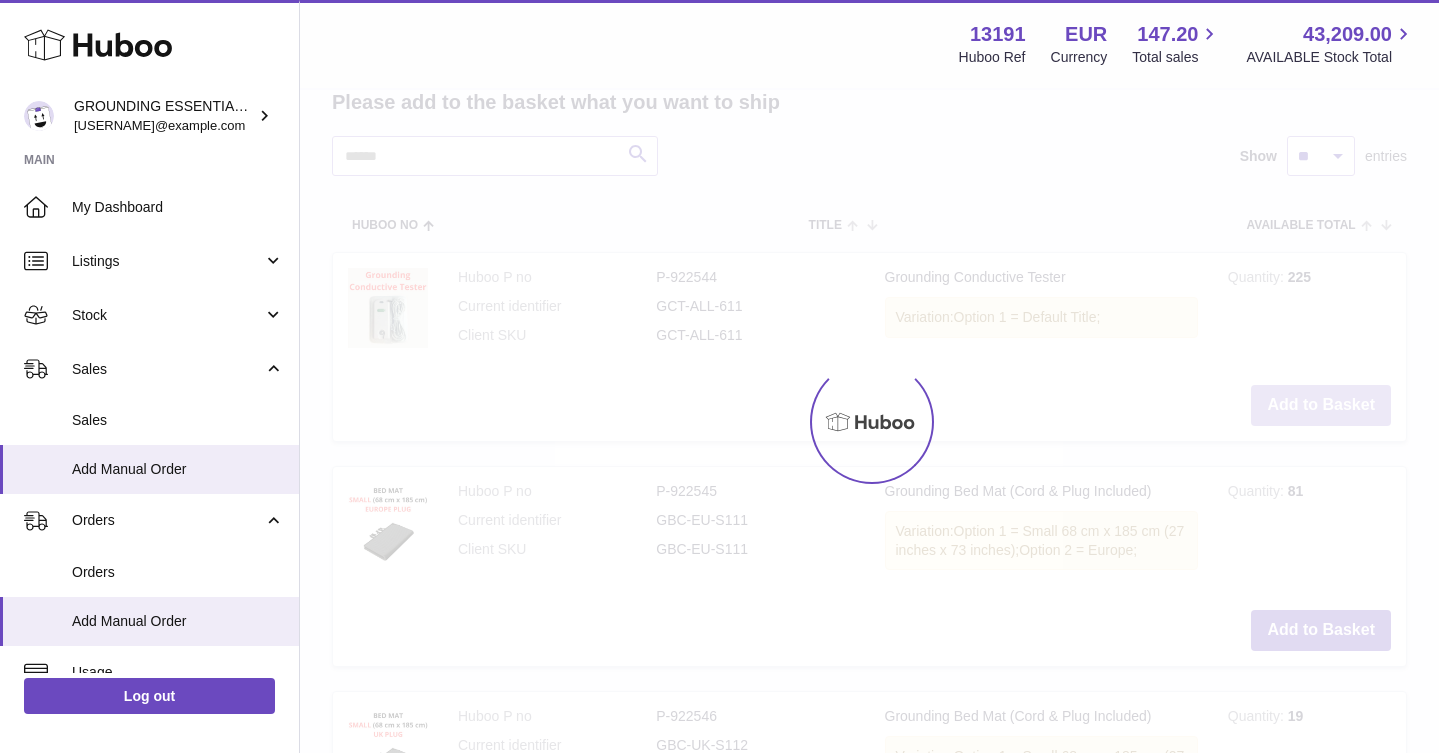 scroll, scrollTop: 594, scrollLeft: 0, axis: vertical 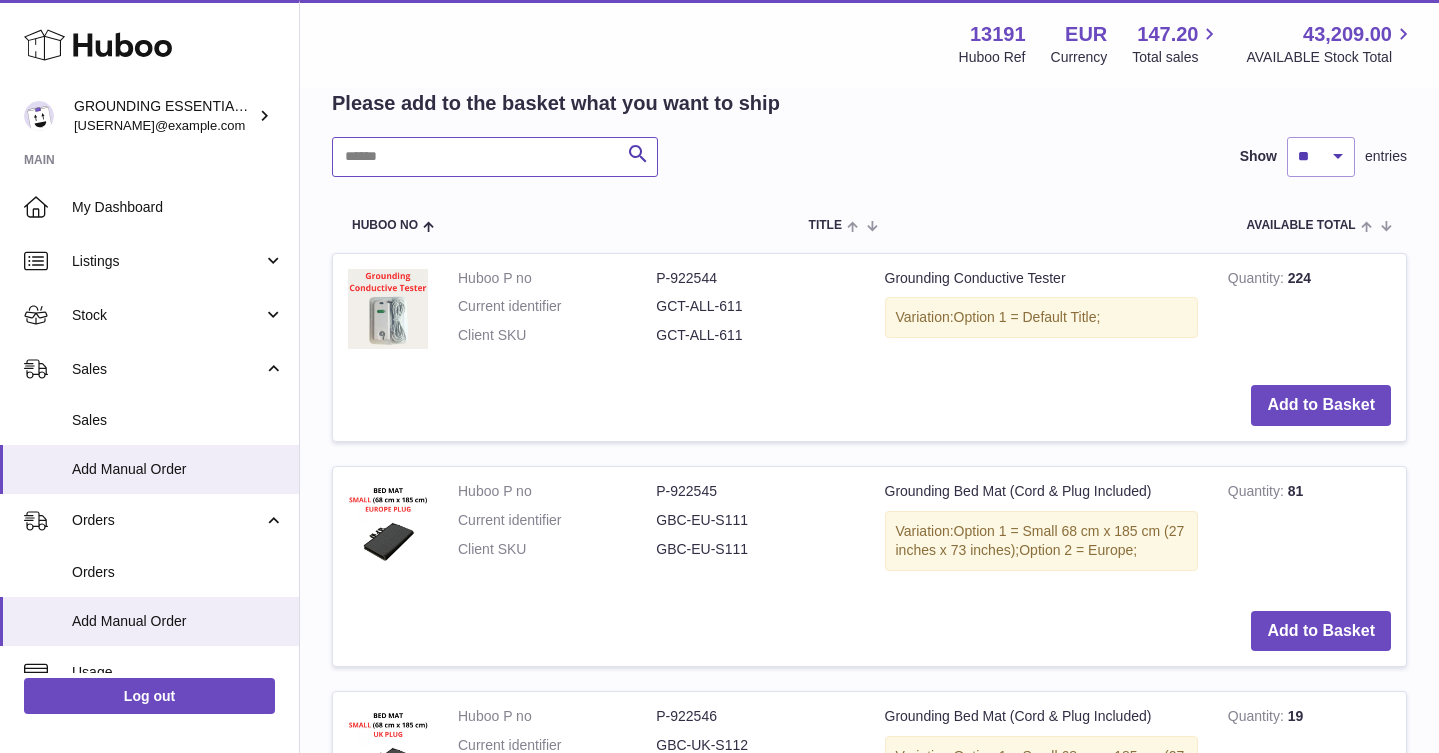click at bounding box center [495, 157] 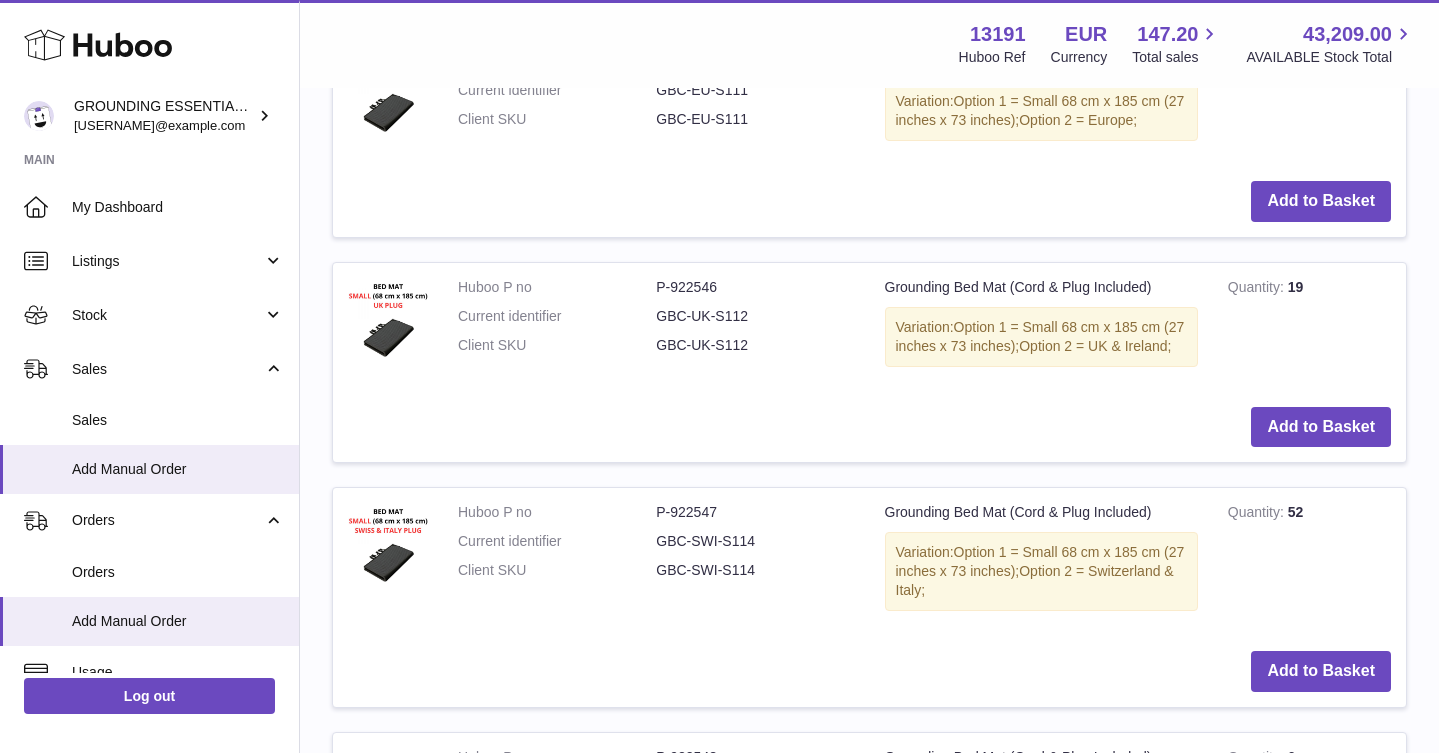 scroll, scrollTop: 925, scrollLeft: 0, axis: vertical 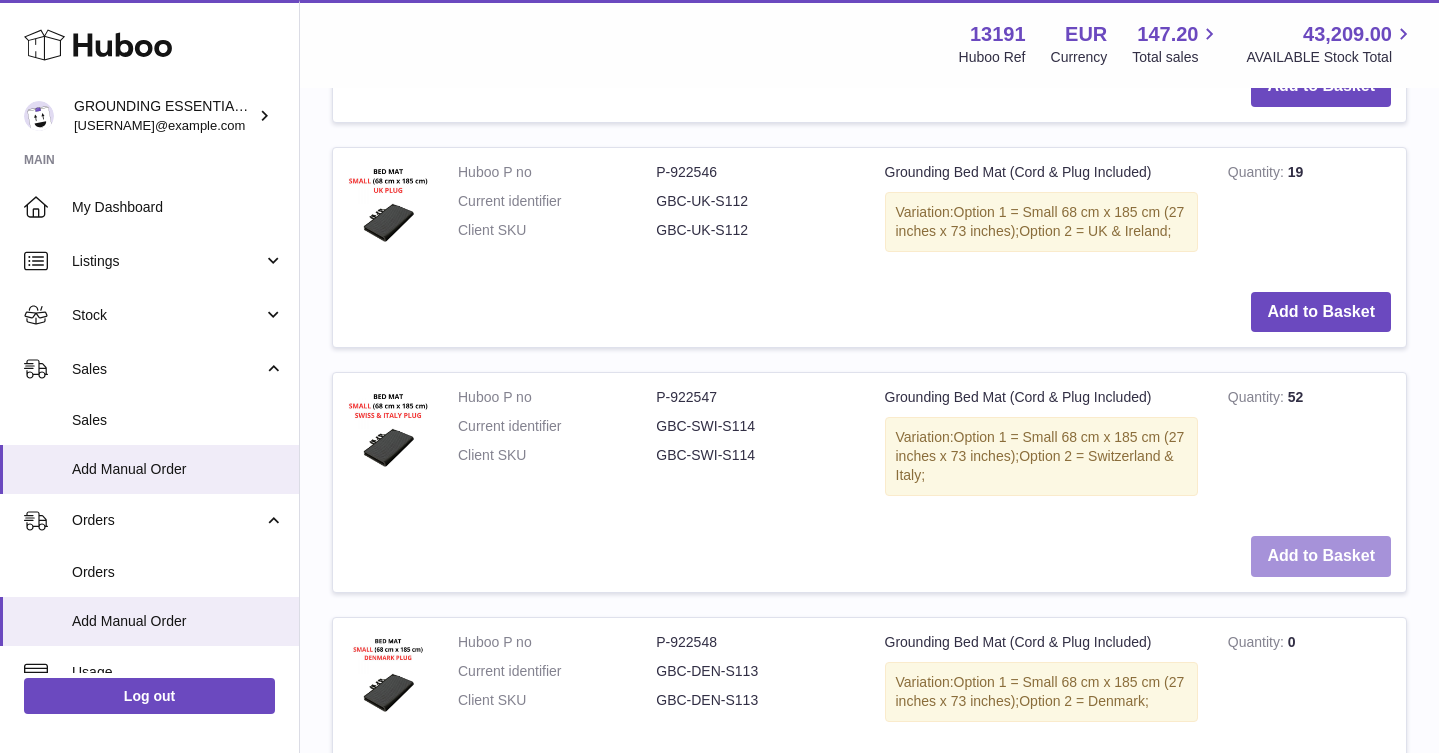 click on "Add to Basket" at bounding box center (1321, 556) 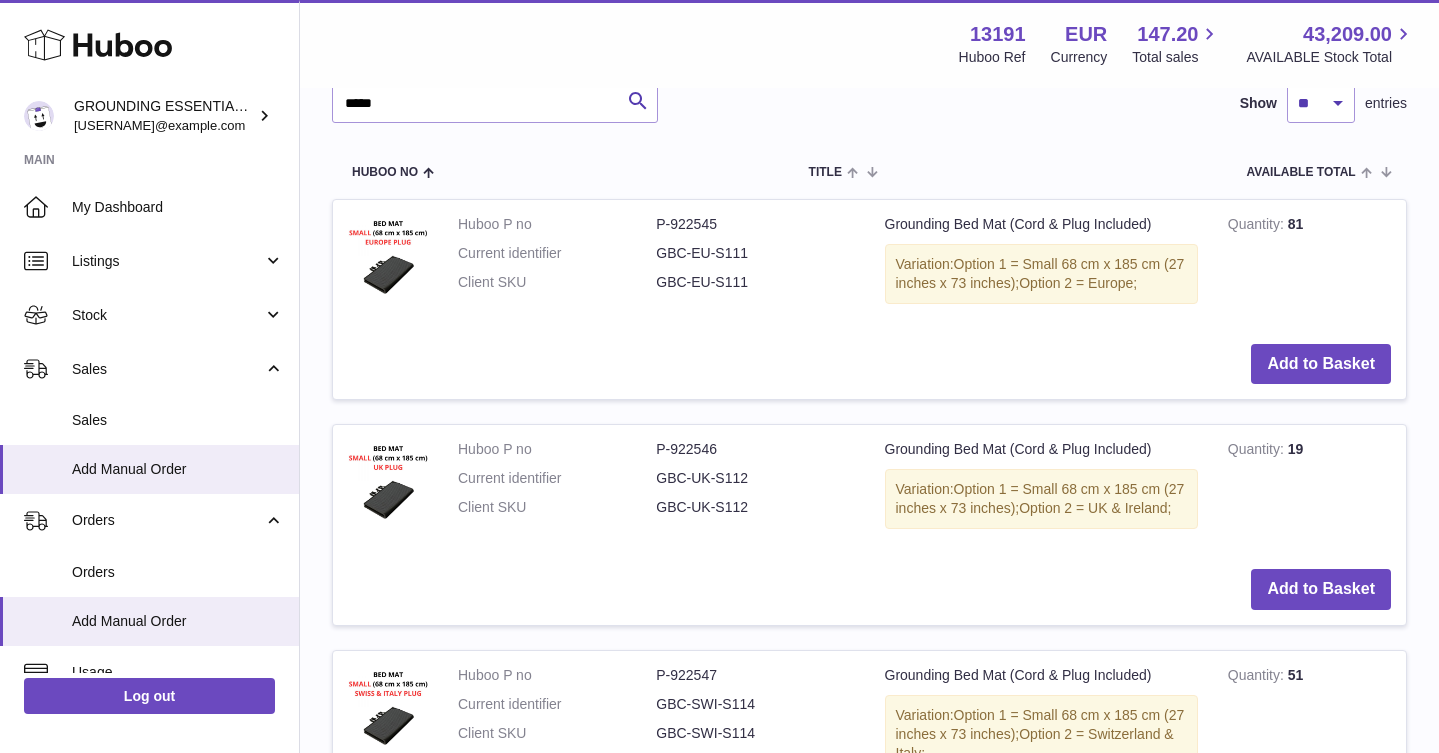 scroll, scrollTop: 756, scrollLeft: 0, axis: vertical 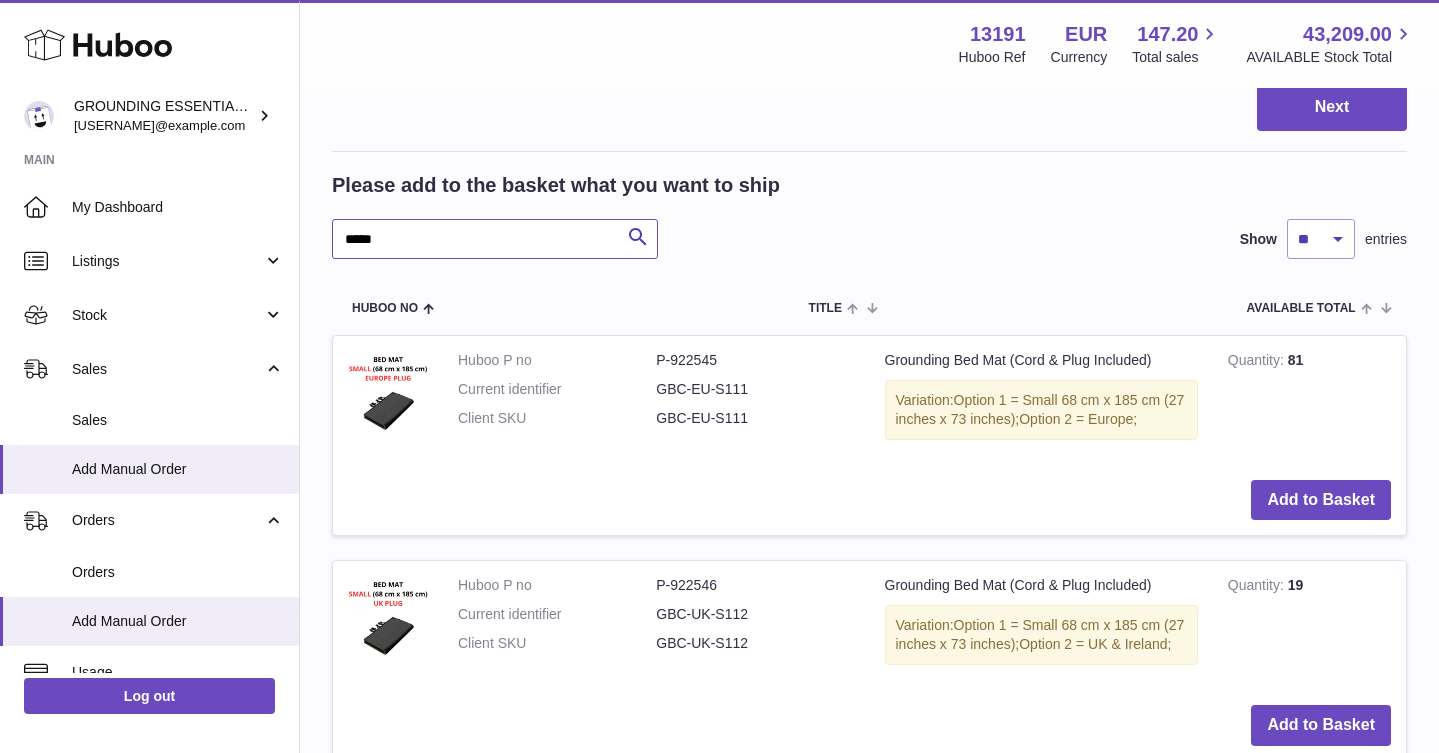 click on "*****" at bounding box center (495, 239) 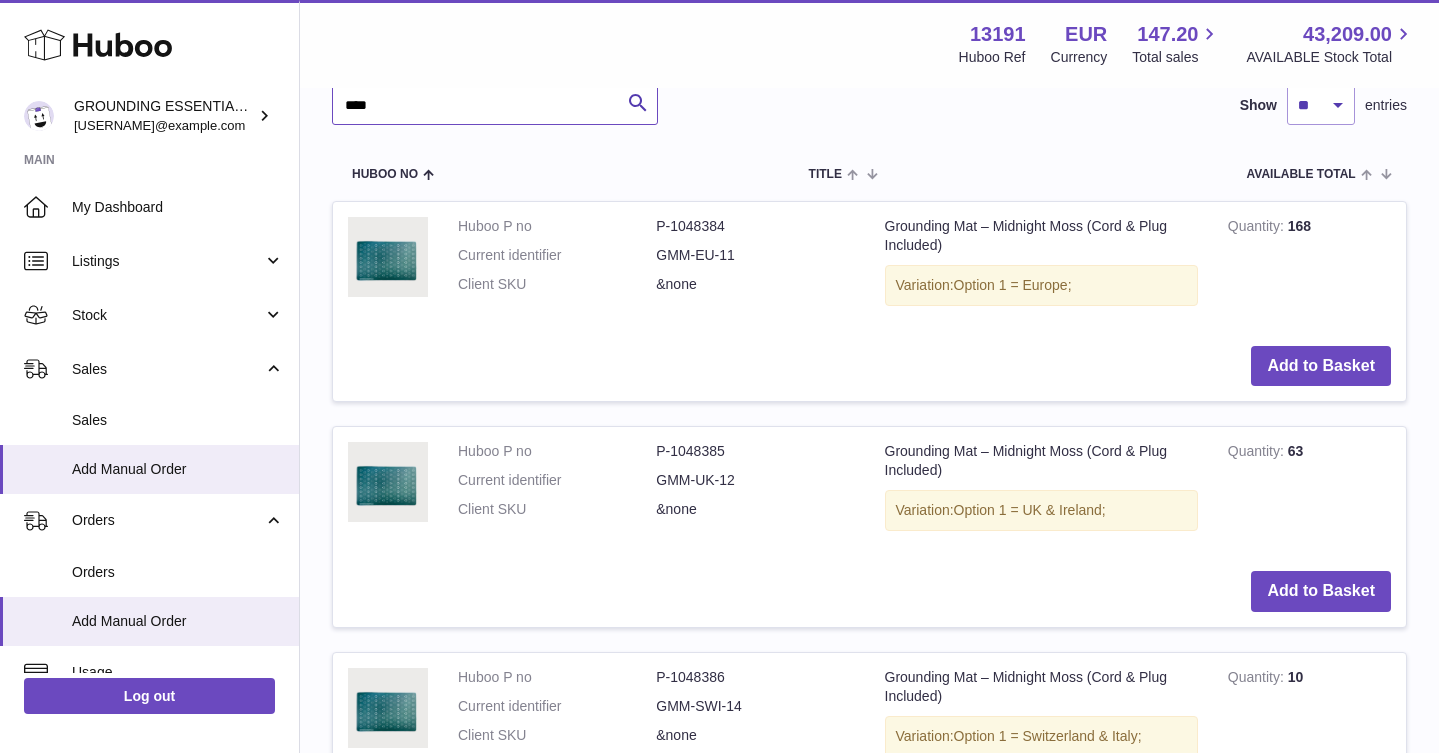 scroll, scrollTop: 1036, scrollLeft: 0, axis: vertical 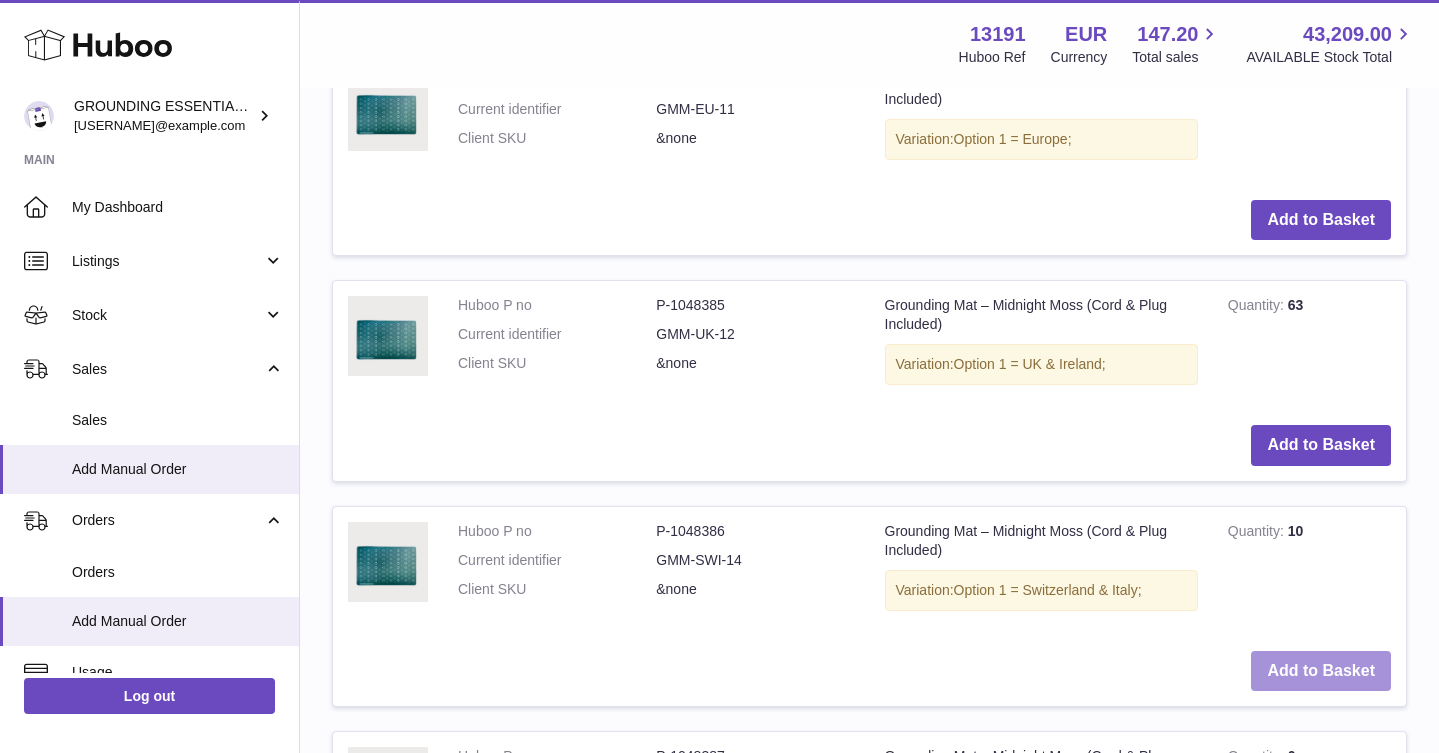 type on "****" 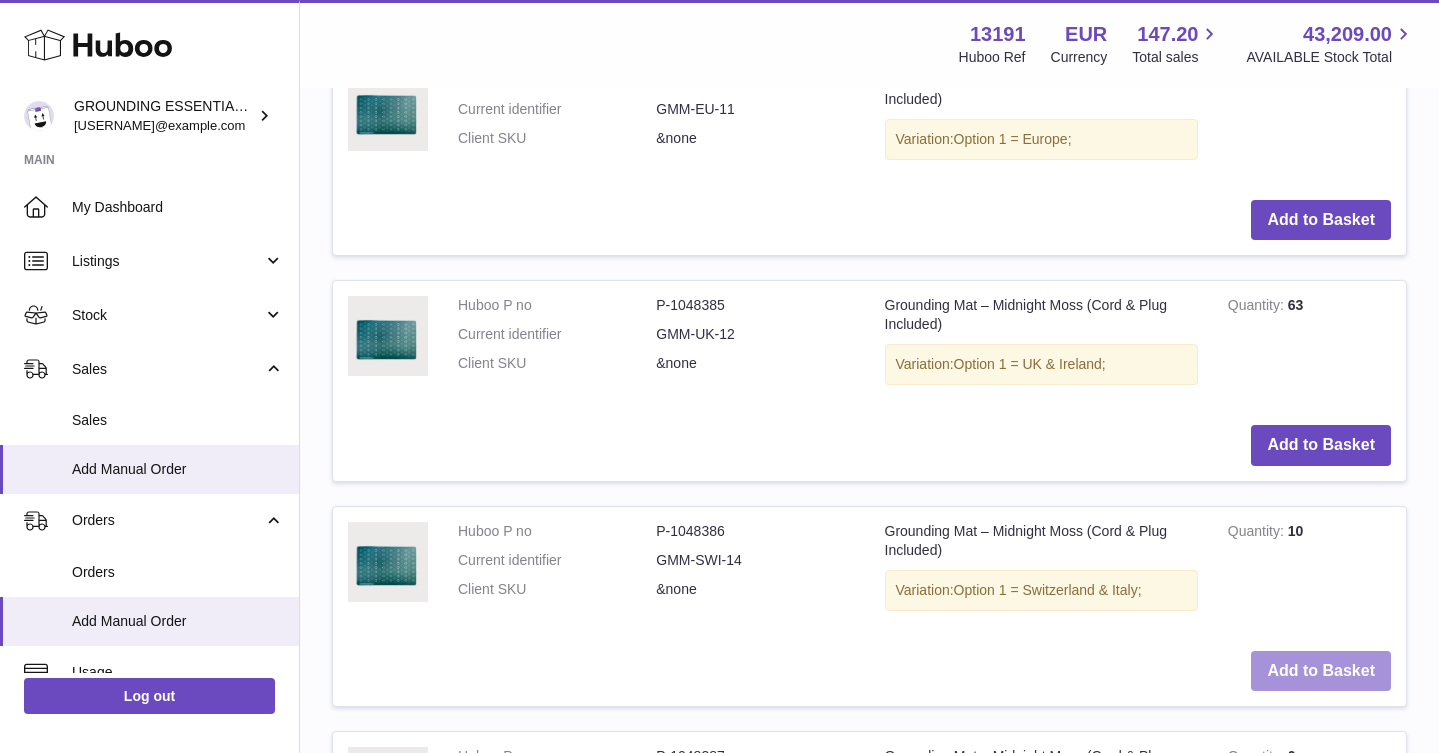 click on "Add to Basket" at bounding box center (1321, 671) 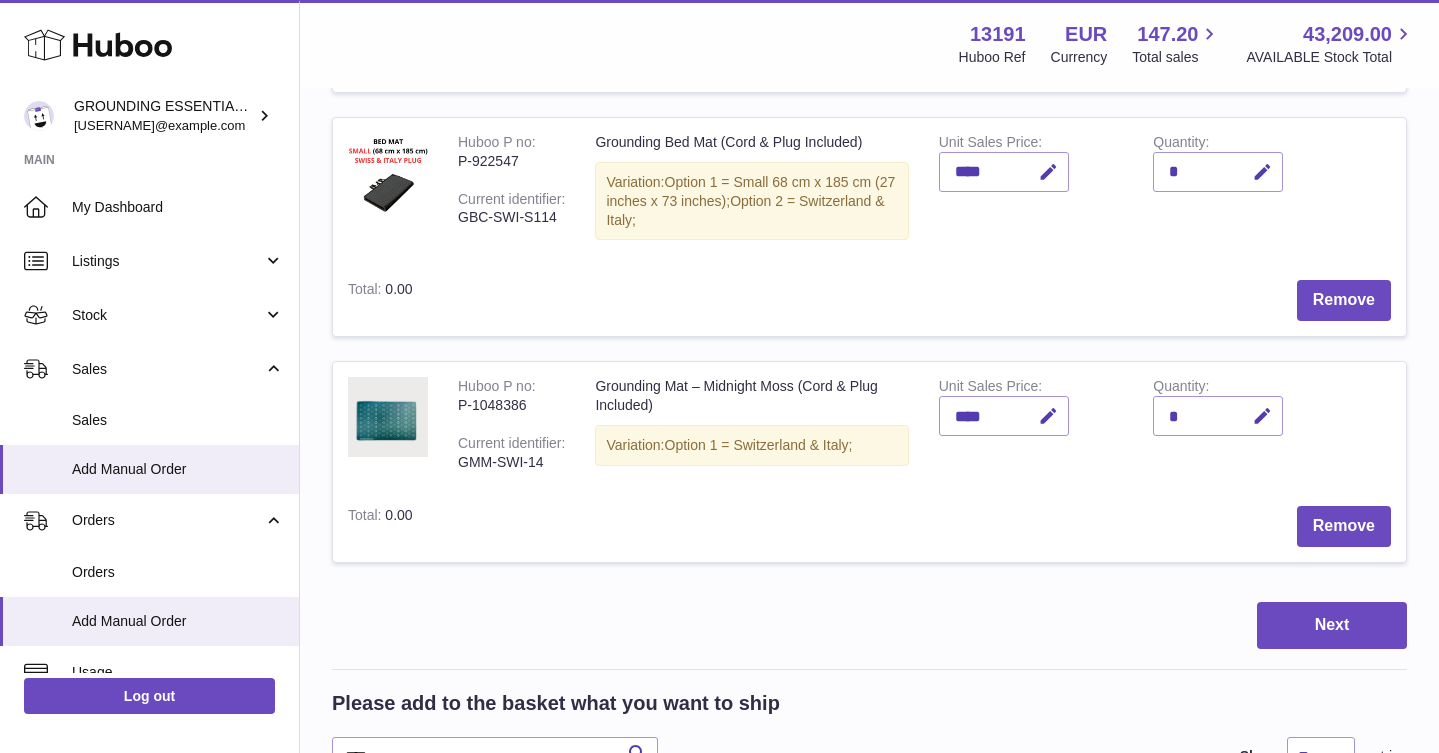 scroll, scrollTop: 484, scrollLeft: 0, axis: vertical 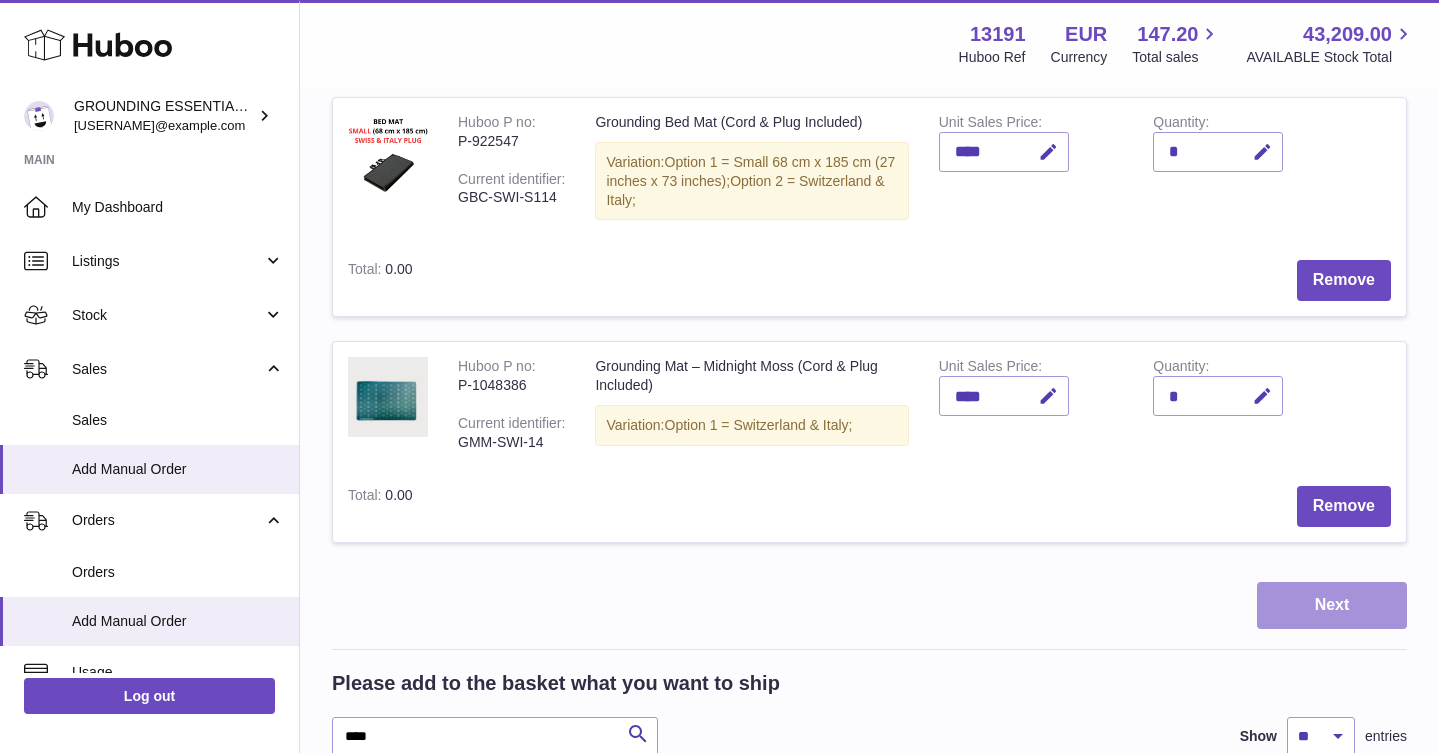 click on "Next" at bounding box center [1332, 605] 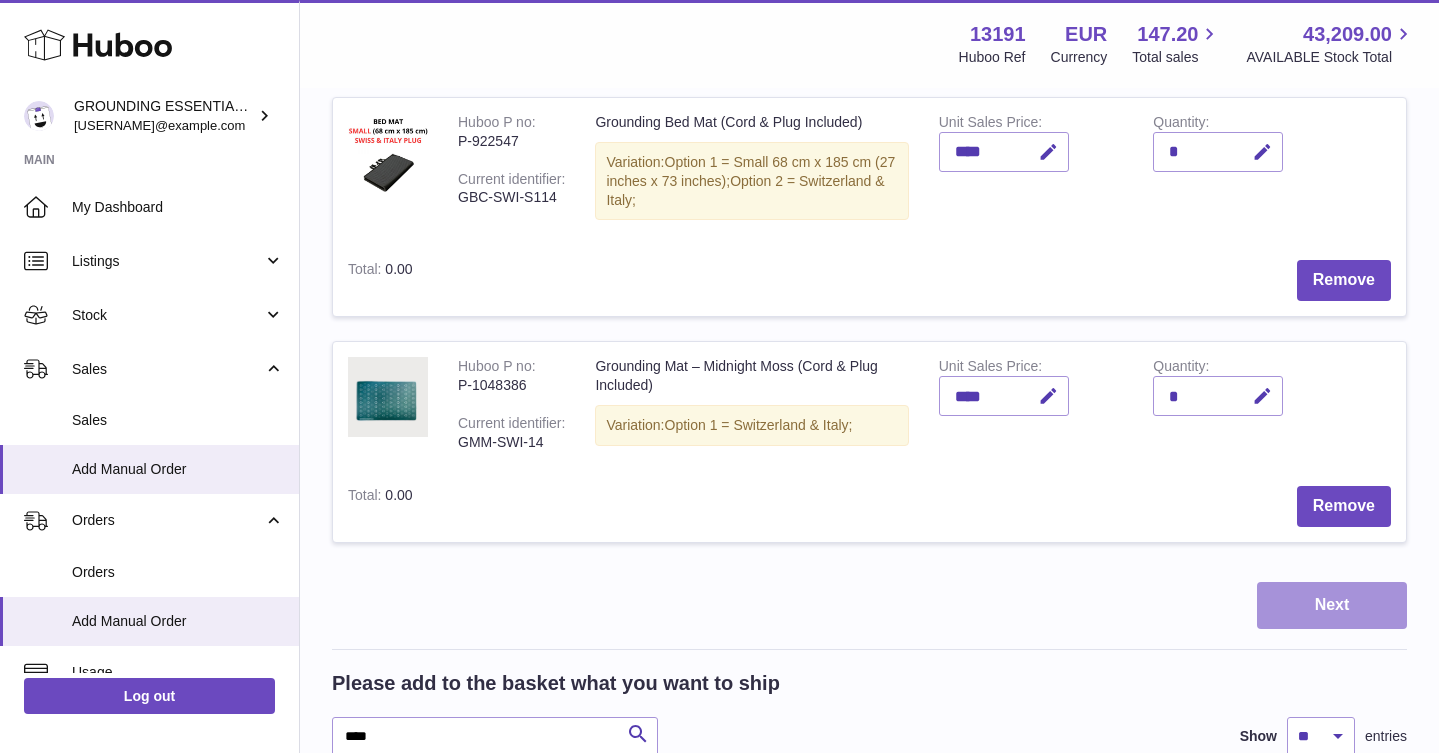 scroll, scrollTop: 0, scrollLeft: 0, axis: both 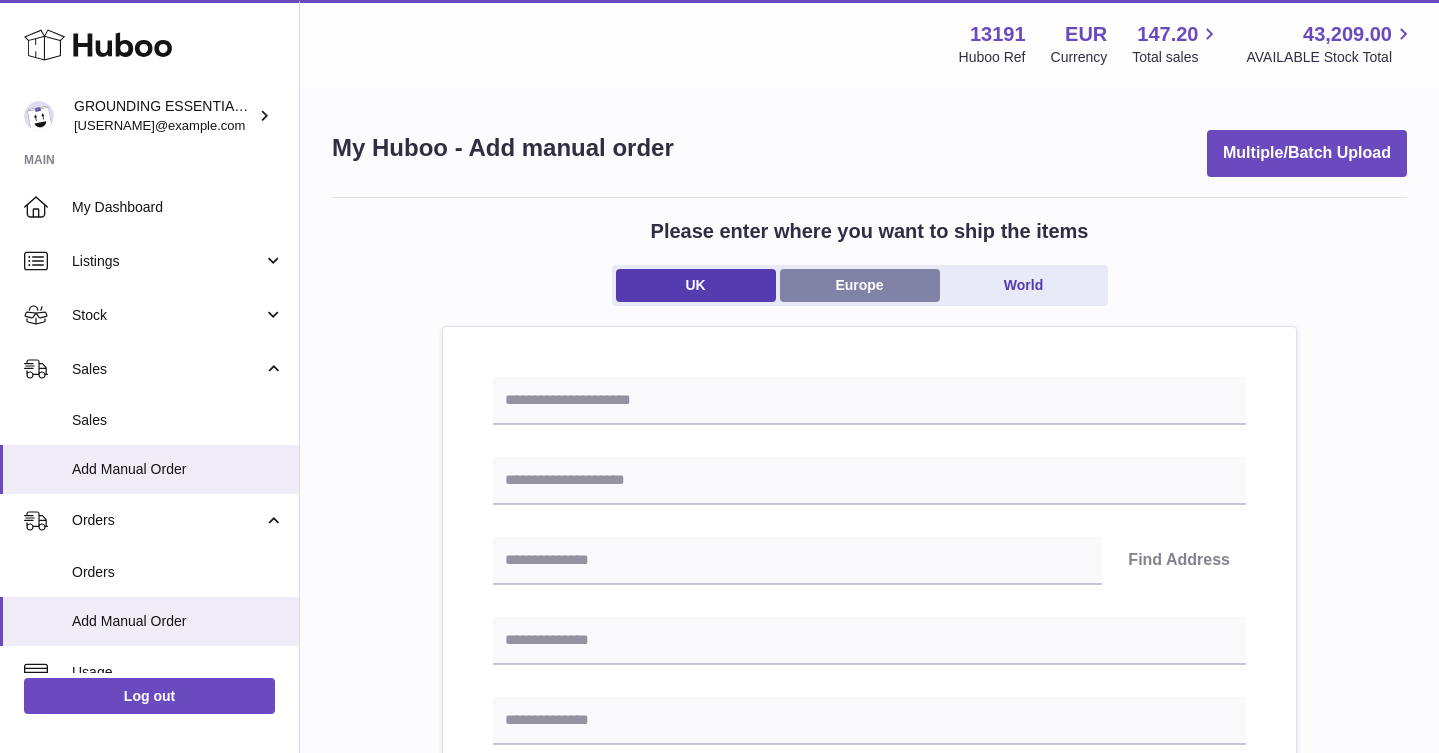 click on "Europe" at bounding box center [860, 285] 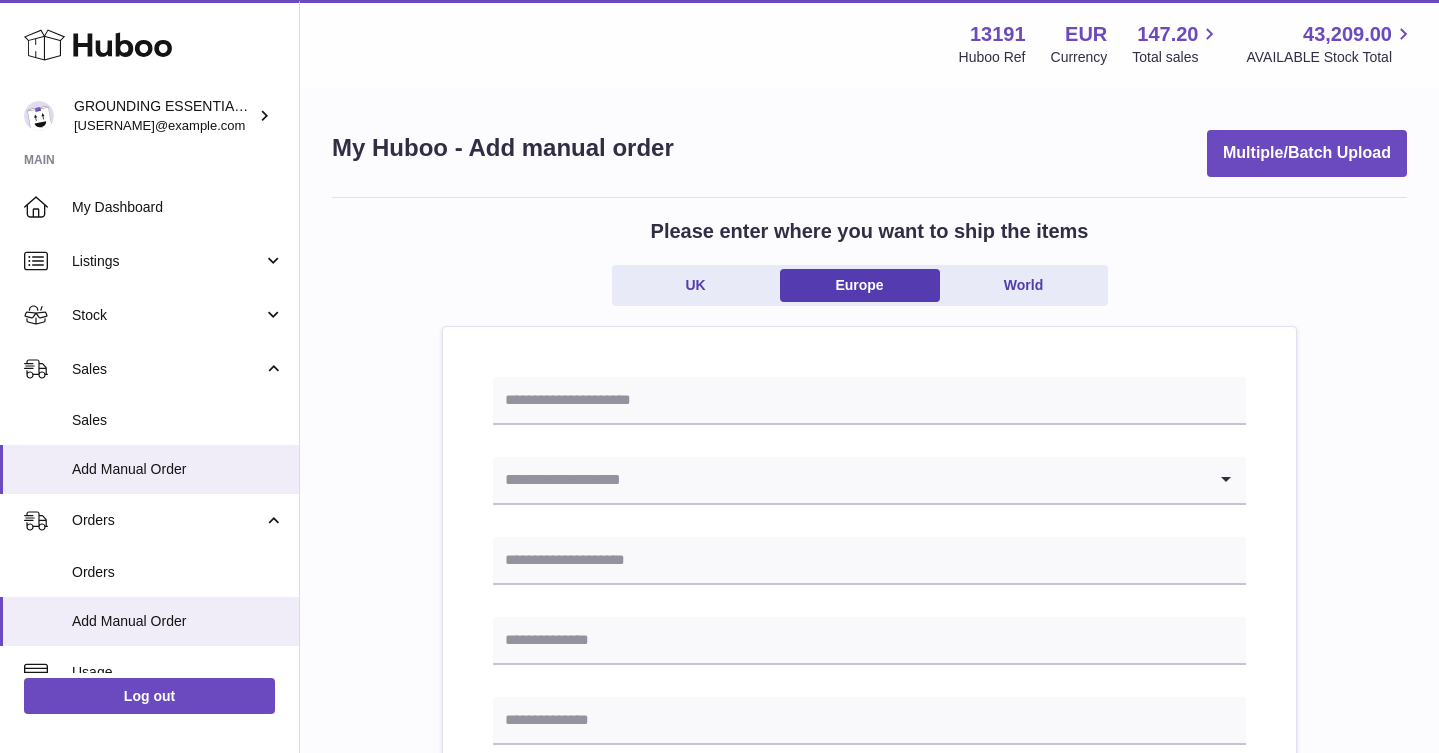 click at bounding box center [849, 480] 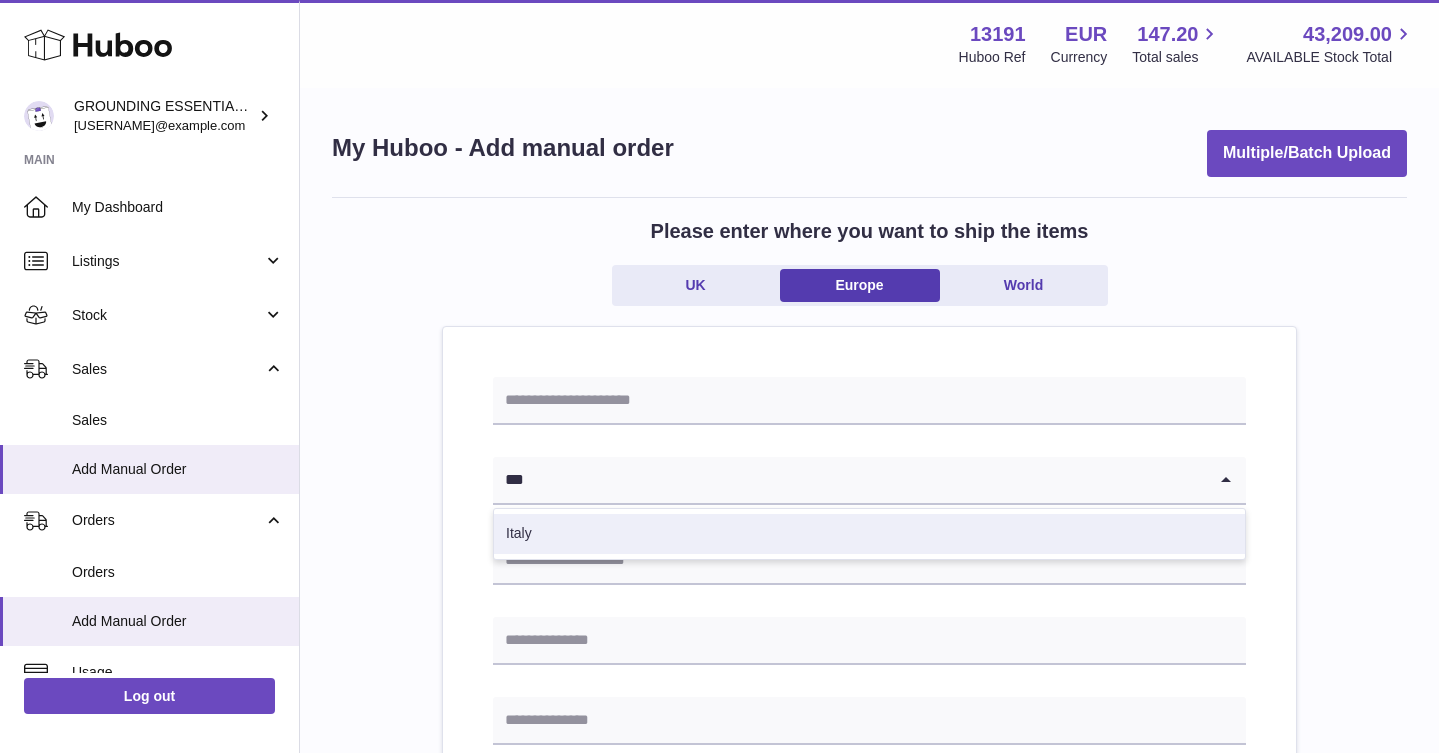 type on "***" 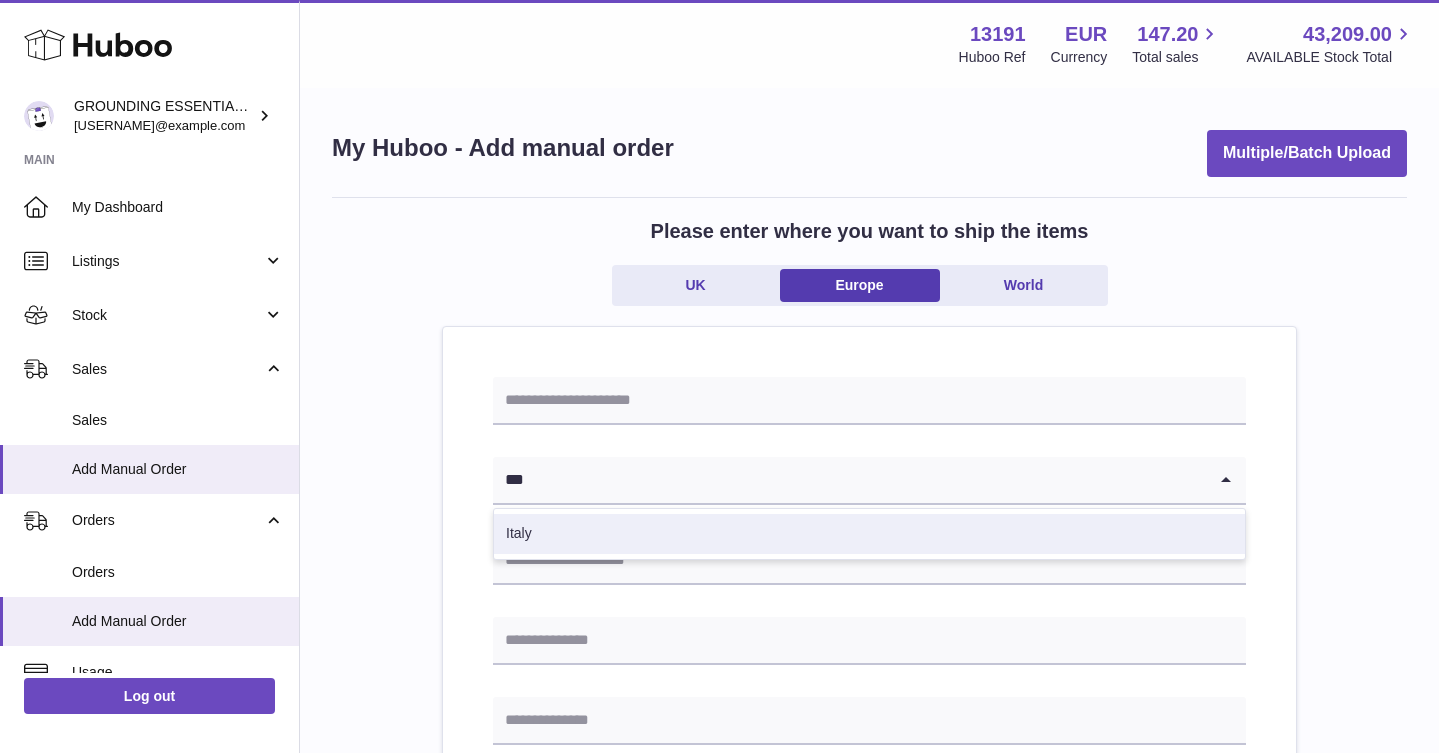 type 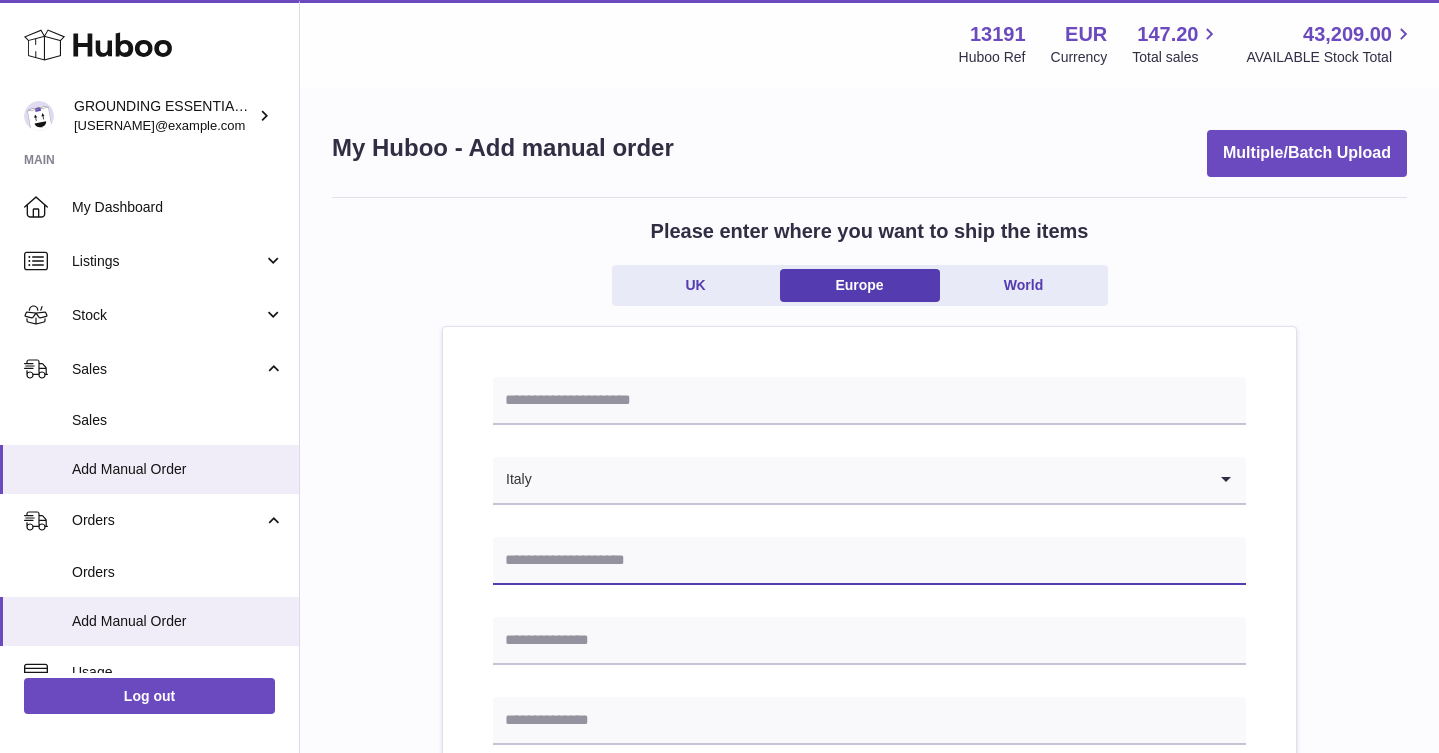click at bounding box center [869, 561] 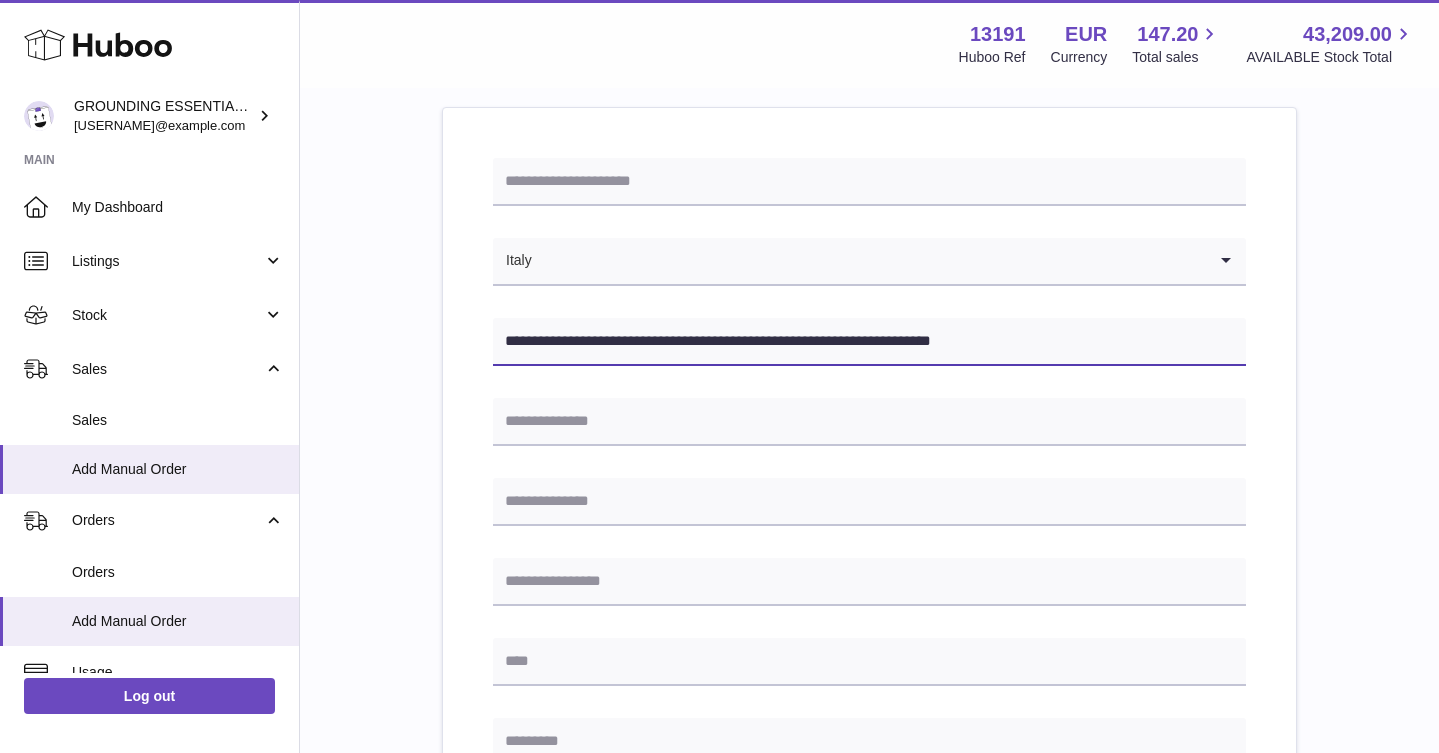 scroll, scrollTop: 313, scrollLeft: 0, axis: vertical 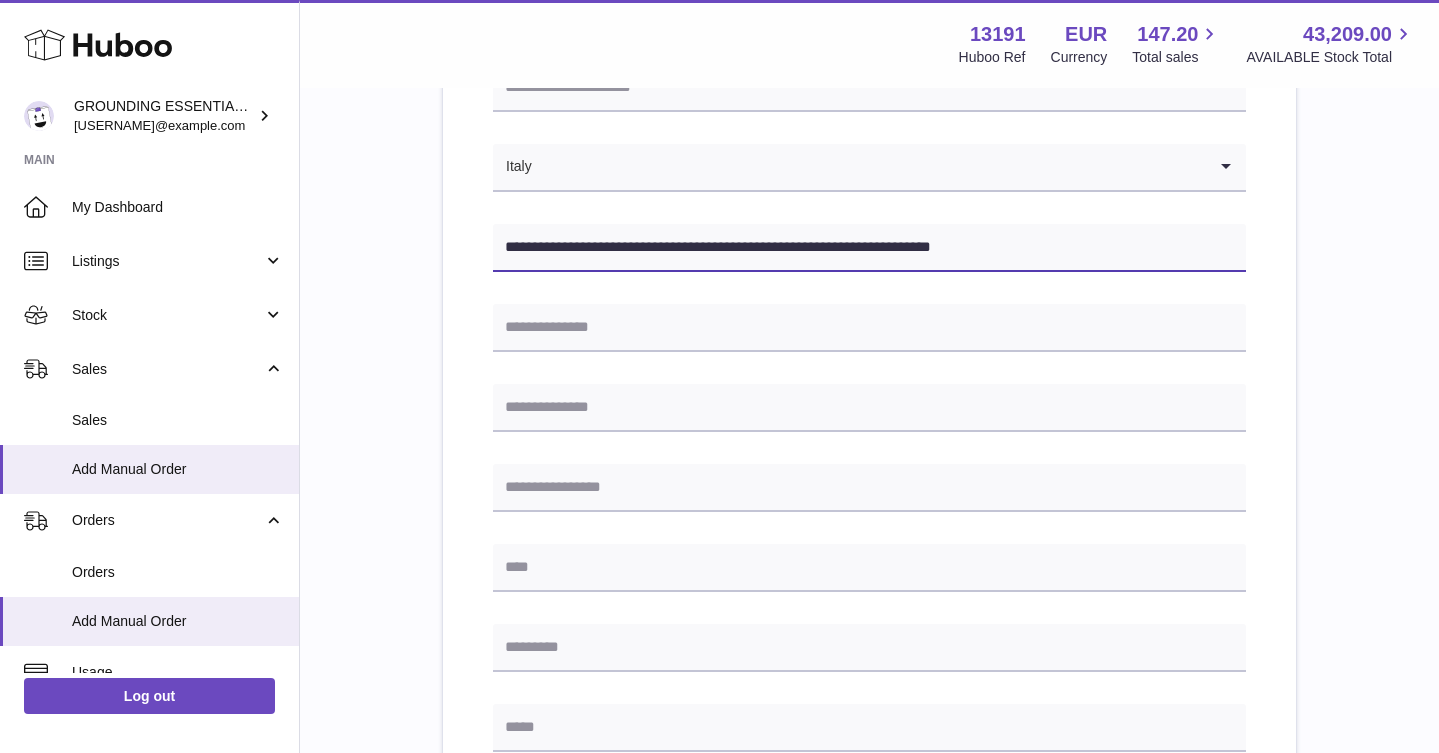 drag, startPoint x: 598, startPoint y: 247, endPoint x: 717, endPoint y: 246, distance: 119.0042 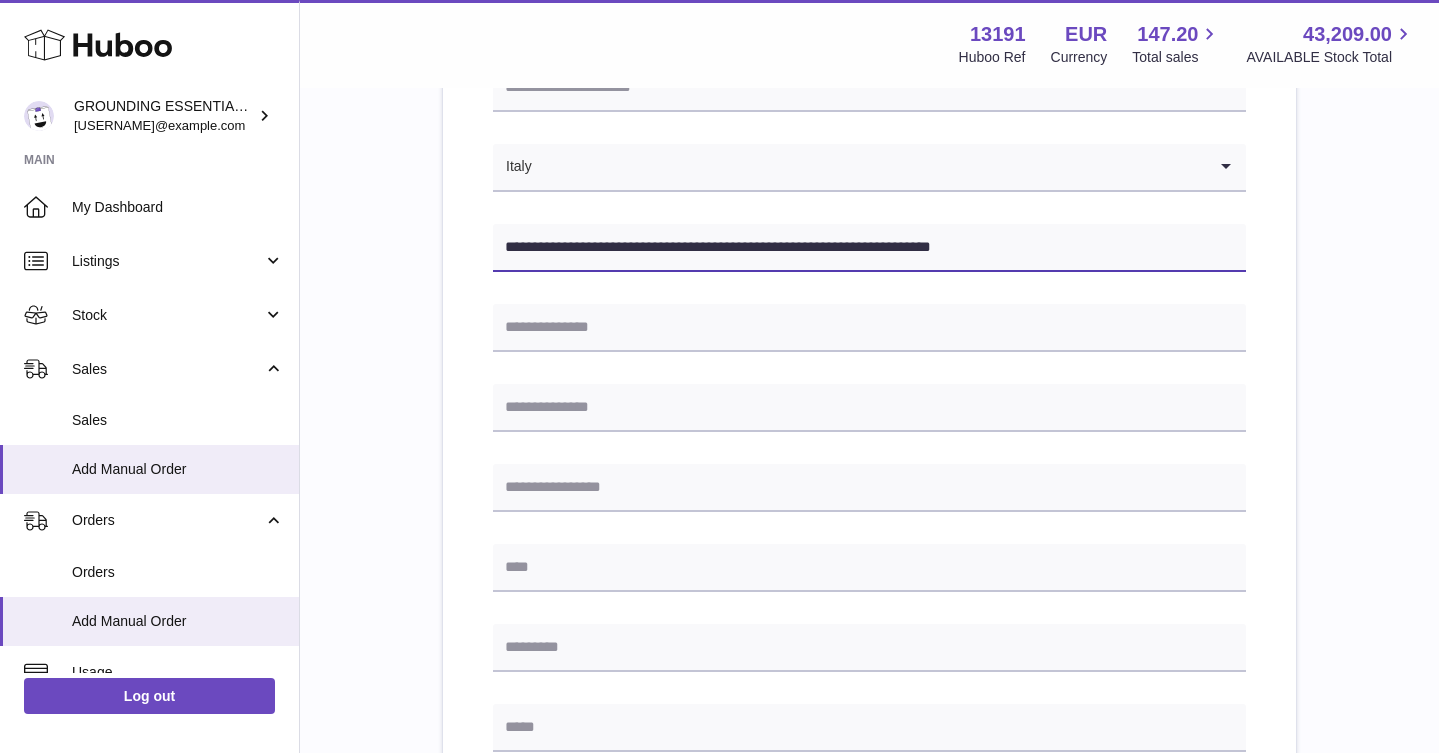 click on "**********" at bounding box center (869, 248) 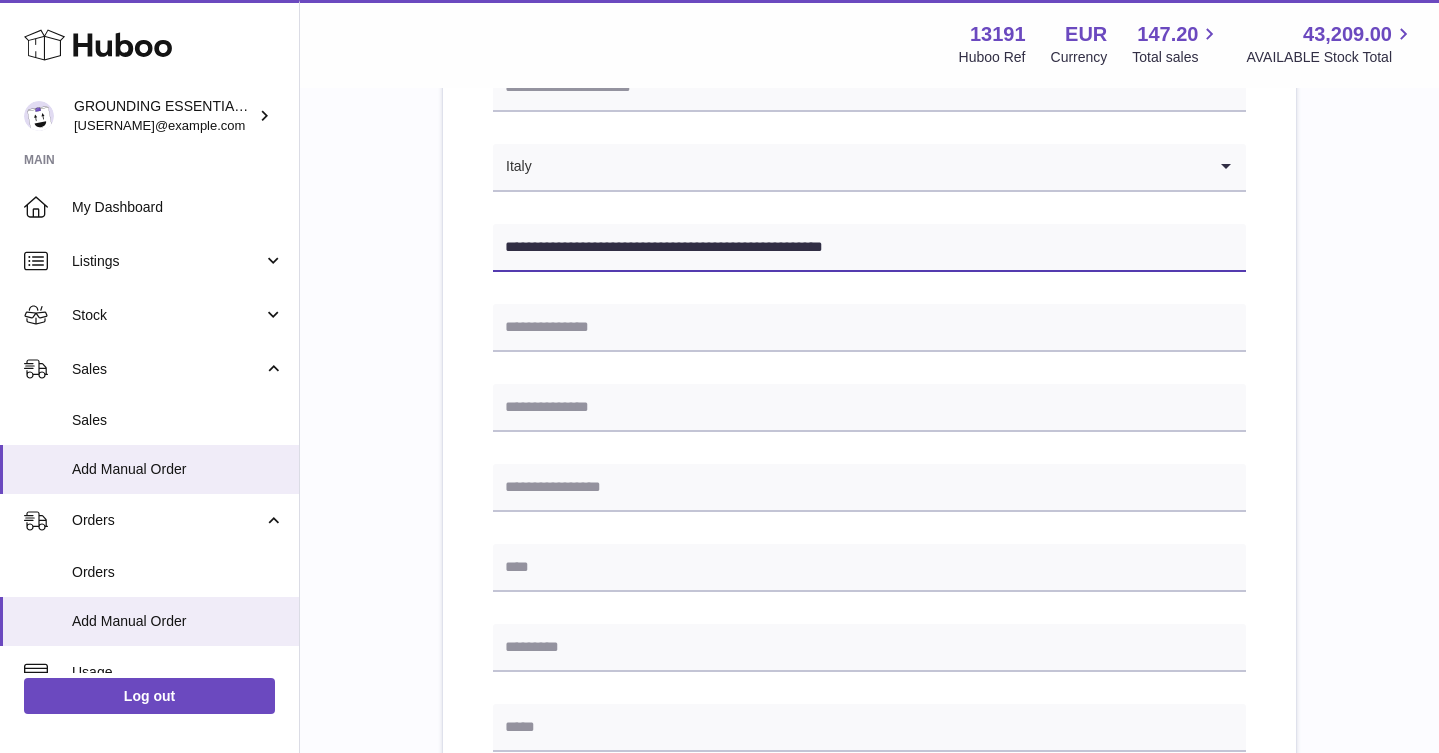 type on "**********" 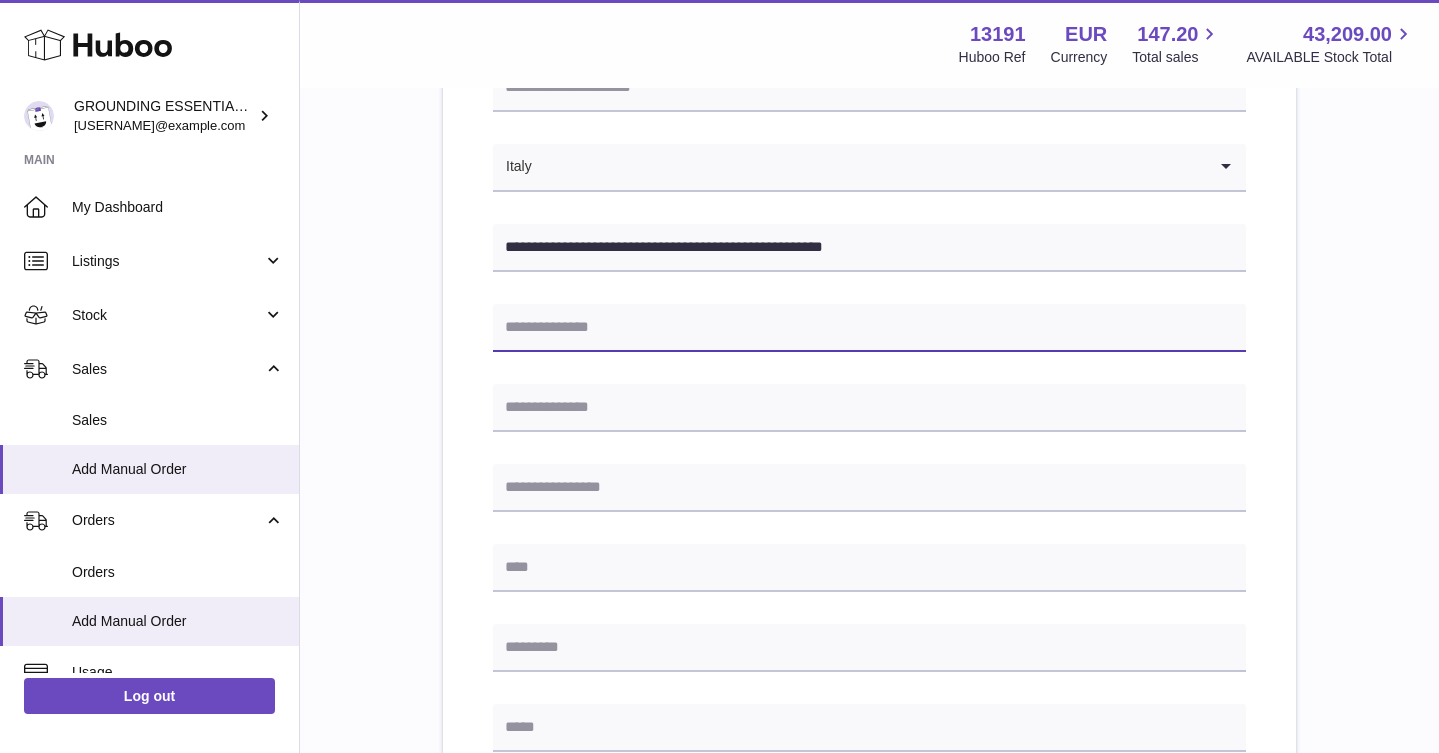 click at bounding box center (869, 328) 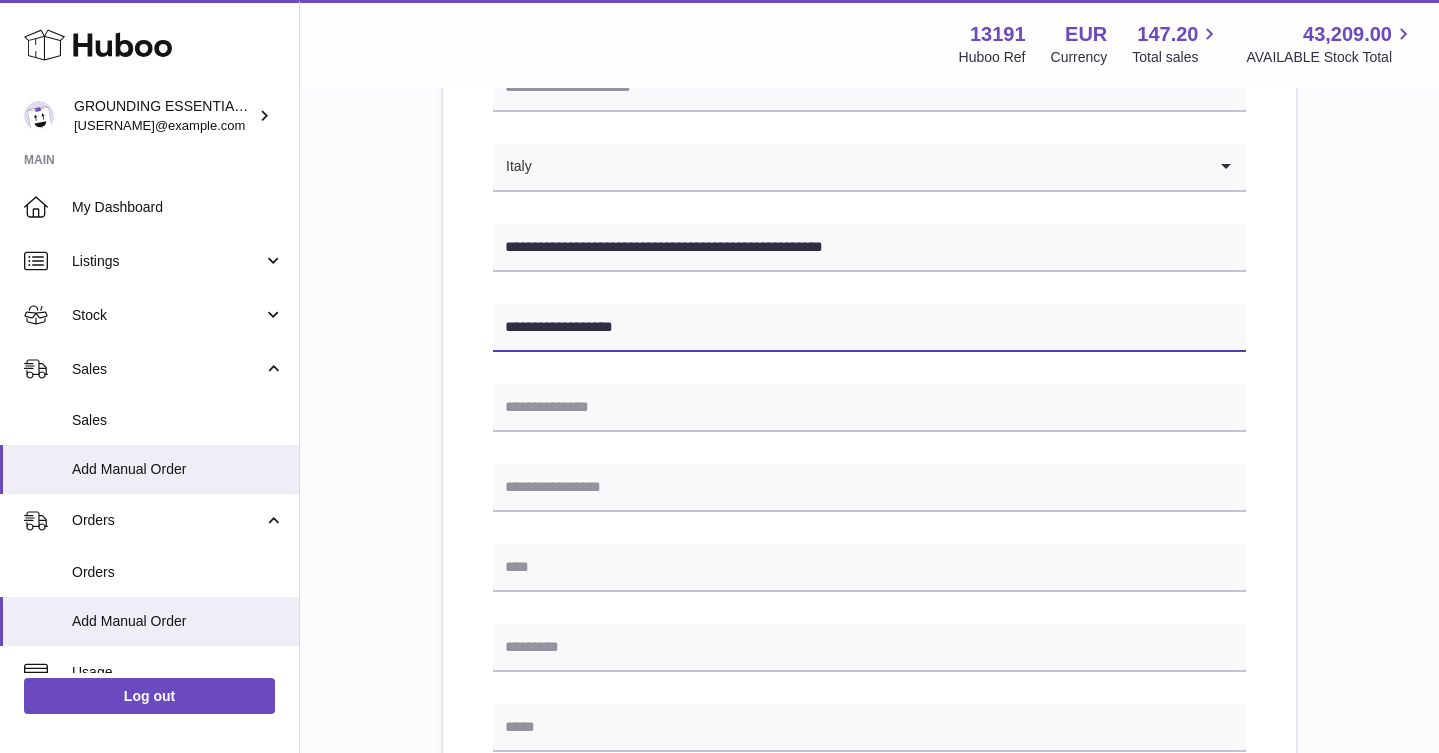type on "**********" 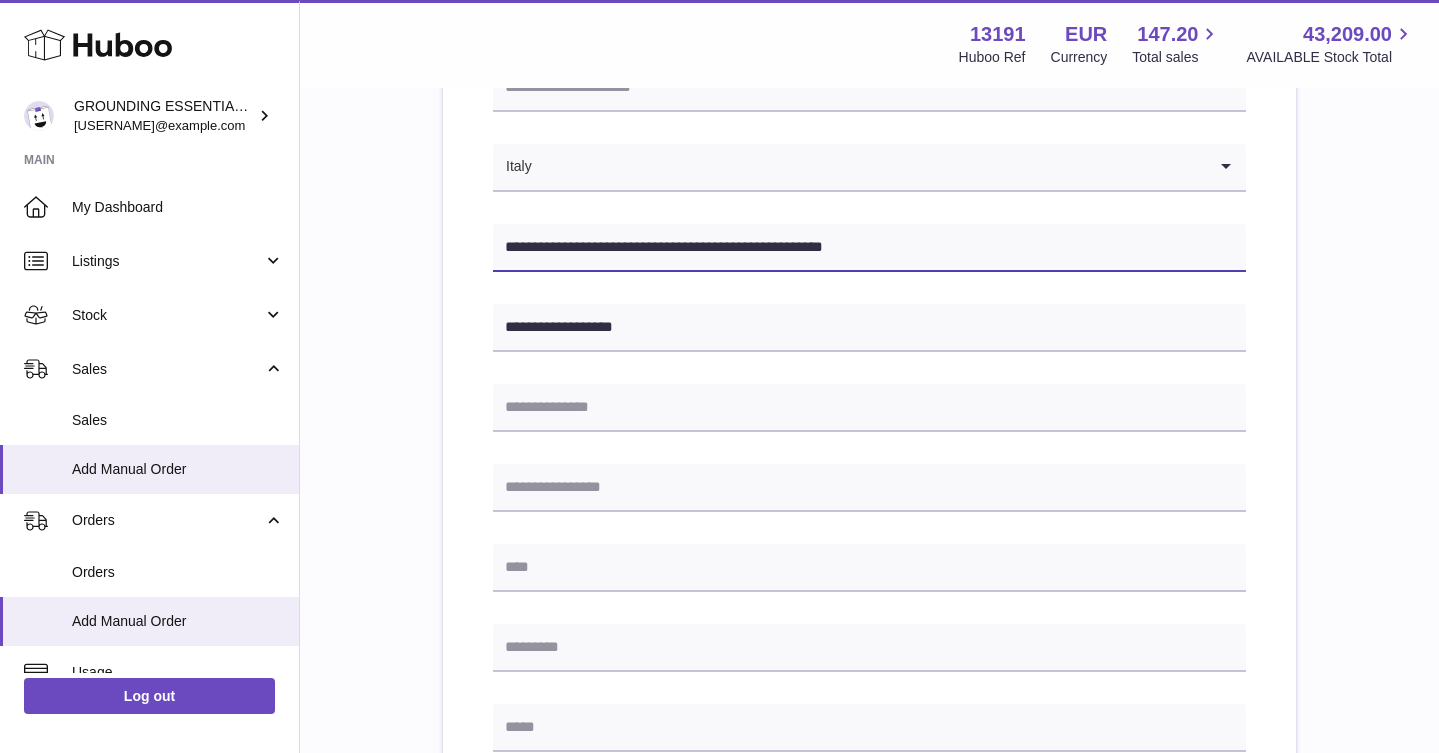 drag, startPoint x: 598, startPoint y: 245, endPoint x: 647, endPoint y: 245, distance: 49 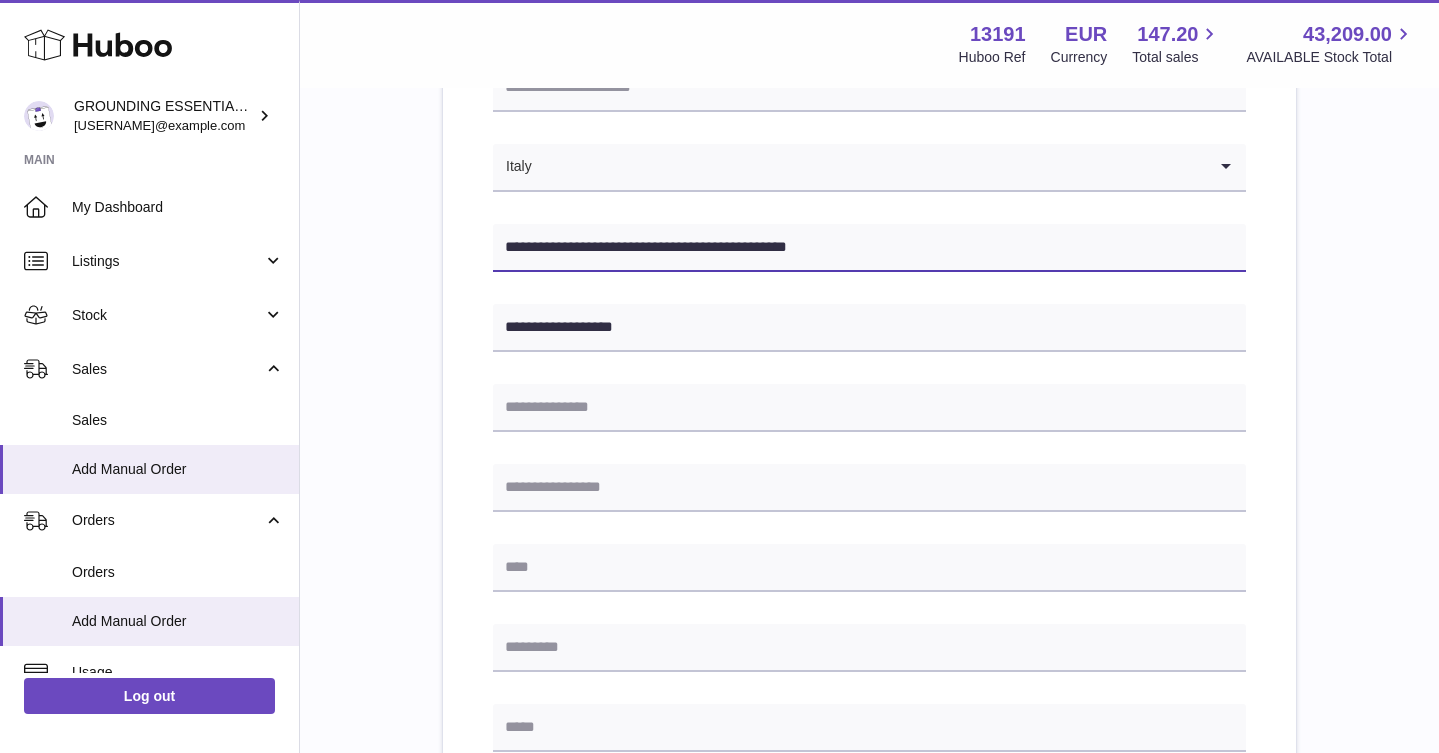 type on "**********" 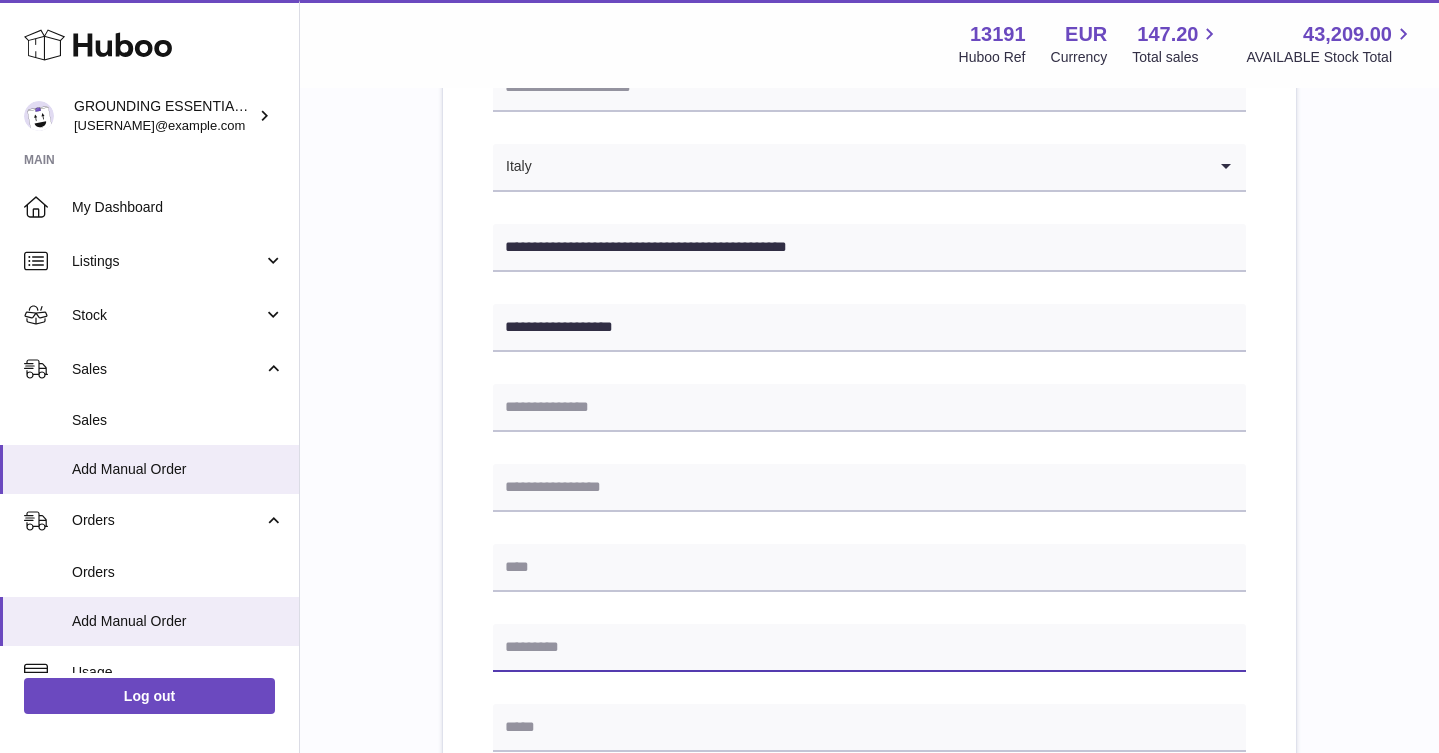 click at bounding box center [869, 648] 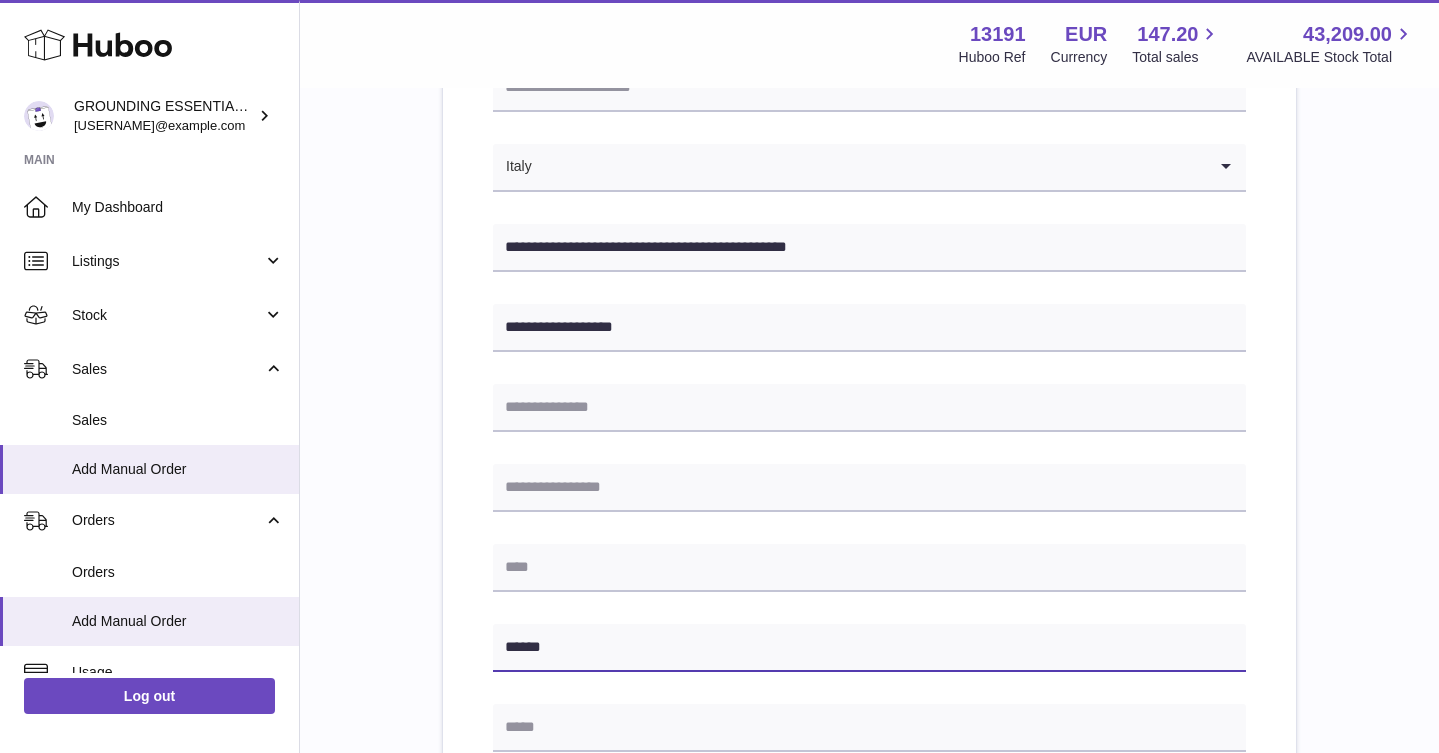 type on "*****" 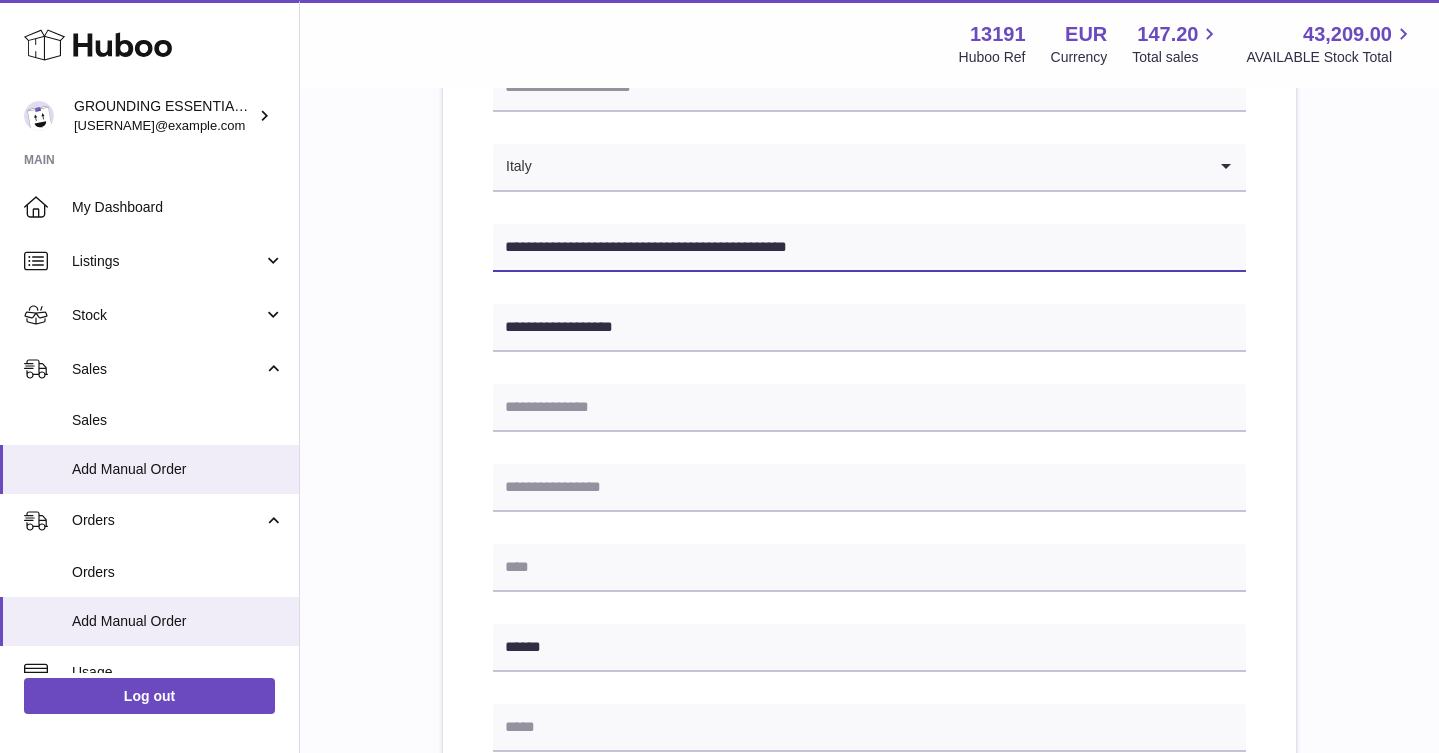 drag, startPoint x: 847, startPoint y: 248, endPoint x: 714, endPoint y: 246, distance: 133.01503 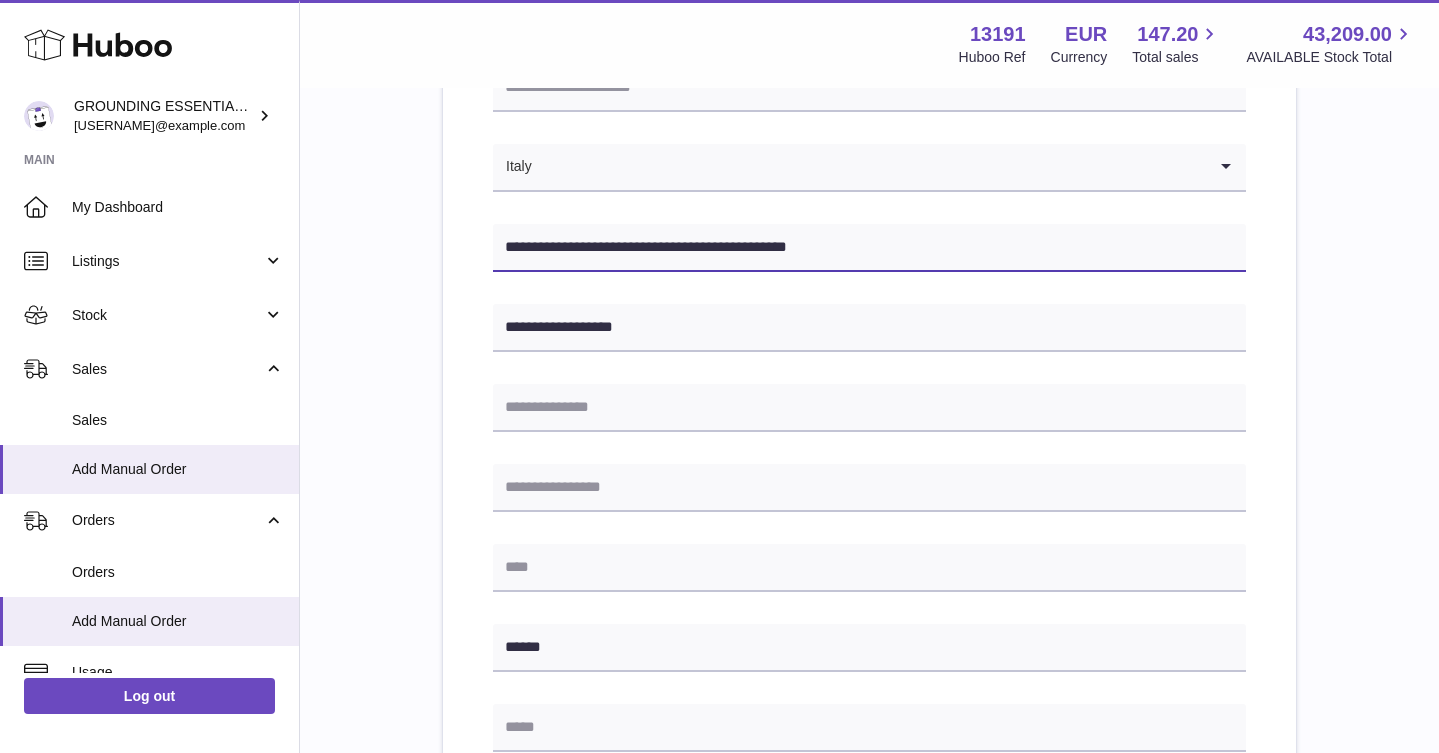 click on "**********" at bounding box center (869, 248) 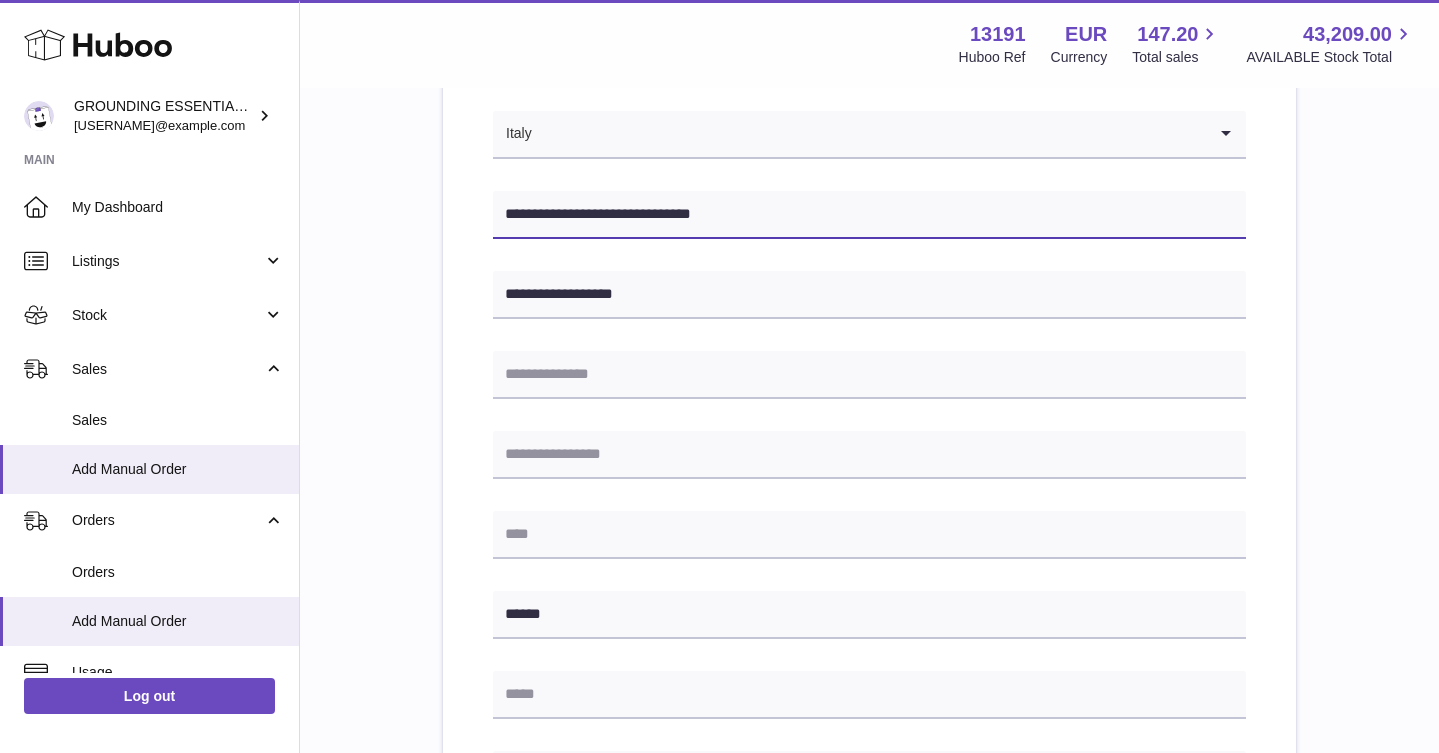 scroll, scrollTop: 358, scrollLeft: 0, axis: vertical 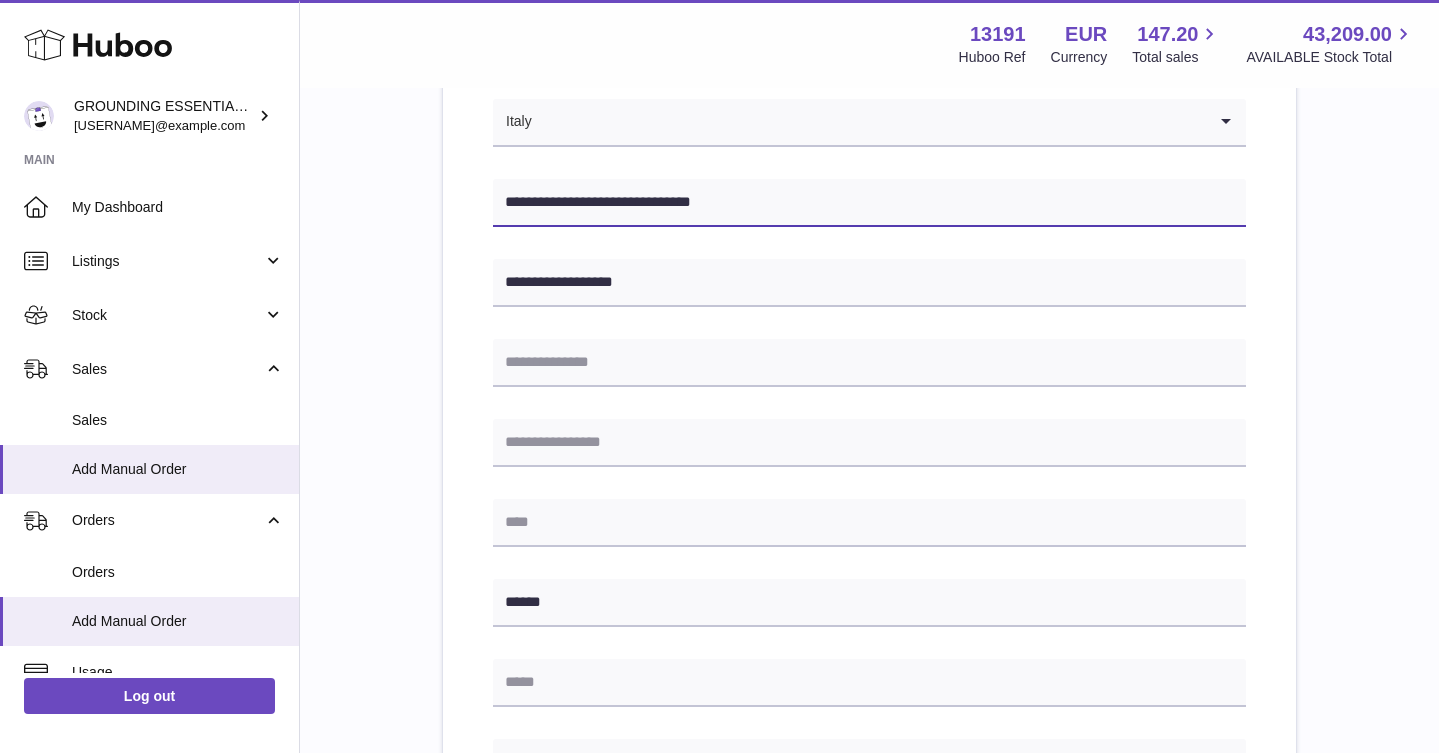 type on "**********" 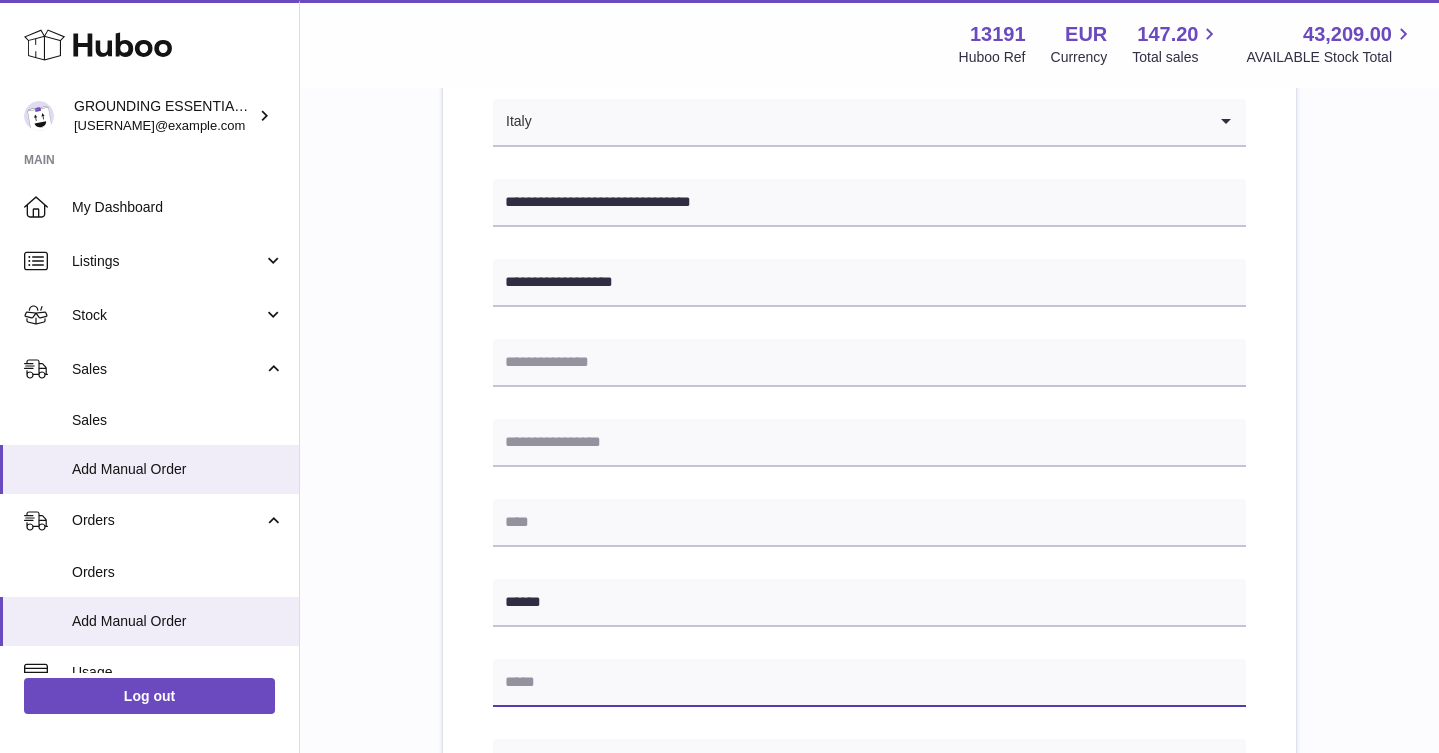 click at bounding box center [869, 683] 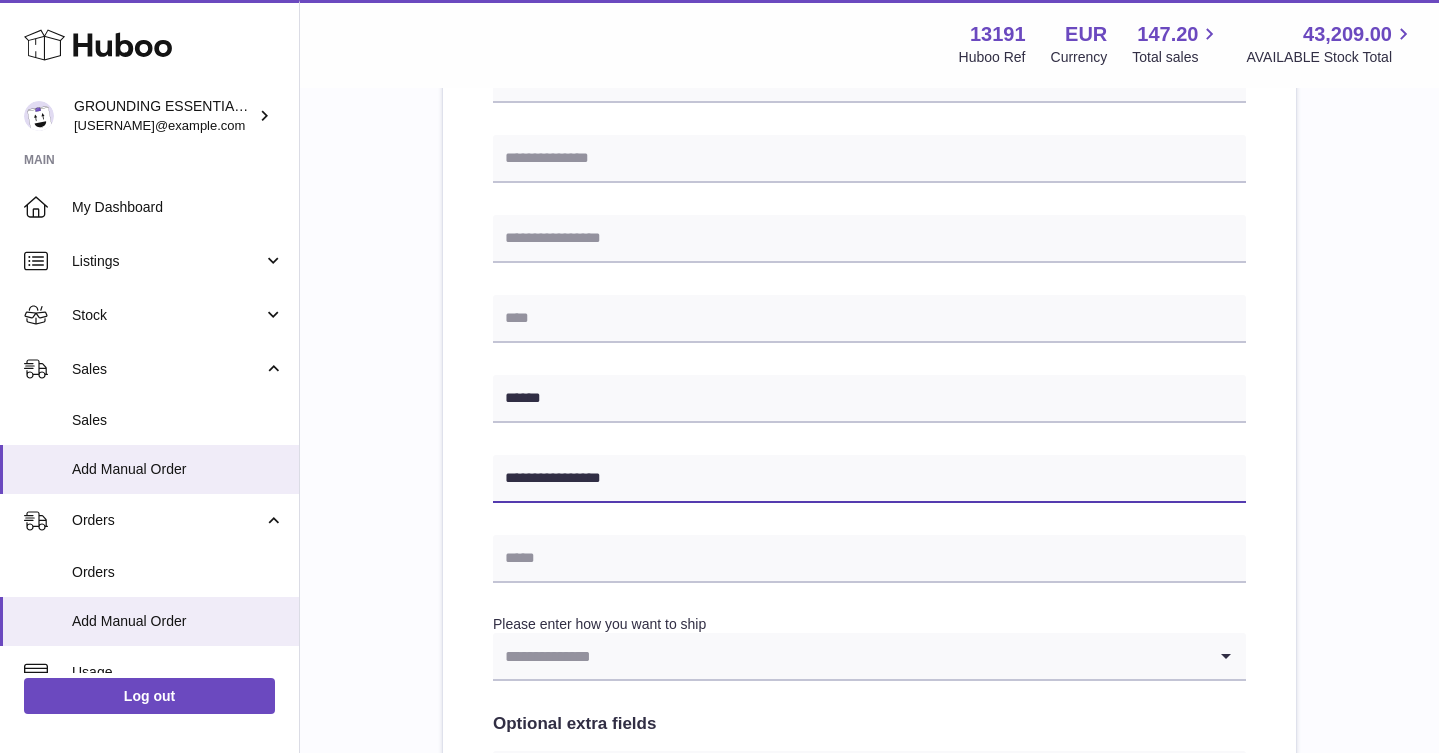 scroll, scrollTop: 416, scrollLeft: 0, axis: vertical 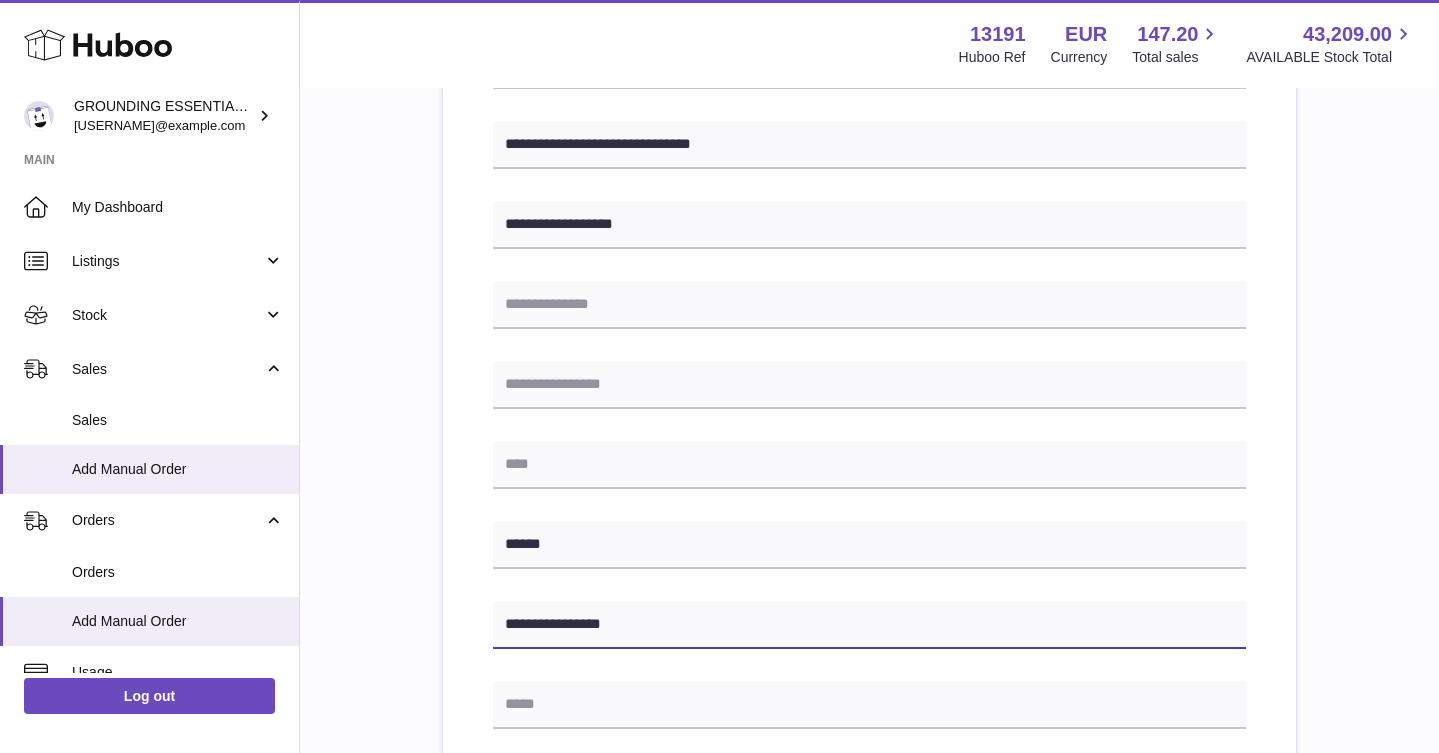 type on "**********" 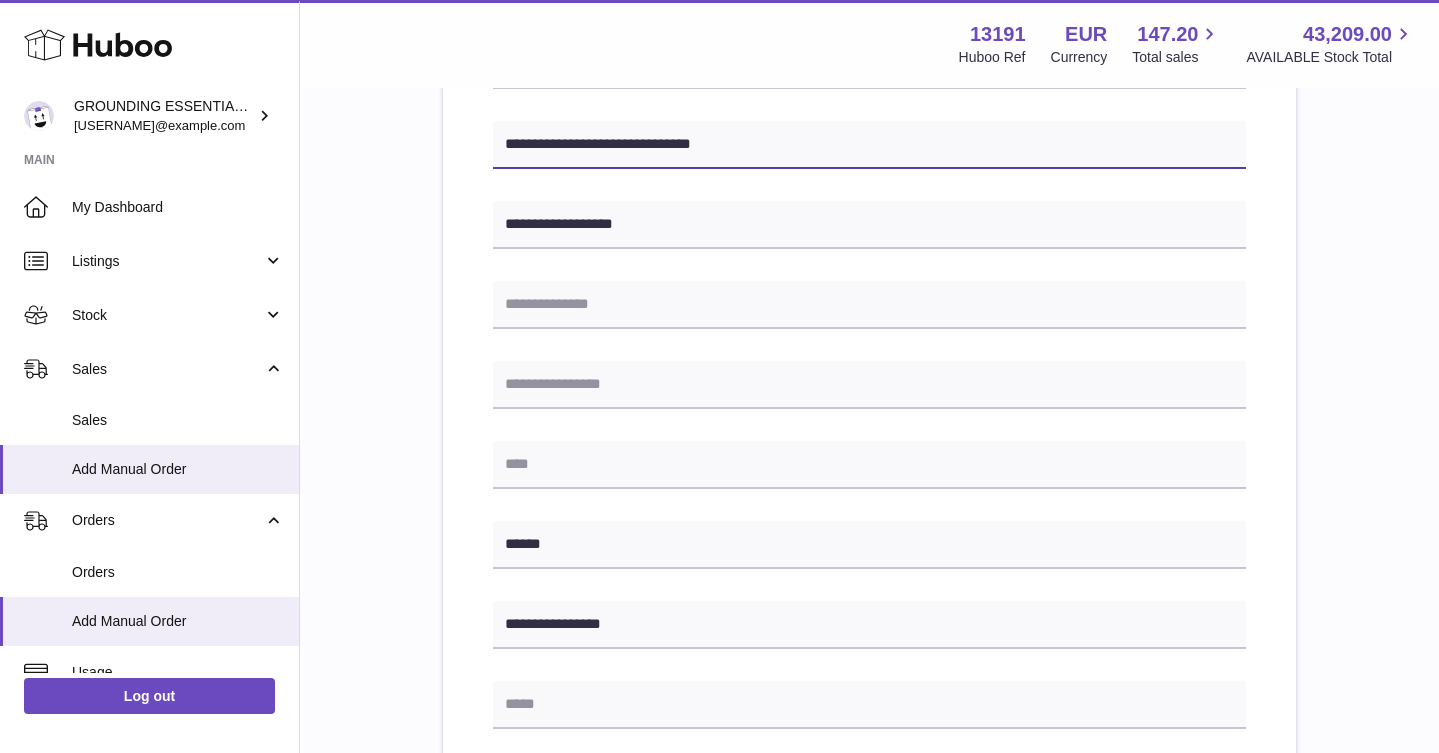 drag, startPoint x: 599, startPoint y: 143, endPoint x: 650, endPoint y: 146, distance: 51.088158 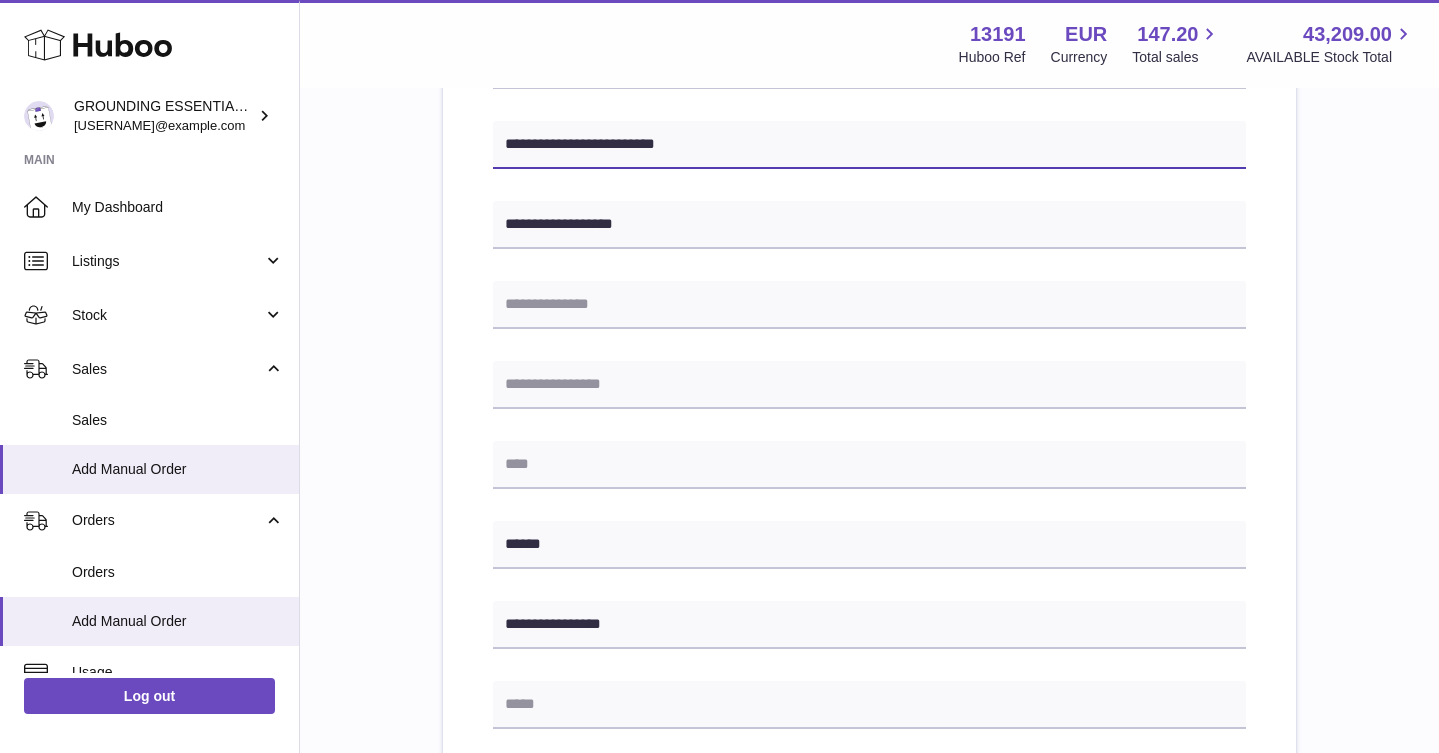 type on "**********" 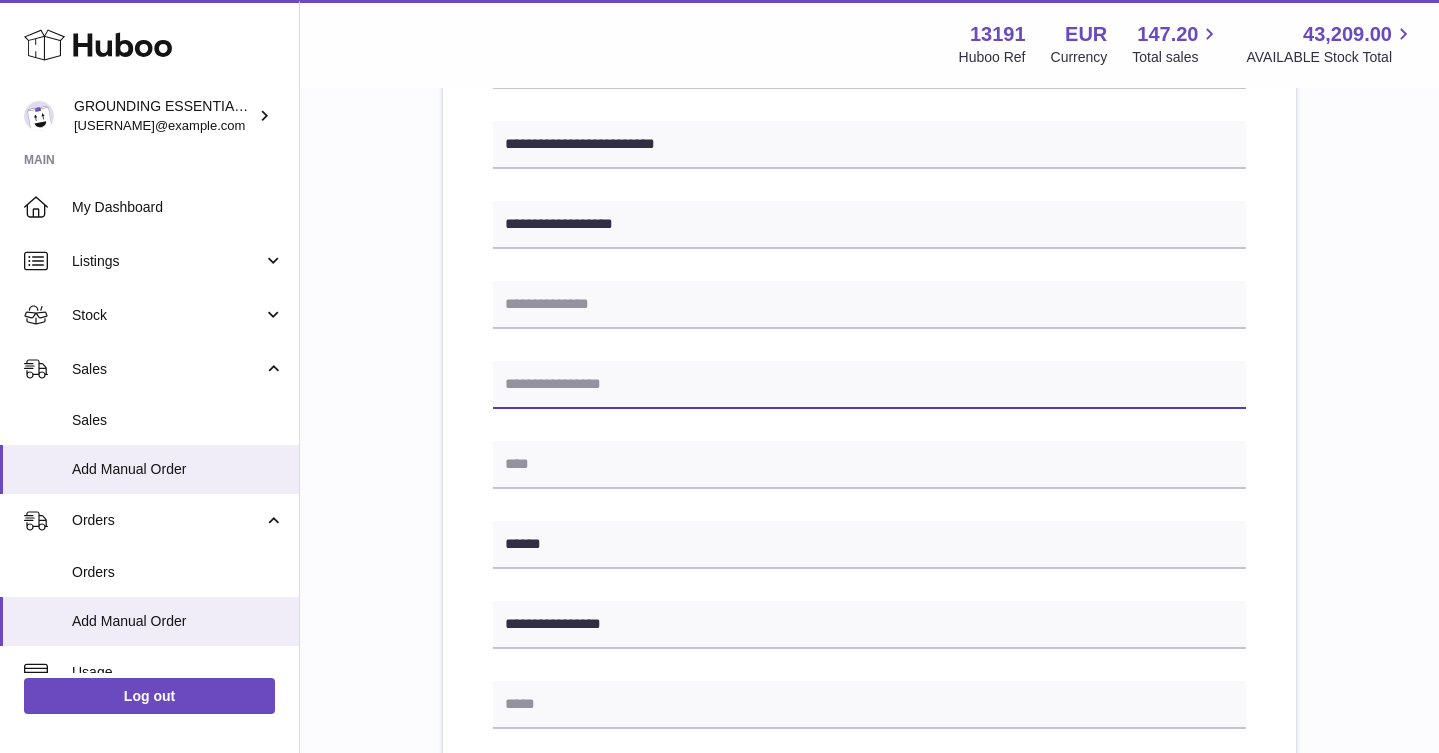 click at bounding box center [869, 385] 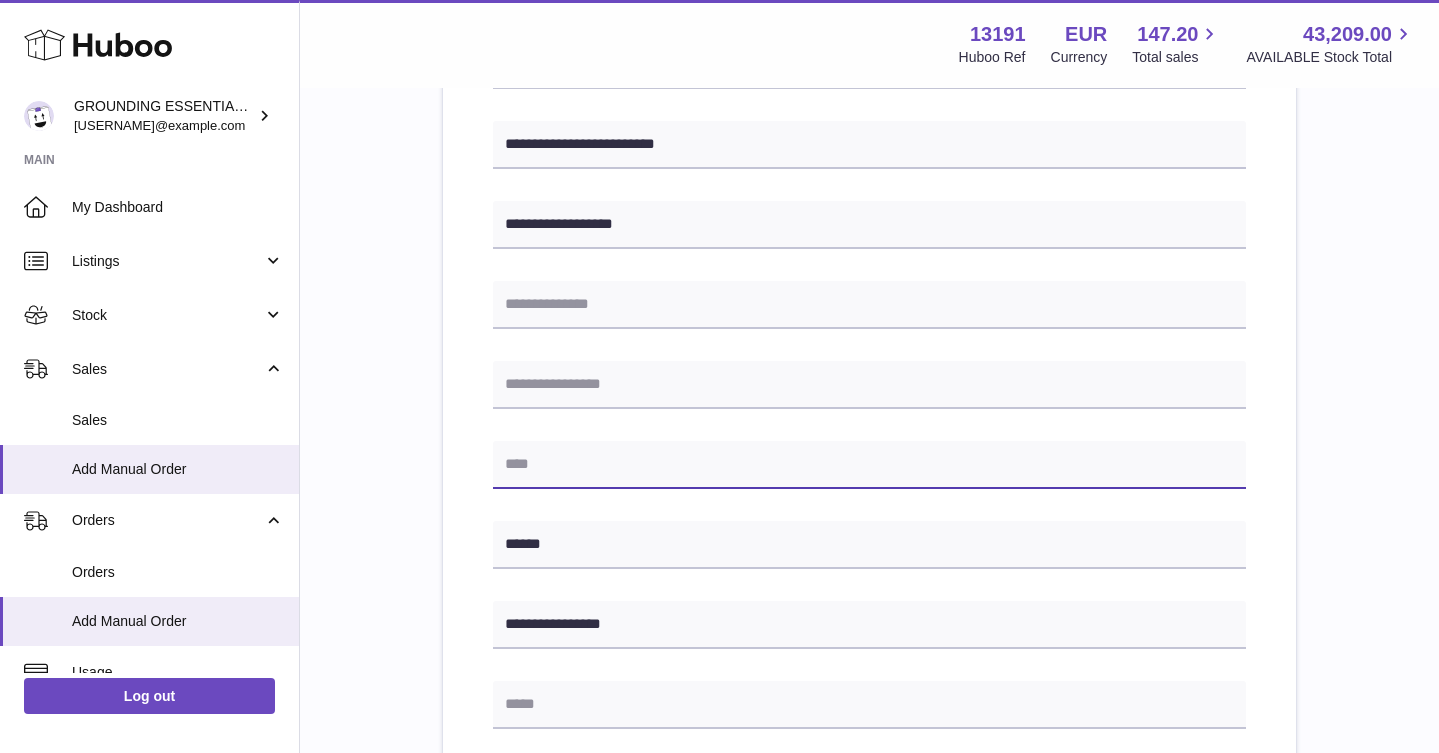 click at bounding box center [869, 465] 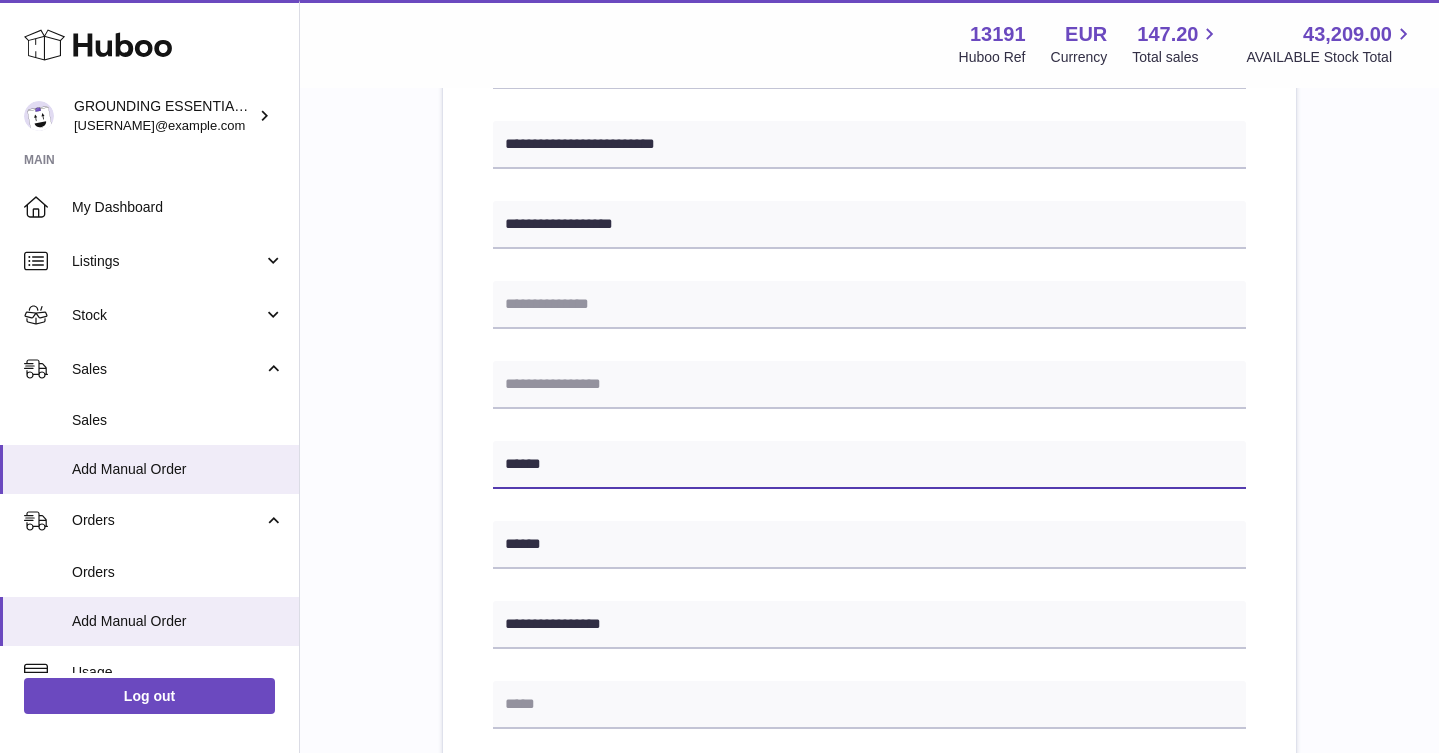 type on "******" 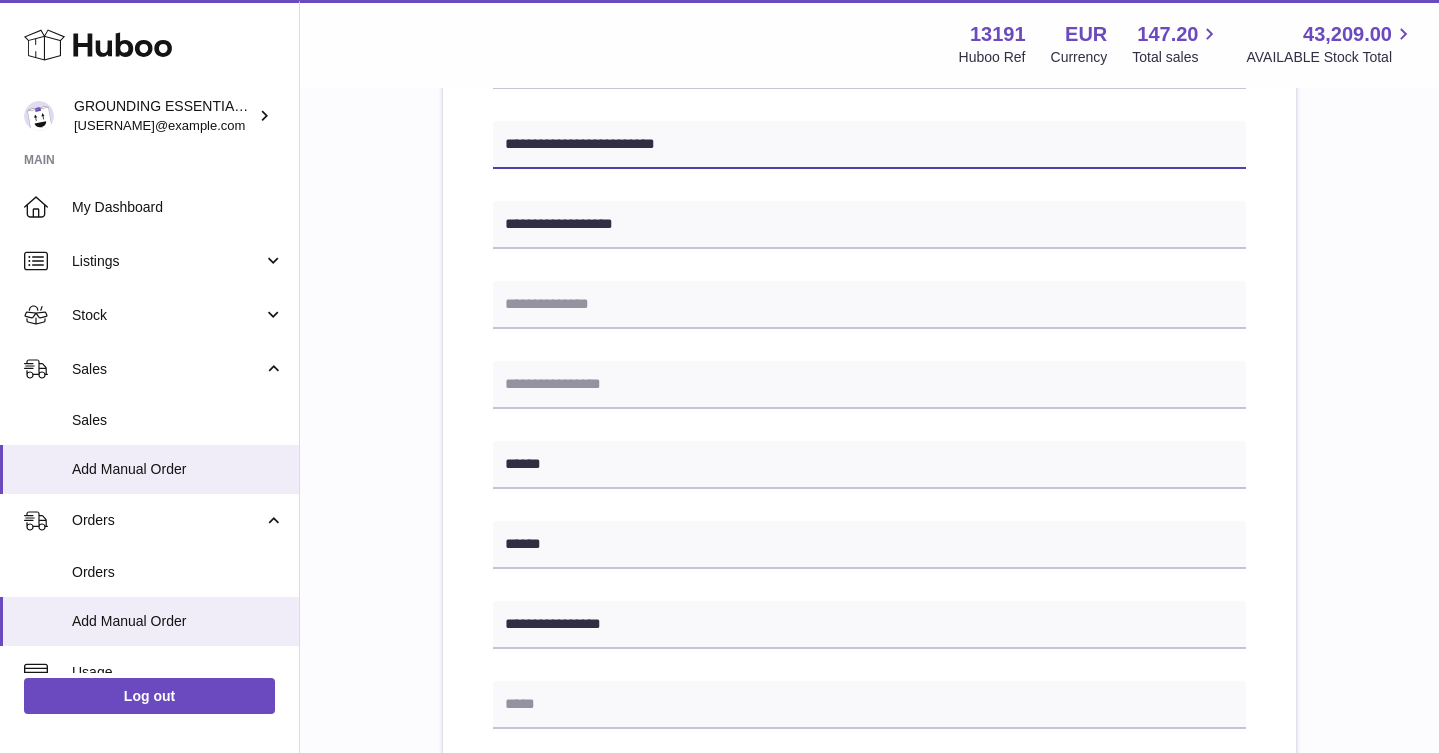 drag, startPoint x: 626, startPoint y: 143, endPoint x: 609, endPoint y: 144, distance: 17.029387 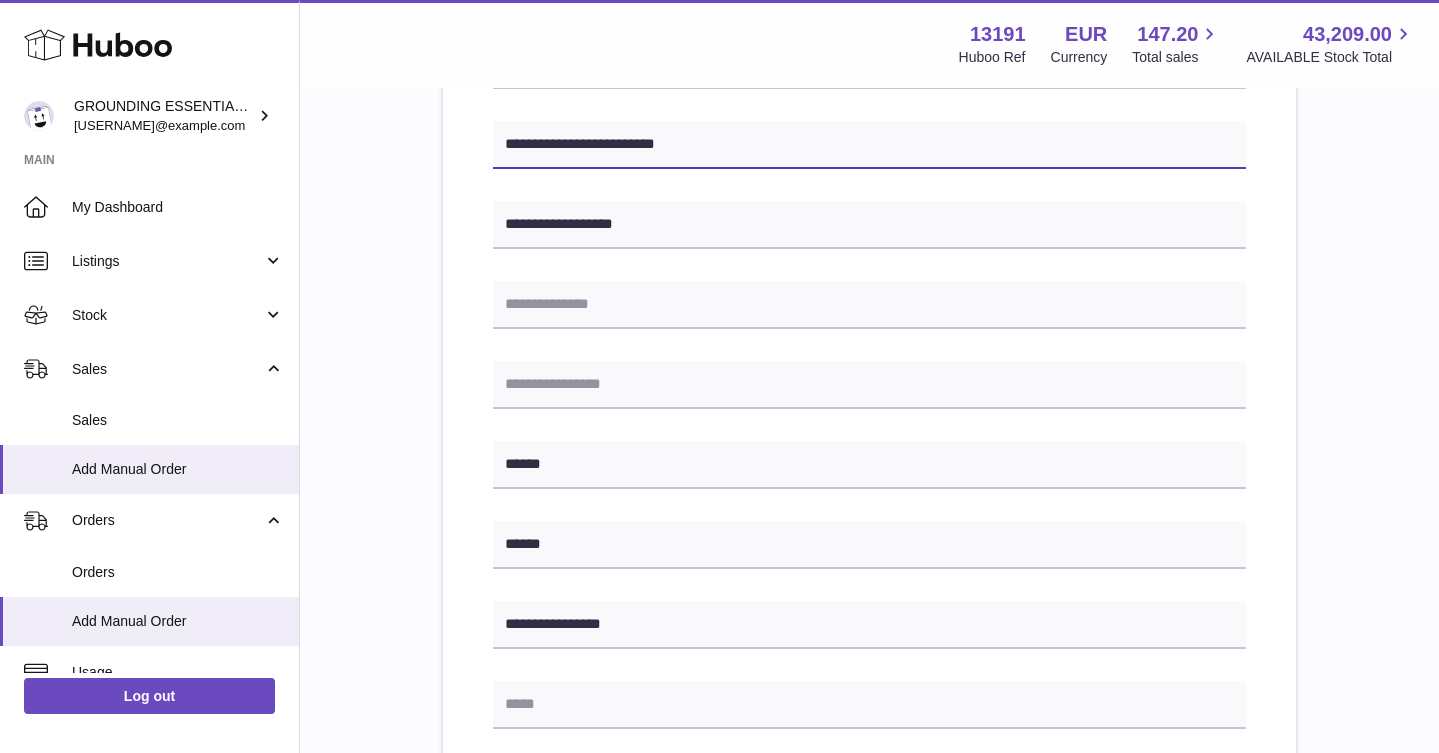 drag, startPoint x: 603, startPoint y: 143, endPoint x: 623, endPoint y: 143, distance: 20 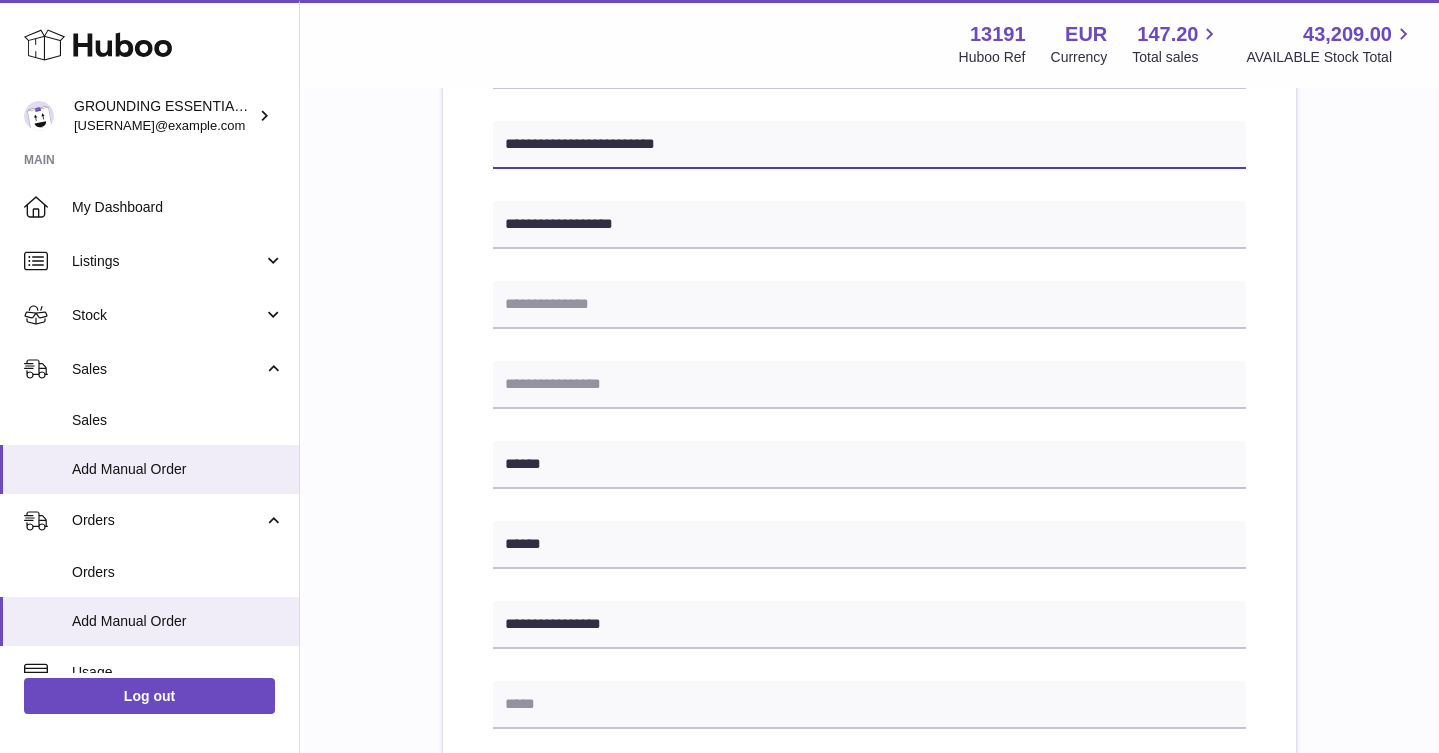 click on "**********" at bounding box center [869, 145] 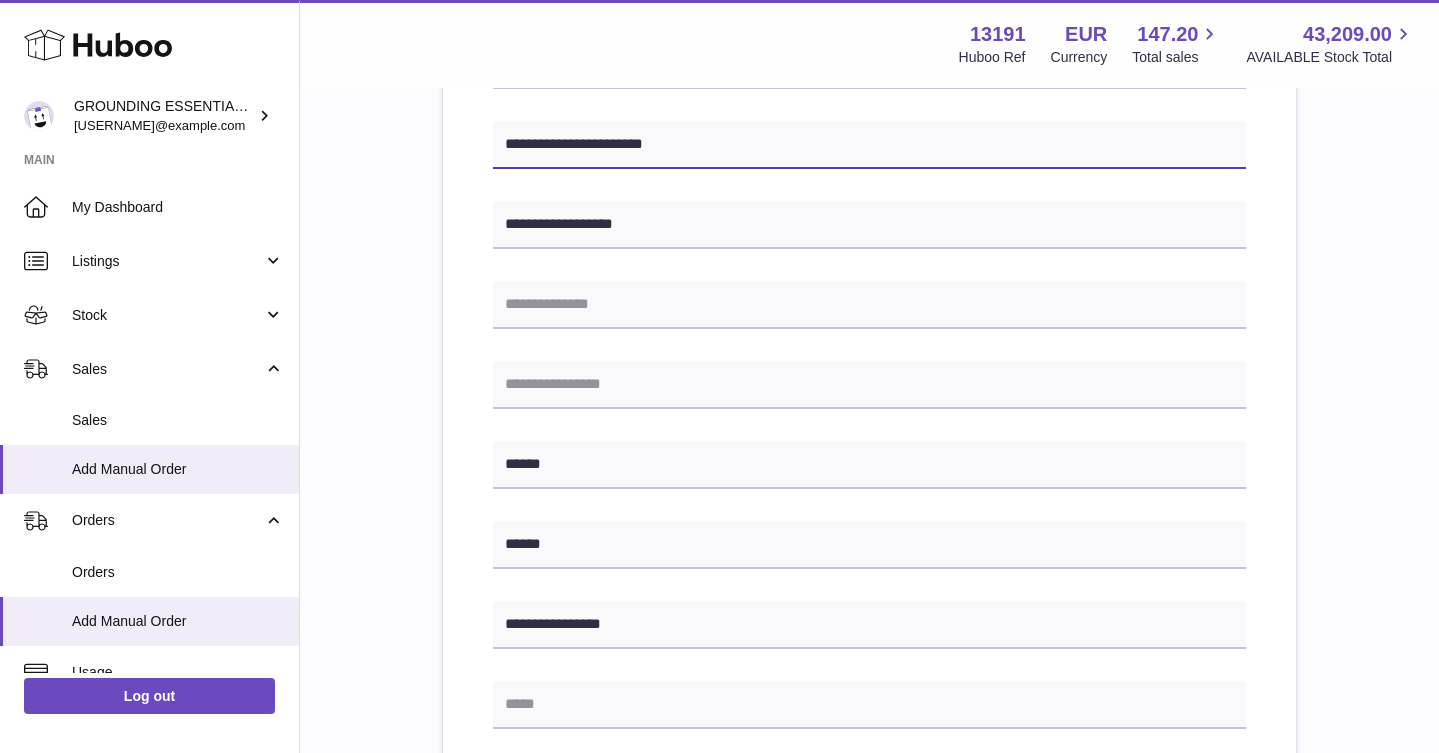 type on "**********" 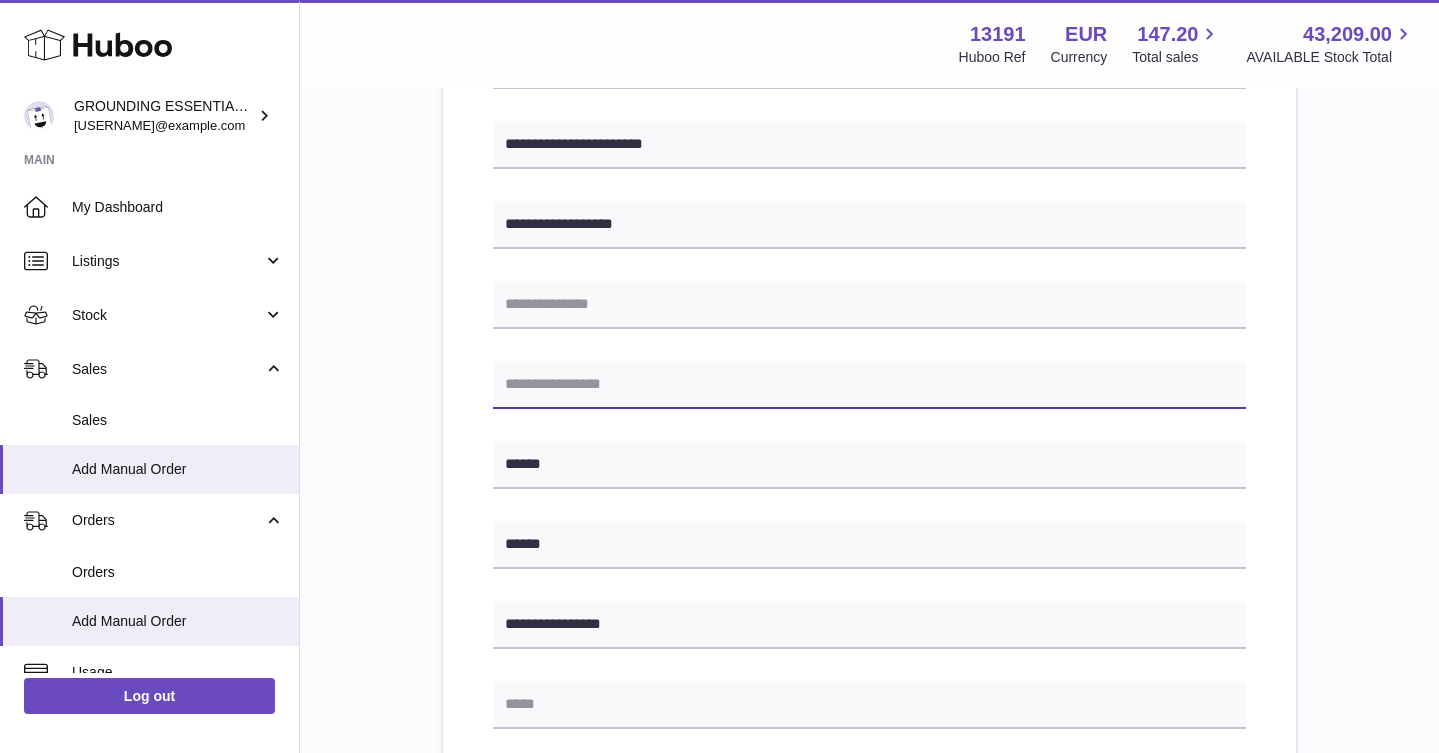 click at bounding box center [869, 385] 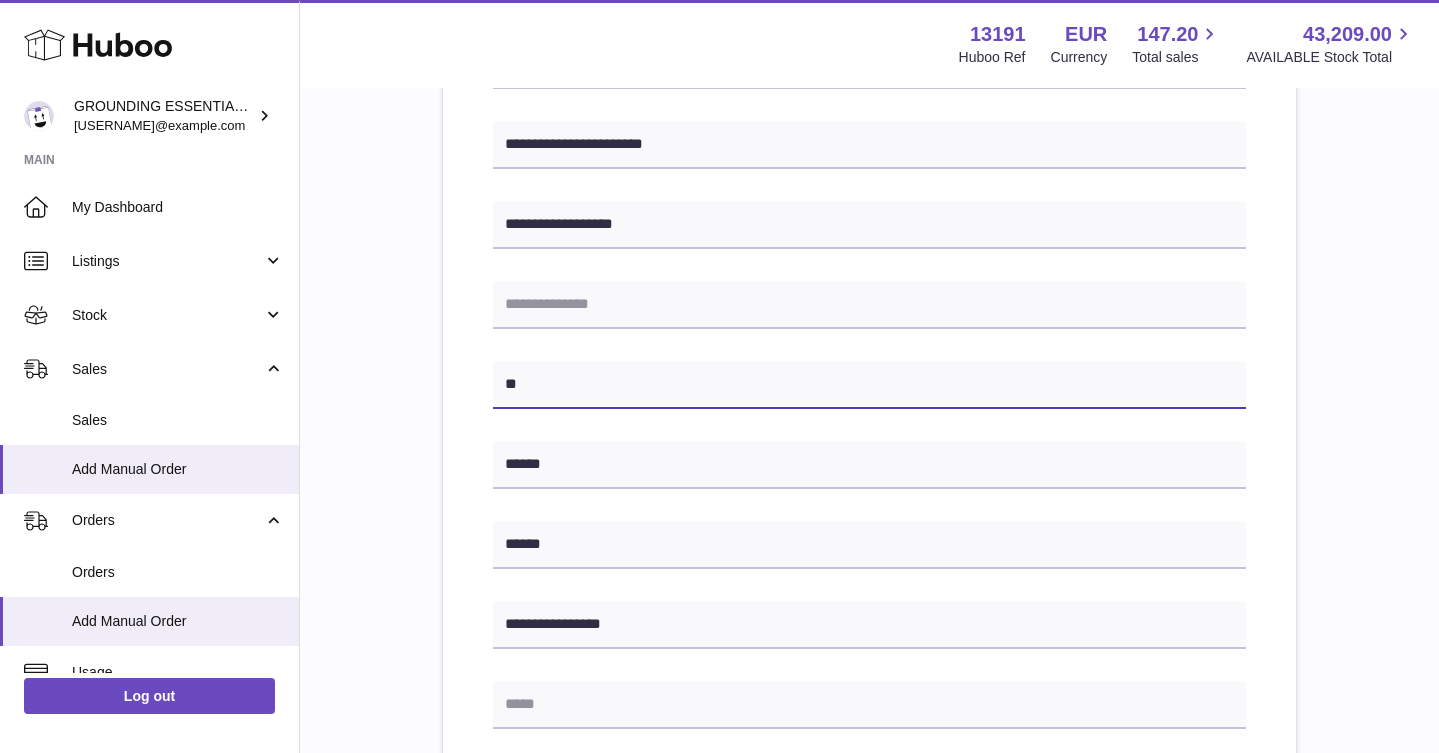 type on "**" 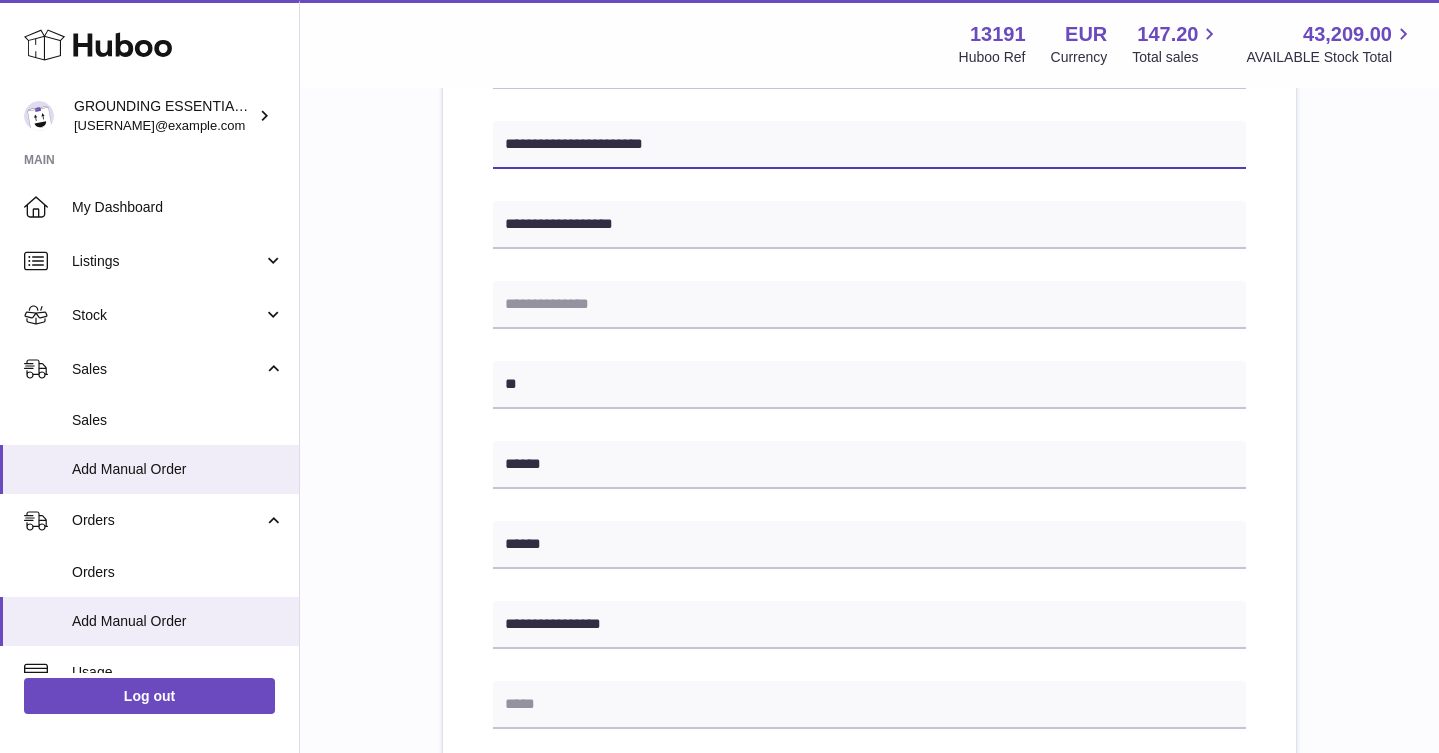 drag, startPoint x: 651, startPoint y: 141, endPoint x: 590, endPoint y: 141, distance: 61 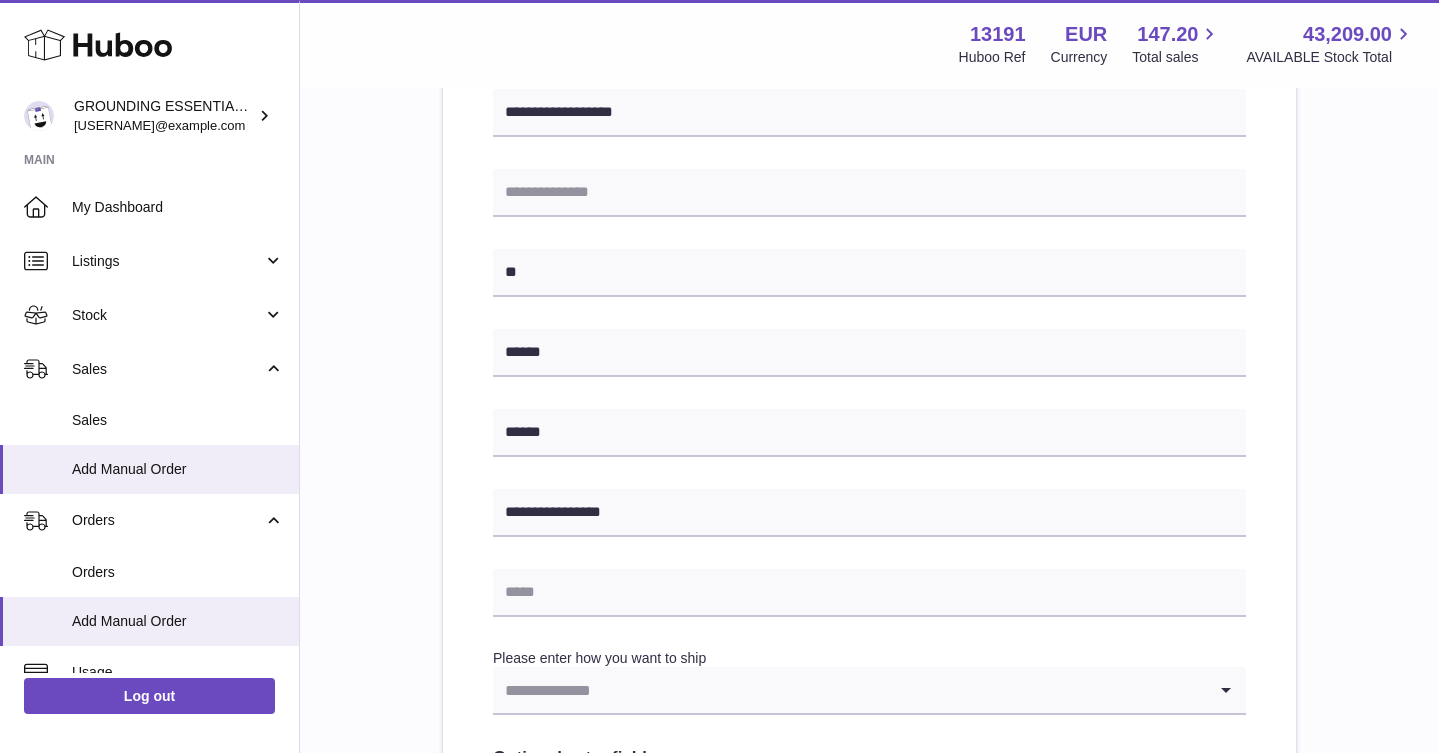 scroll, scrollTop: 728, scrollLeft: 0, axis: vertical 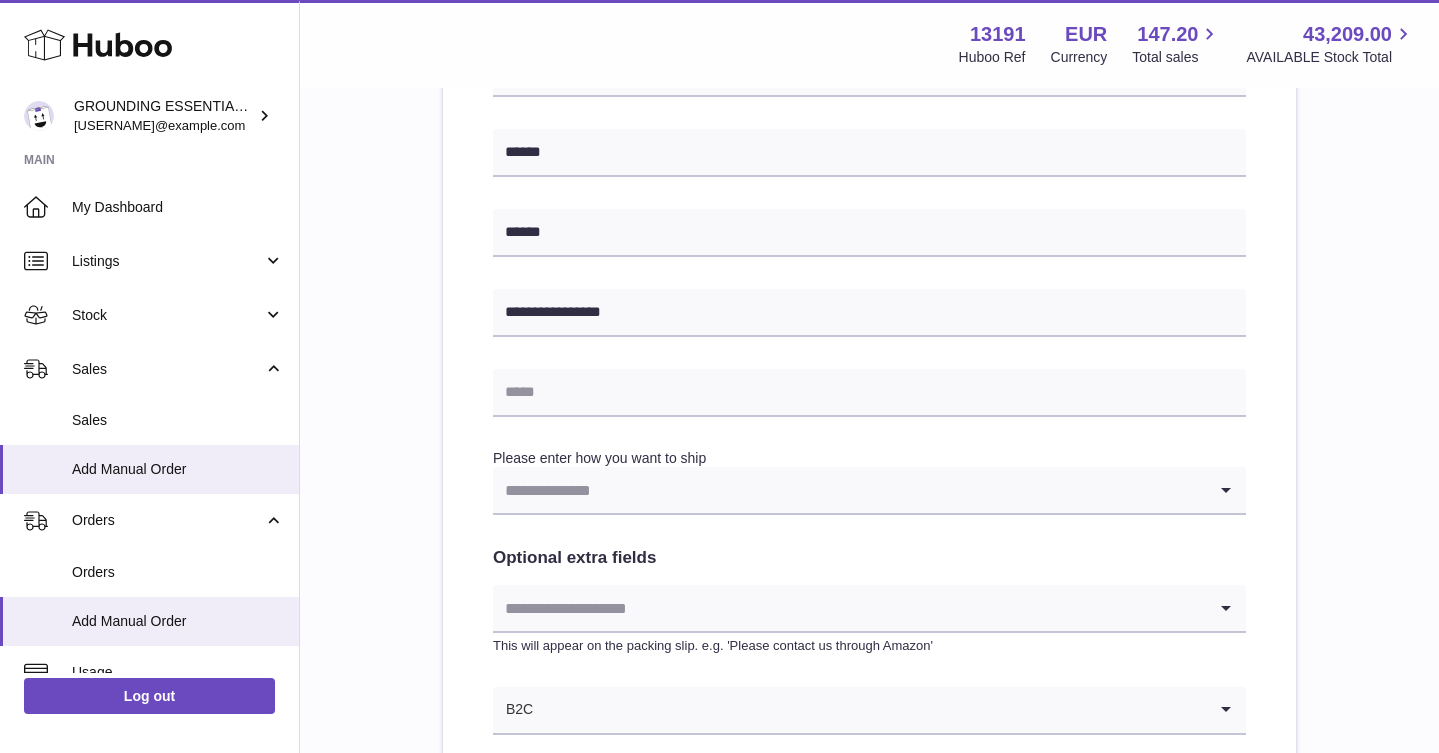 type on "**********" 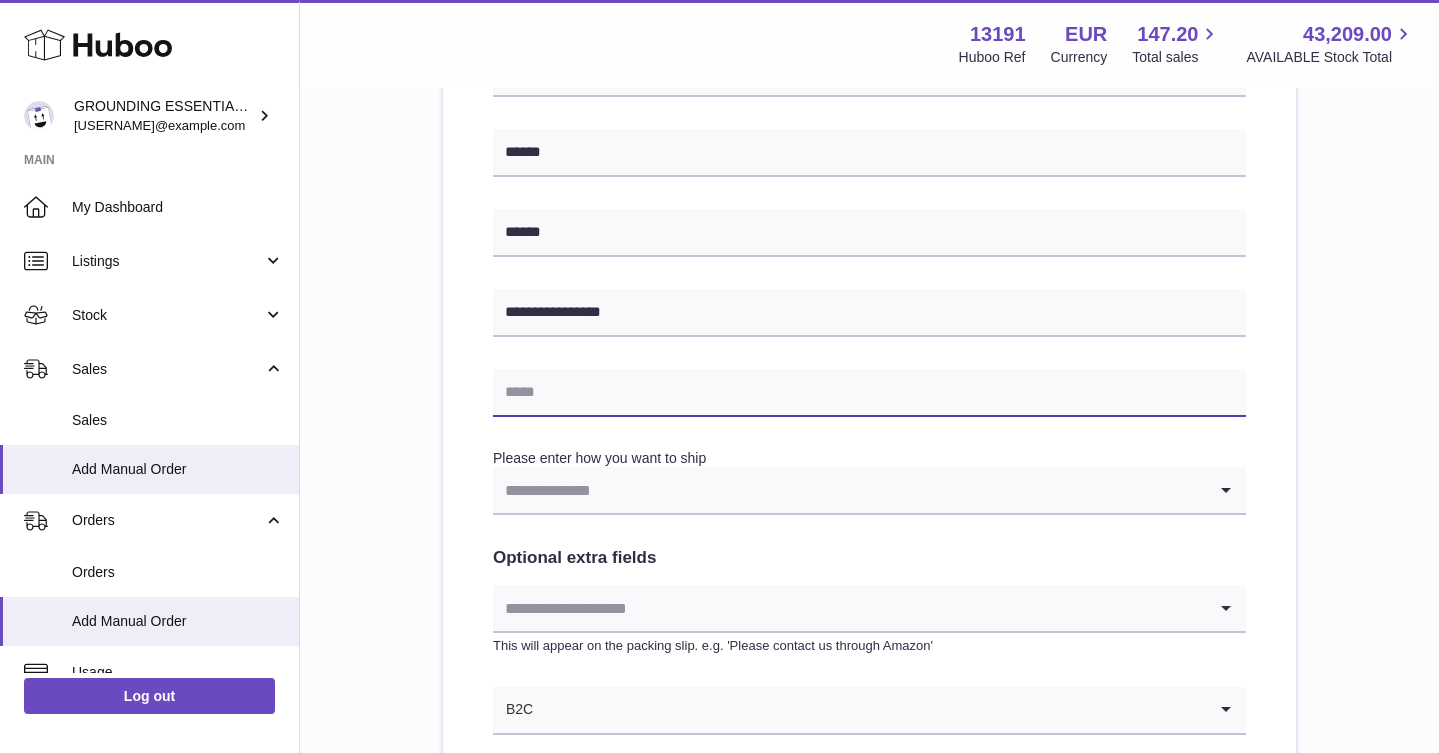 click at bounding box center [869, 393] 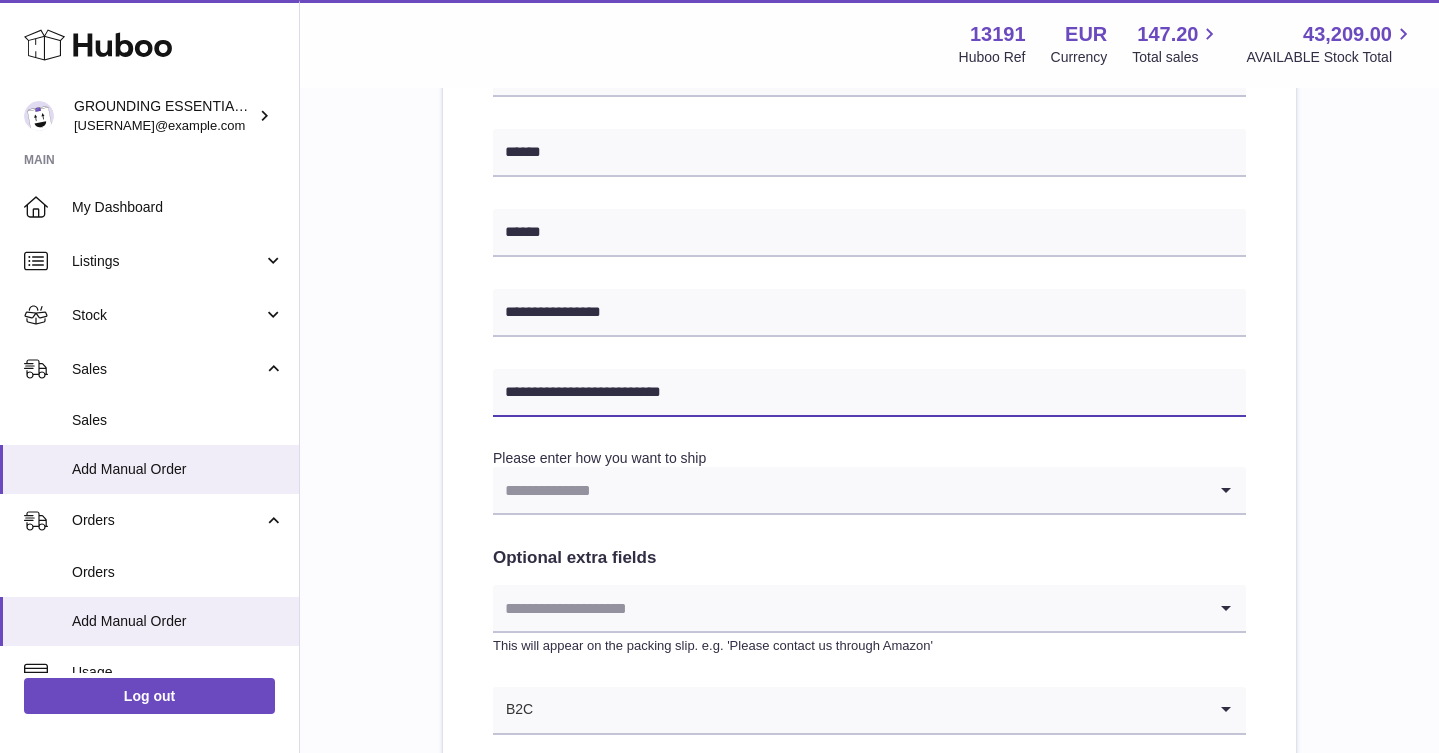 scroll, scrollTop: 747, scrollLeft: 0, axis: vertical 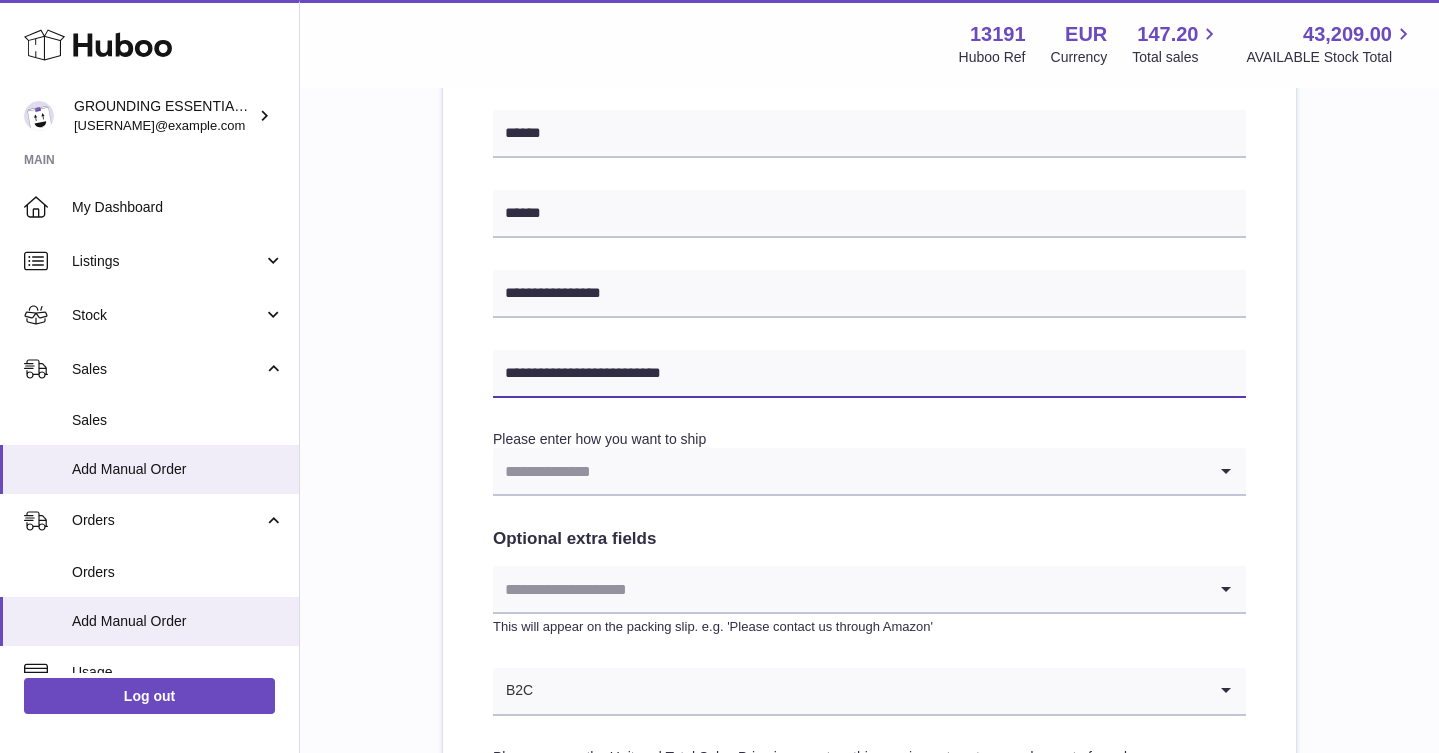 type on "**********" 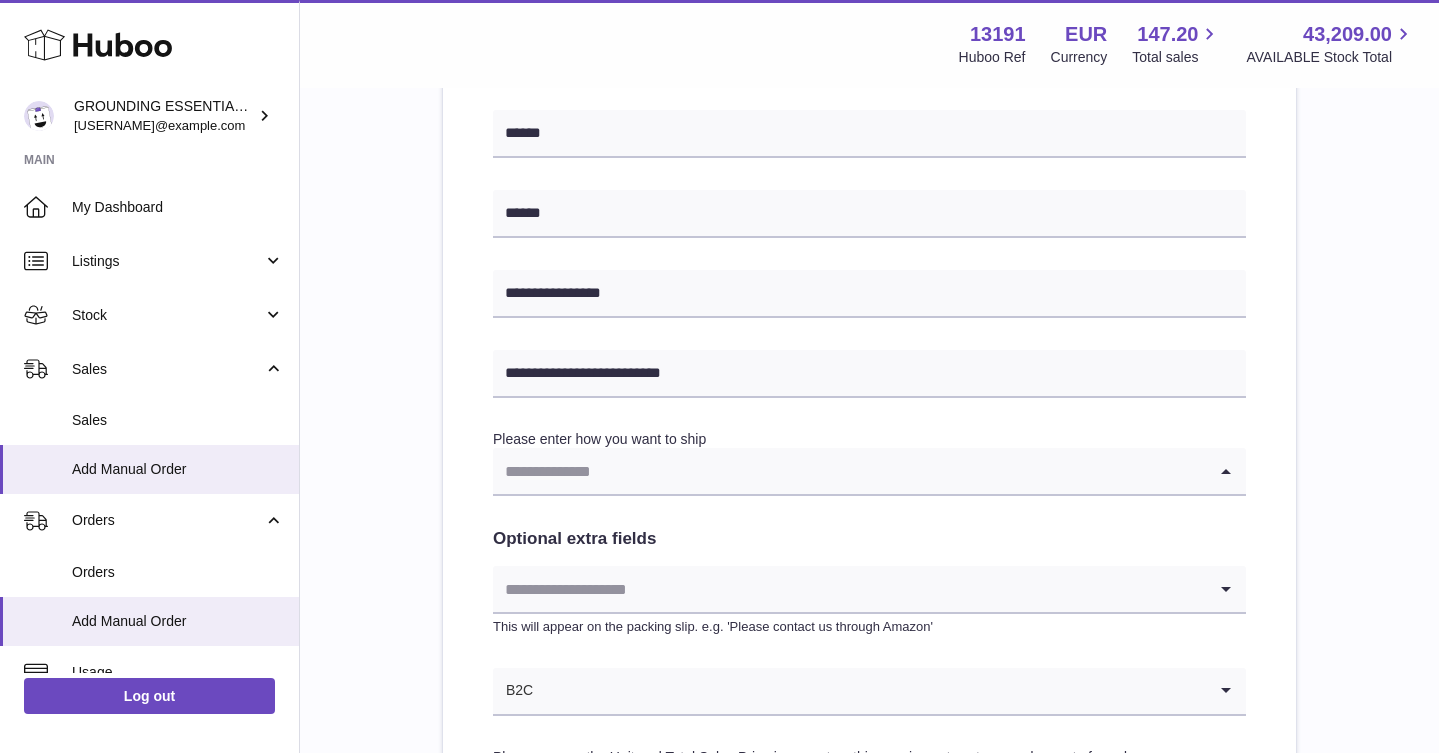 click at bounding box center (849, 471) 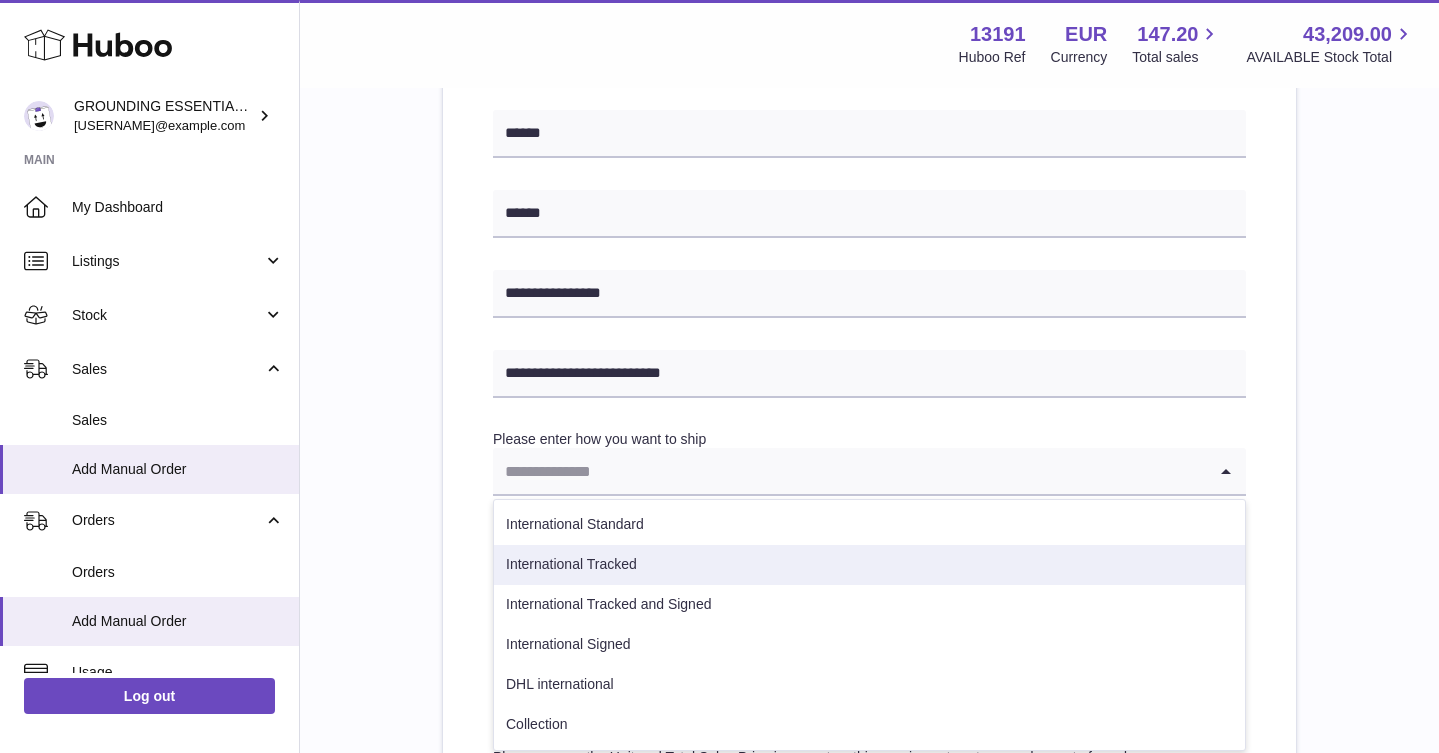 click on "International Tracked" at bounding box center [869, 565] 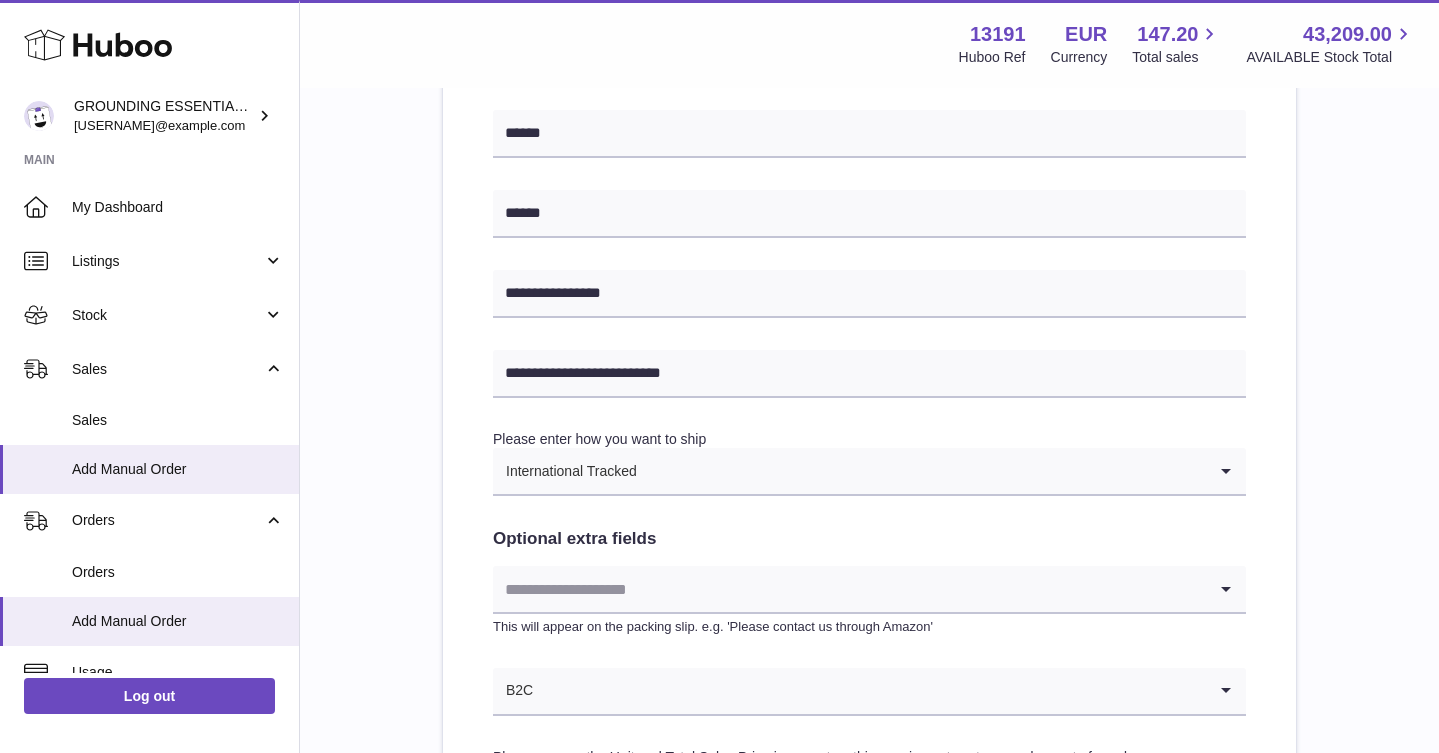 scroll, scrollTop: 1040, scrollLeft: 0, axis: vertical 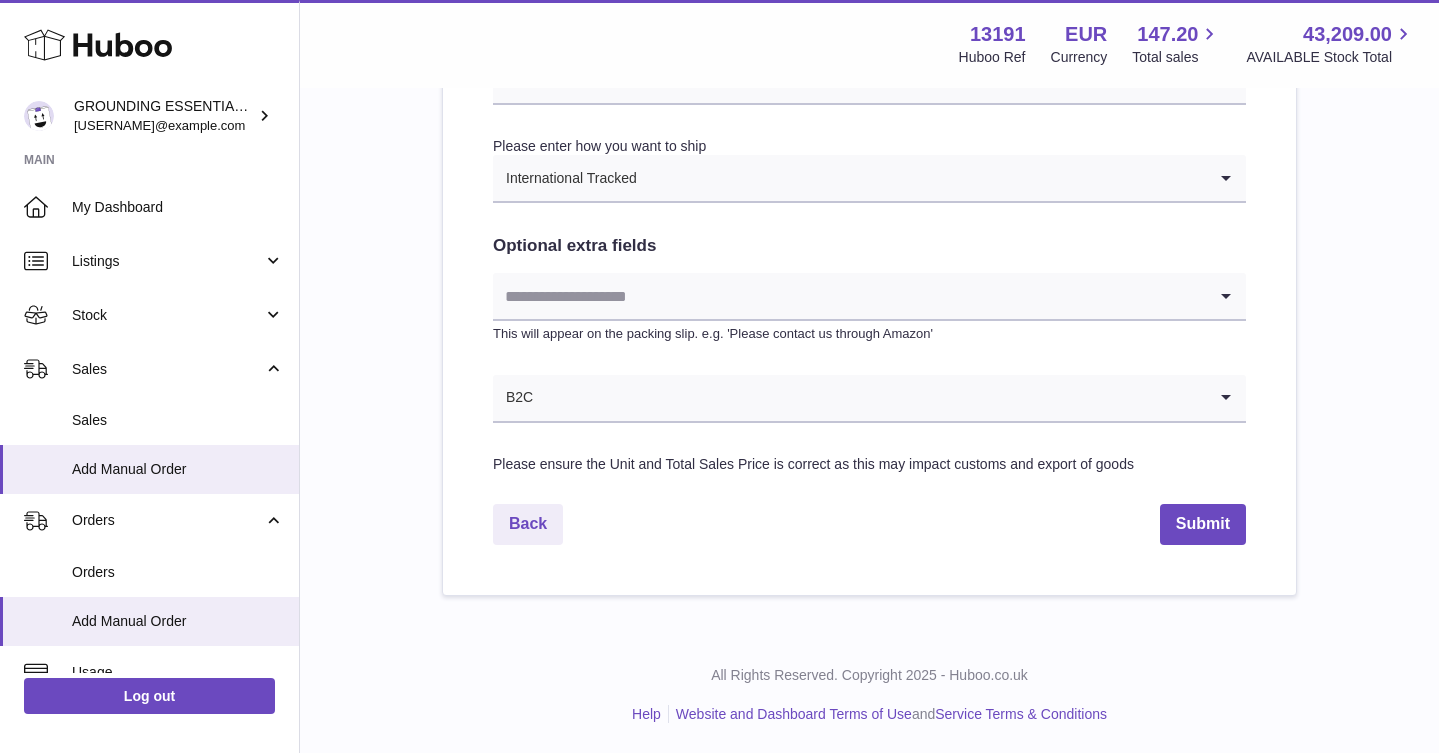 click at bounding box center (849, 296) 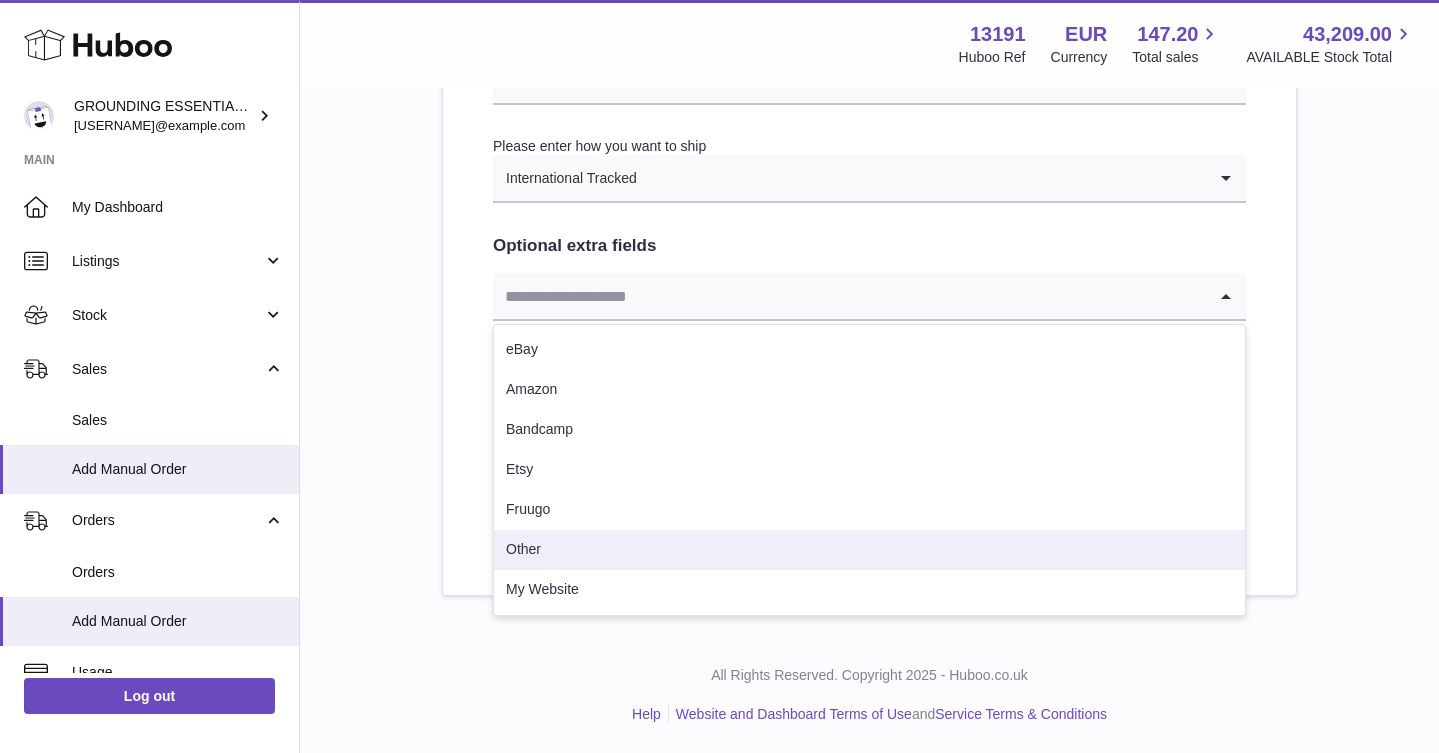 click on "Other" at bounding box center [869, 550] 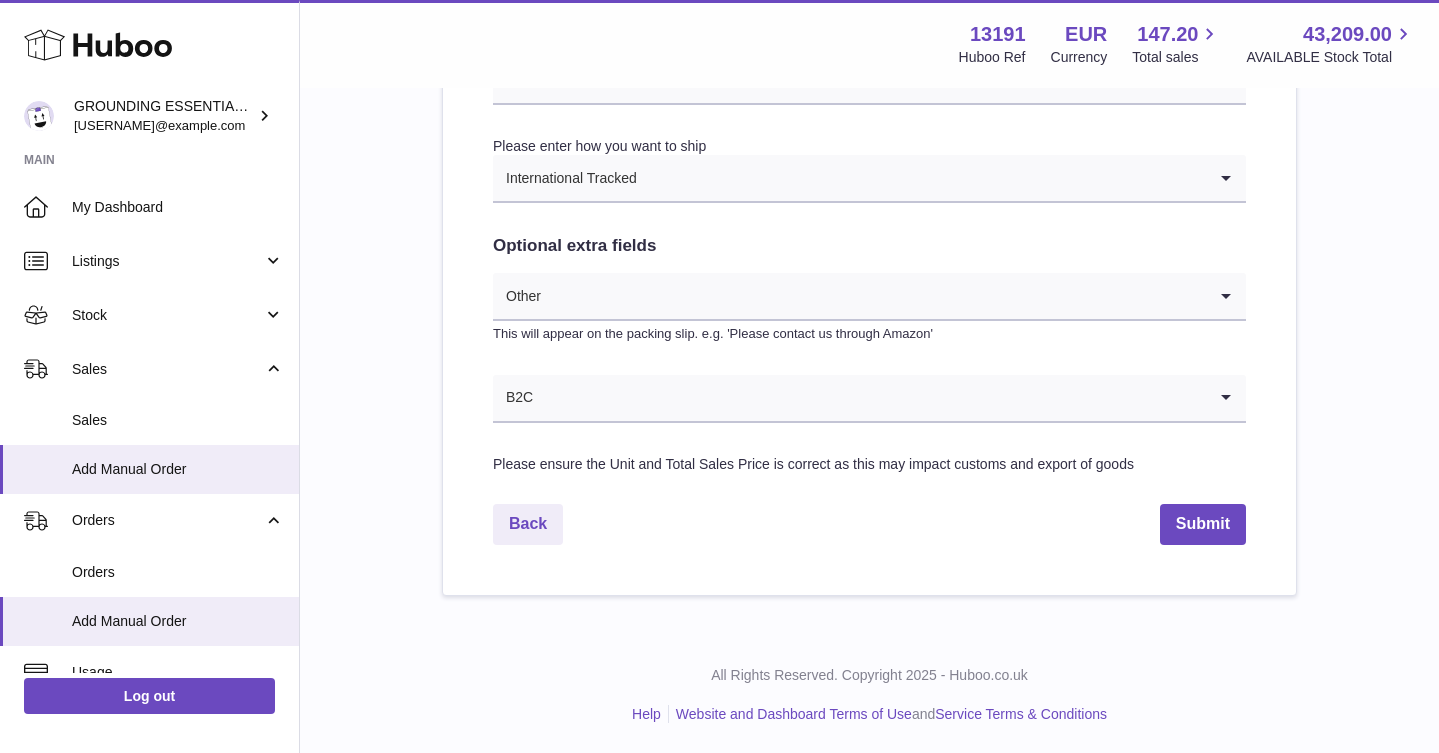click on "Other
Loading..." at bounding box center (869, 297) 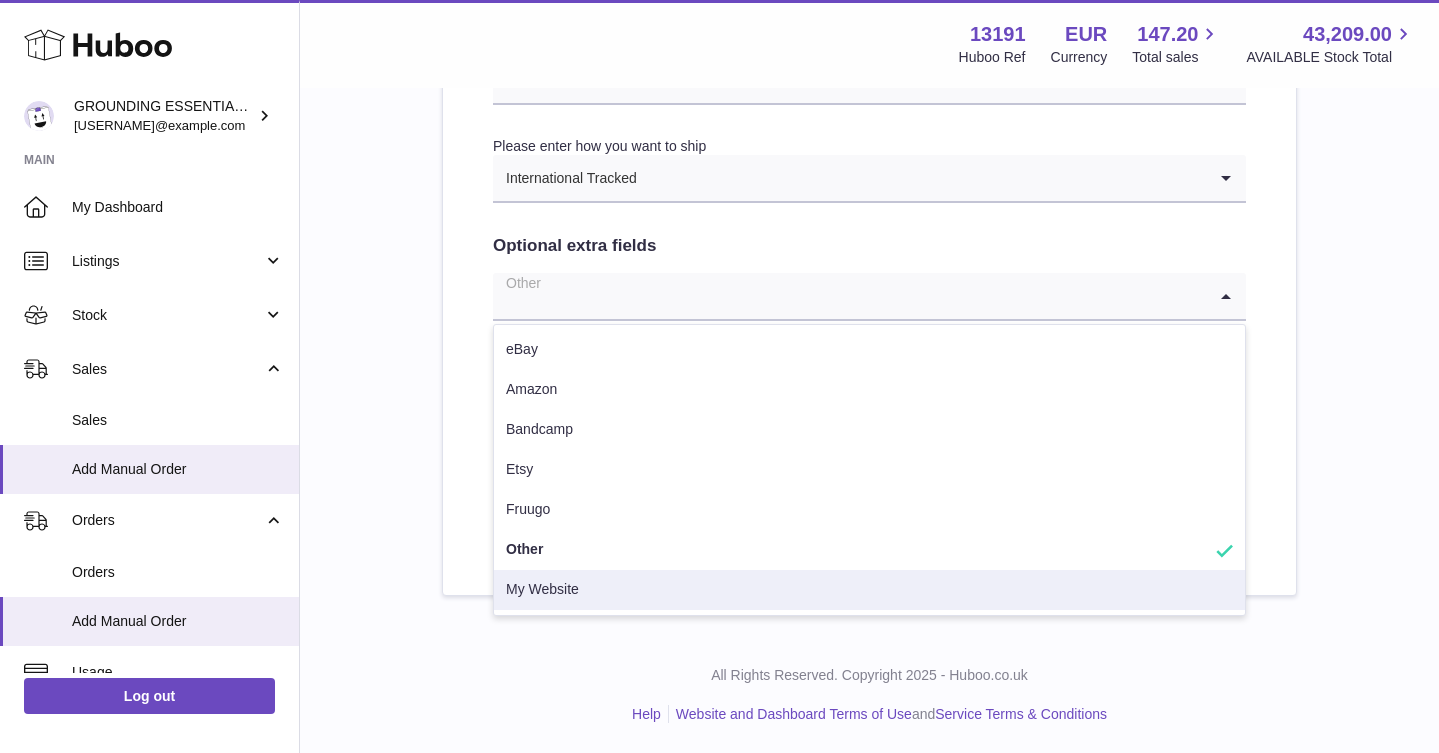click on "My Website" at bounding box center [869, 590] 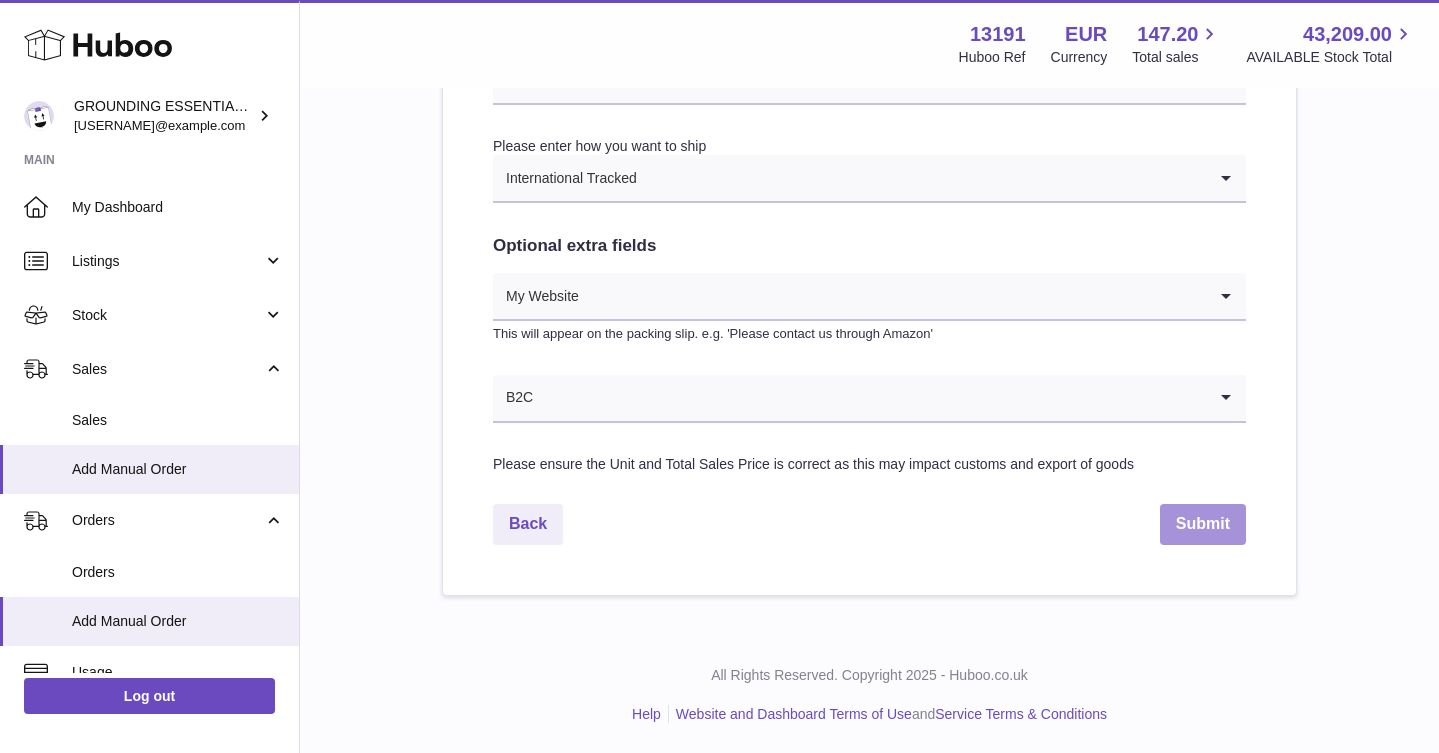 click on "Submit" at bounding box center (1203, 524) 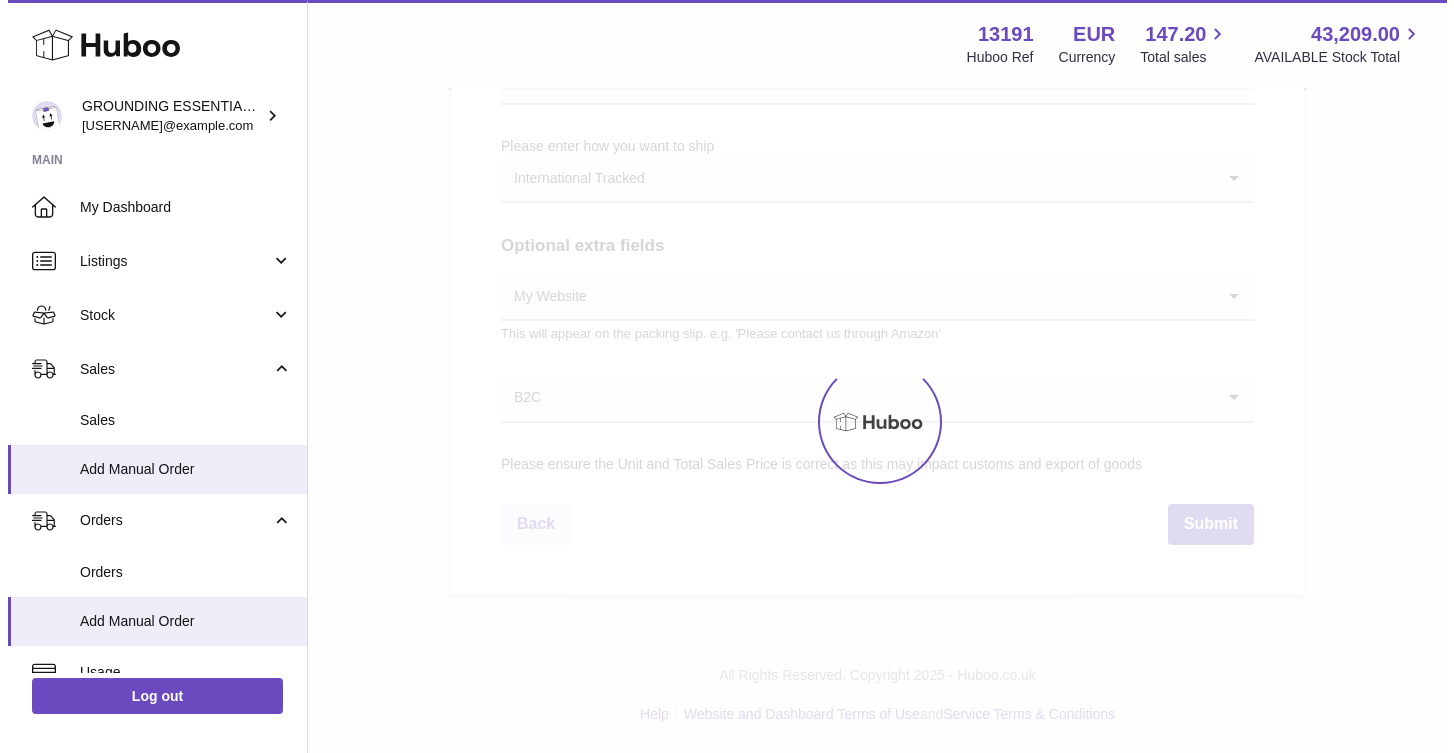scroll, scrollTop: 0, scrollLeft: 0, axis: both 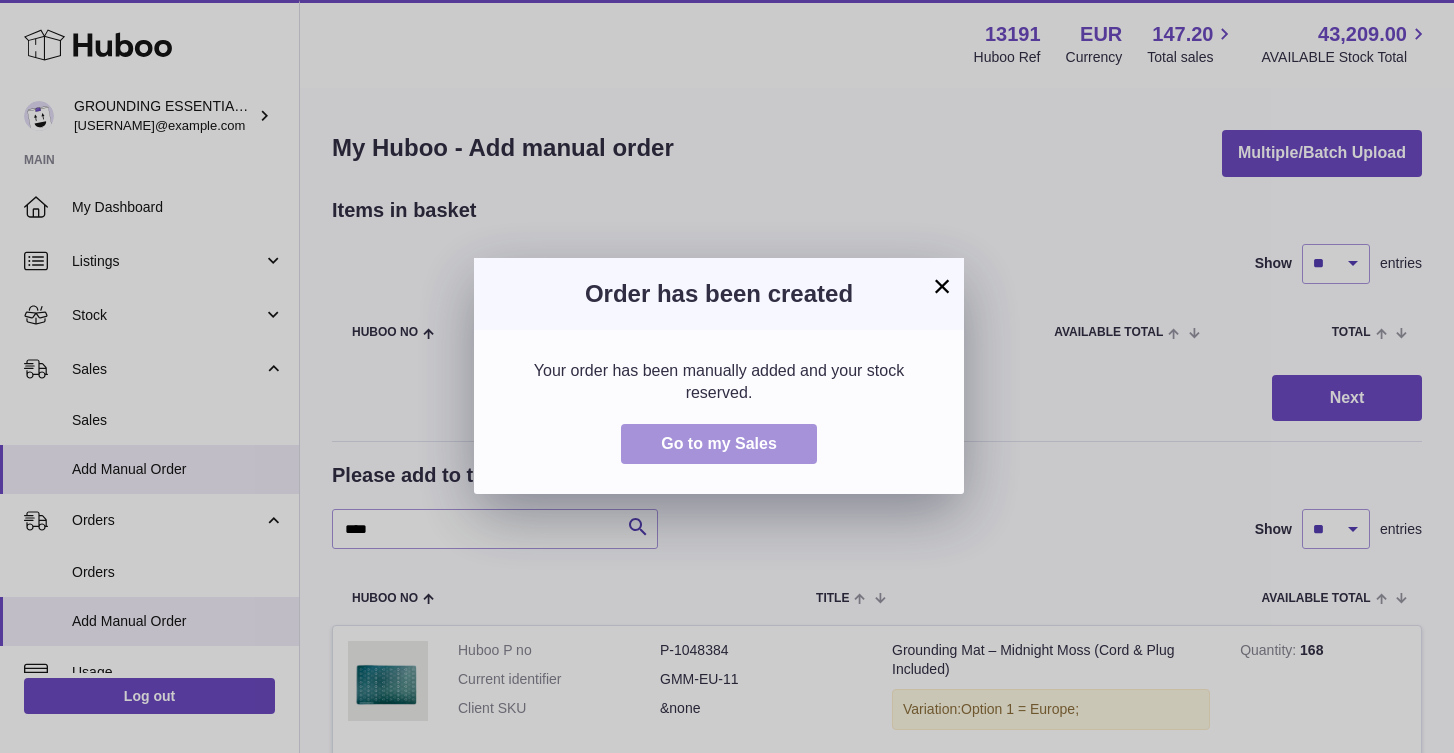 click on "Go to my Sales" at bounding box center [719, 443] 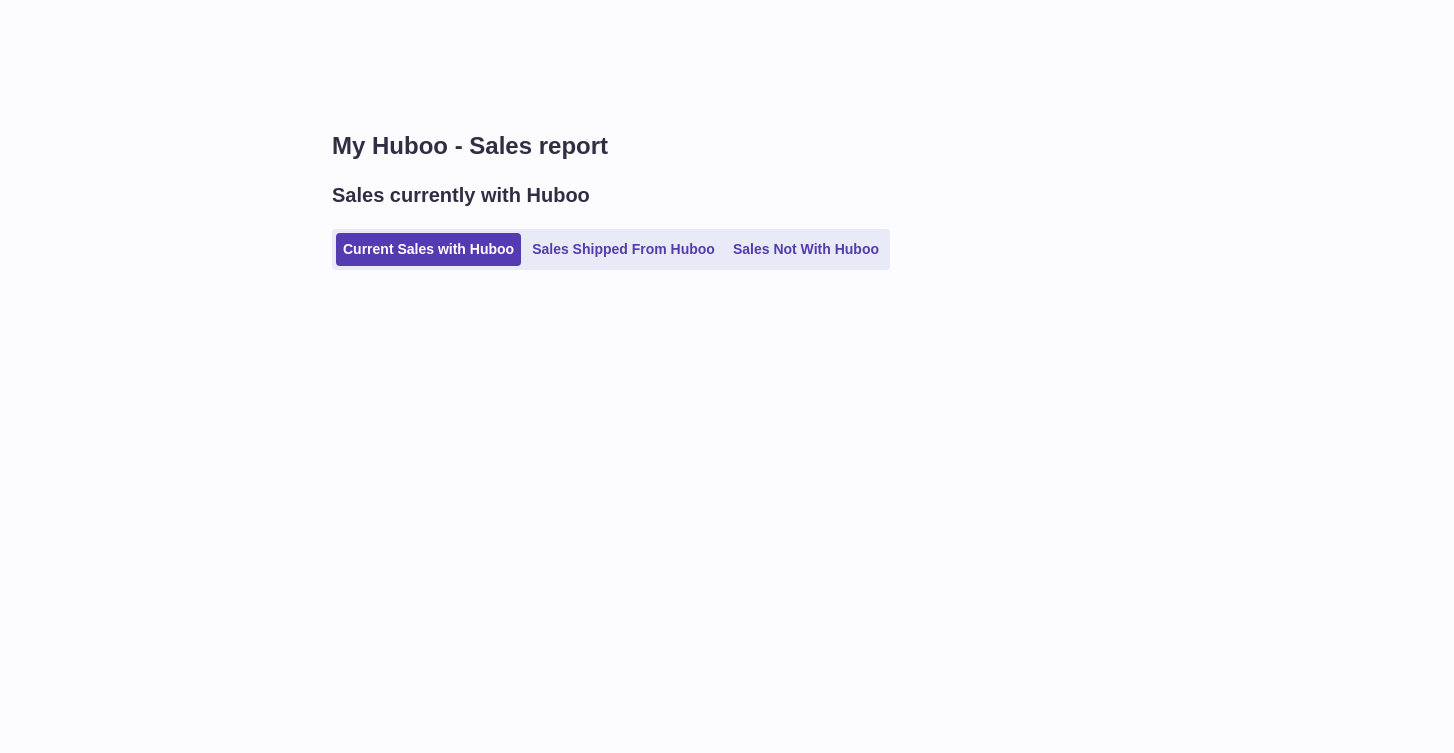 scroll, scrollTop: 0, scrollLeft: 0, axis: both 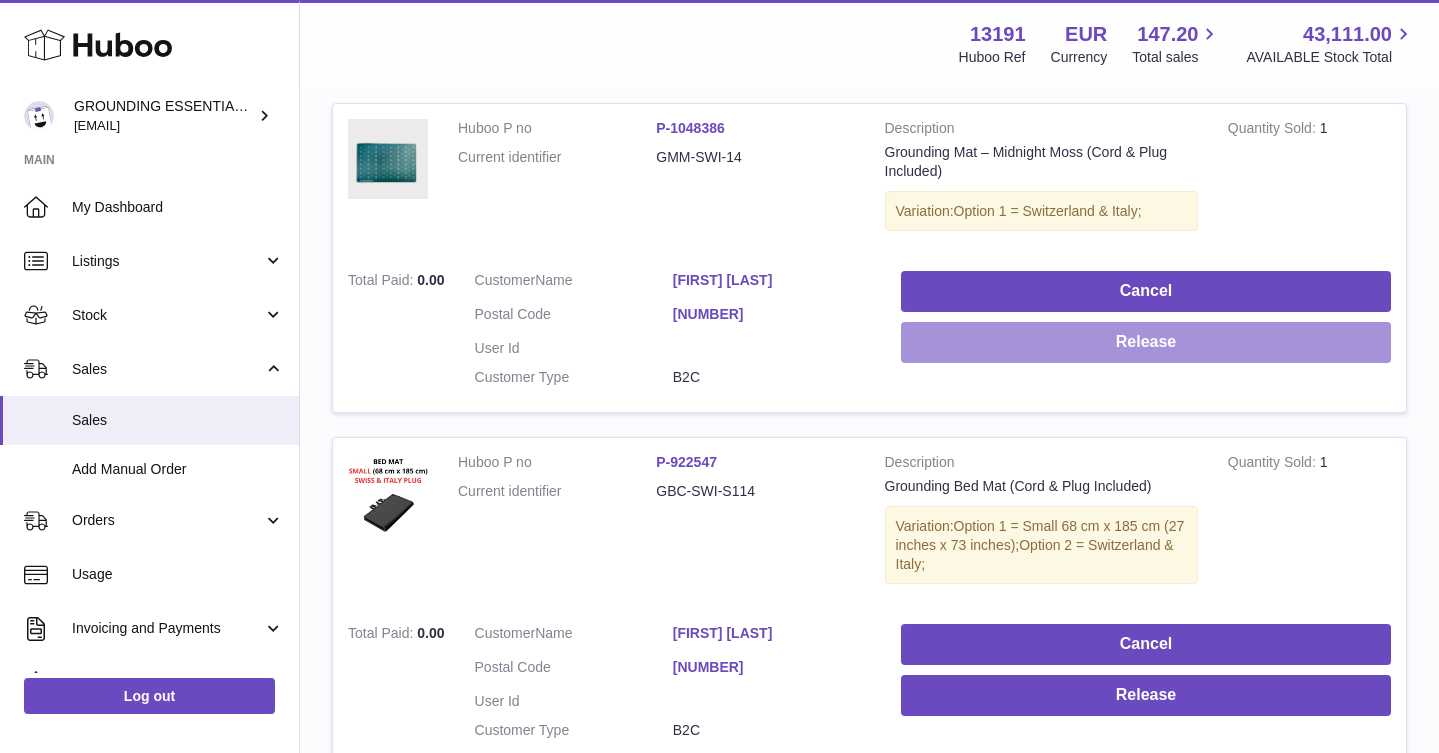 click on "Release" at bounding box center [1146, 342] 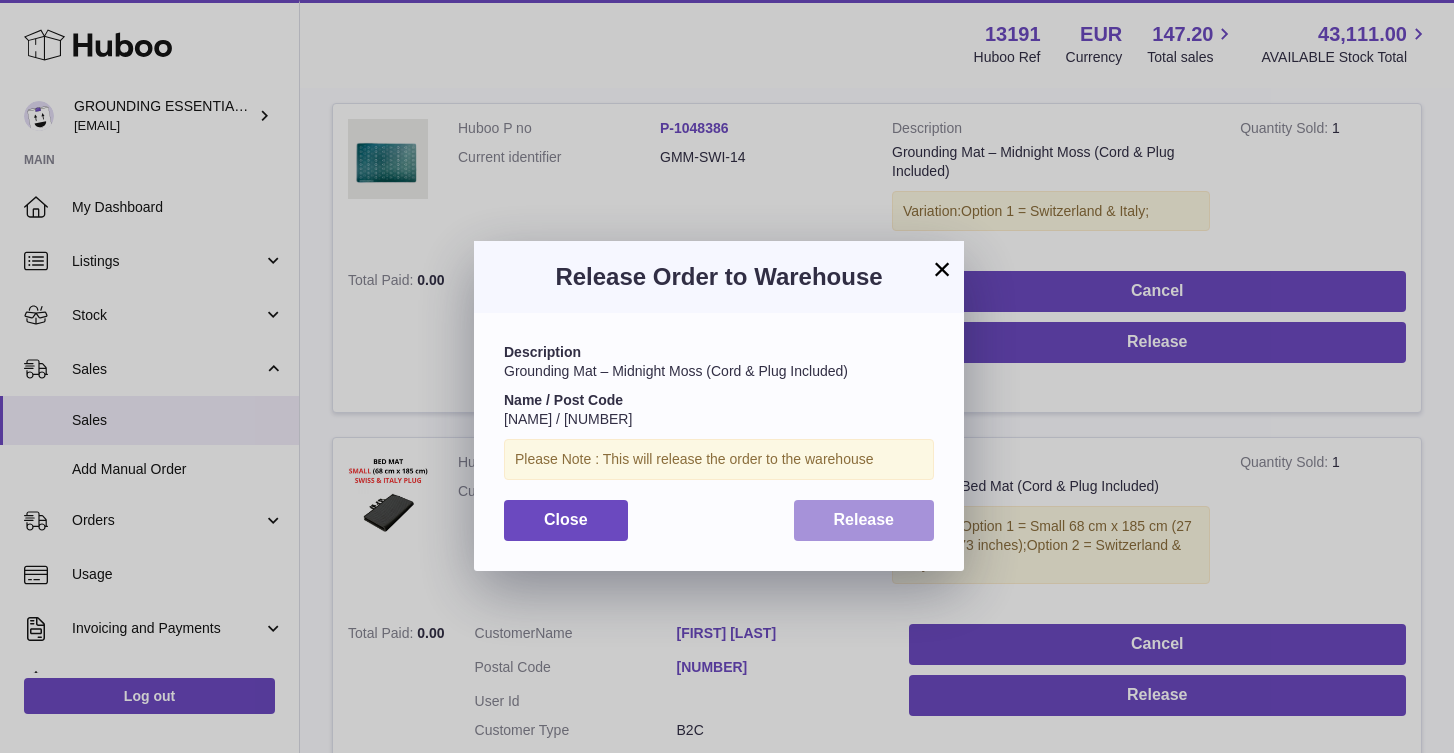 click on "Release" at bounding box center [864, 520] 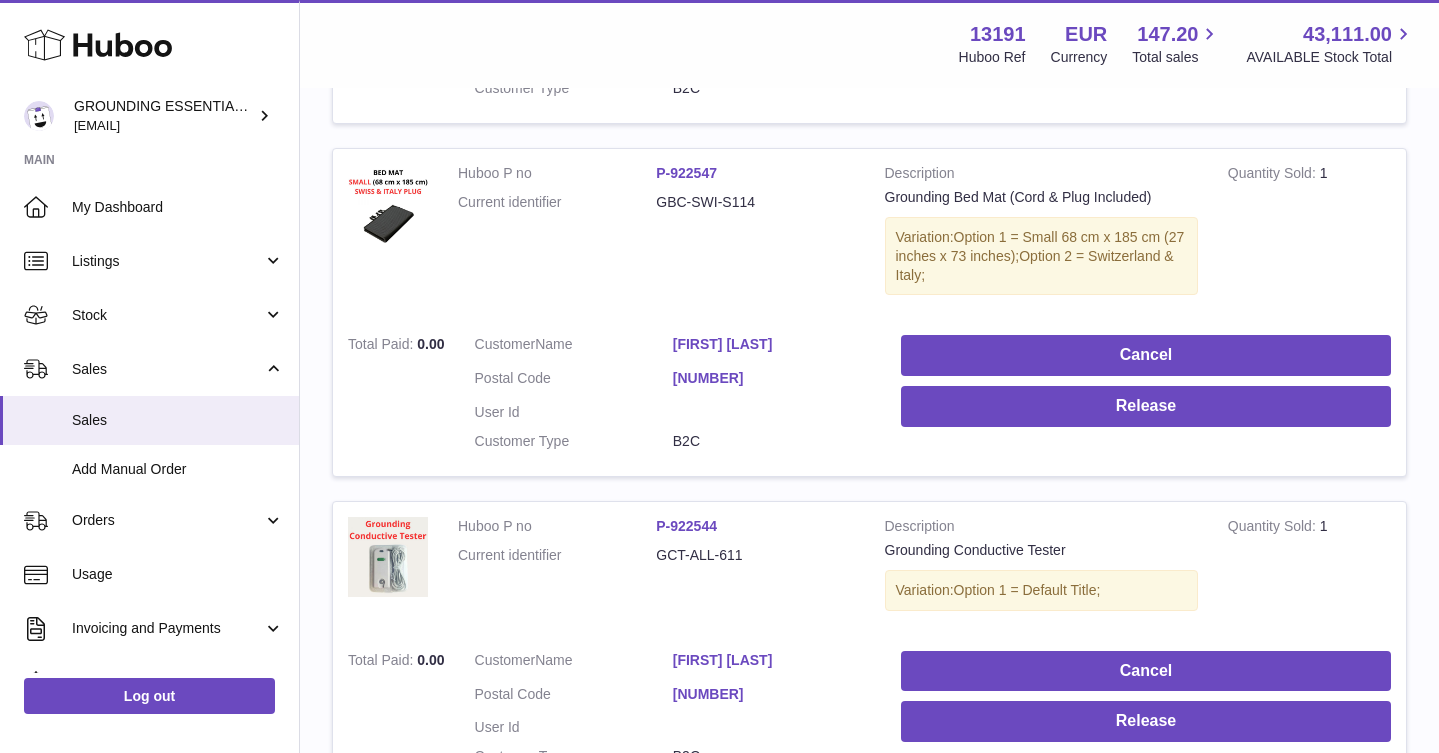 scroll, scrollTop: 730, scrollLeft: 0, axis: vertical 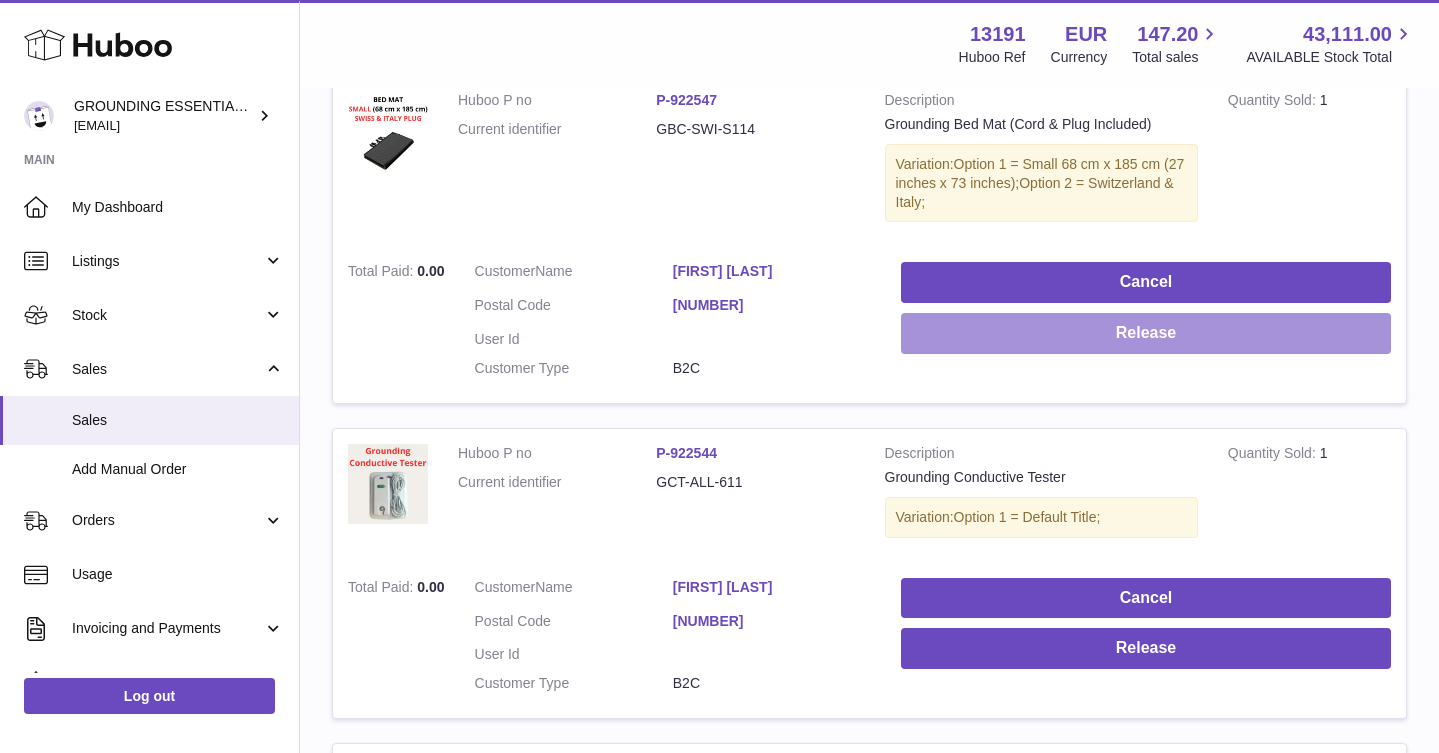 click on "Release" at bounding box center [1146, 333] 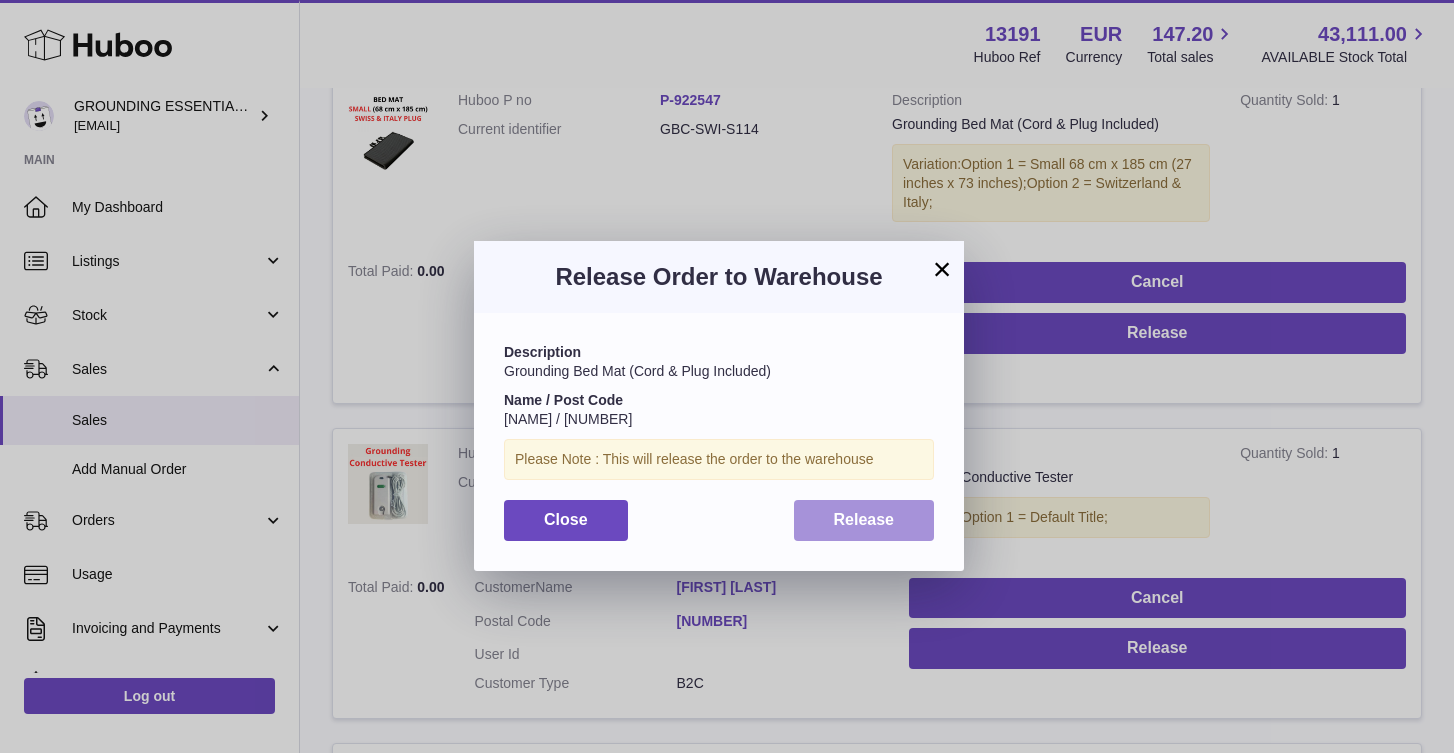click on "Release" at bounding box center (864, 520) 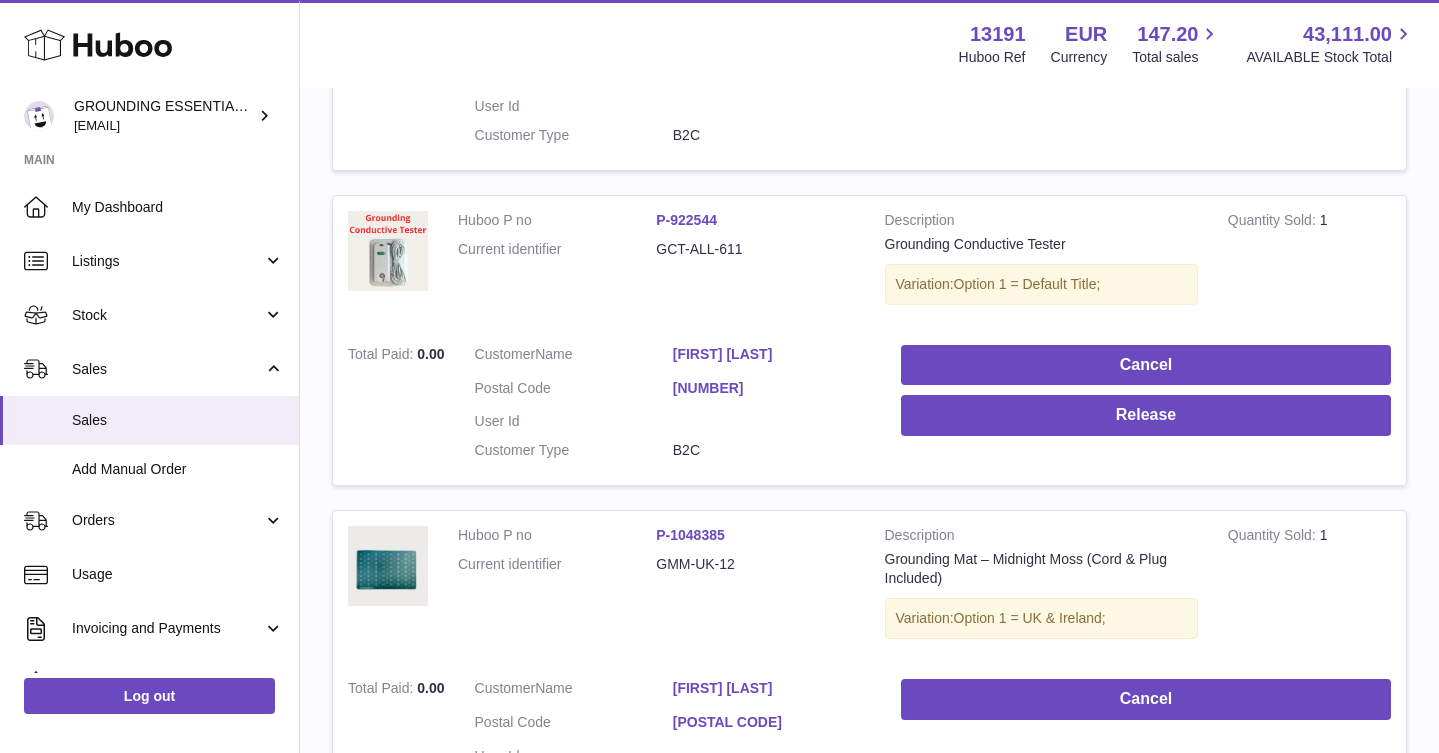scroll, scrollTop: 985, scrollLeft: 0, axis: vertical 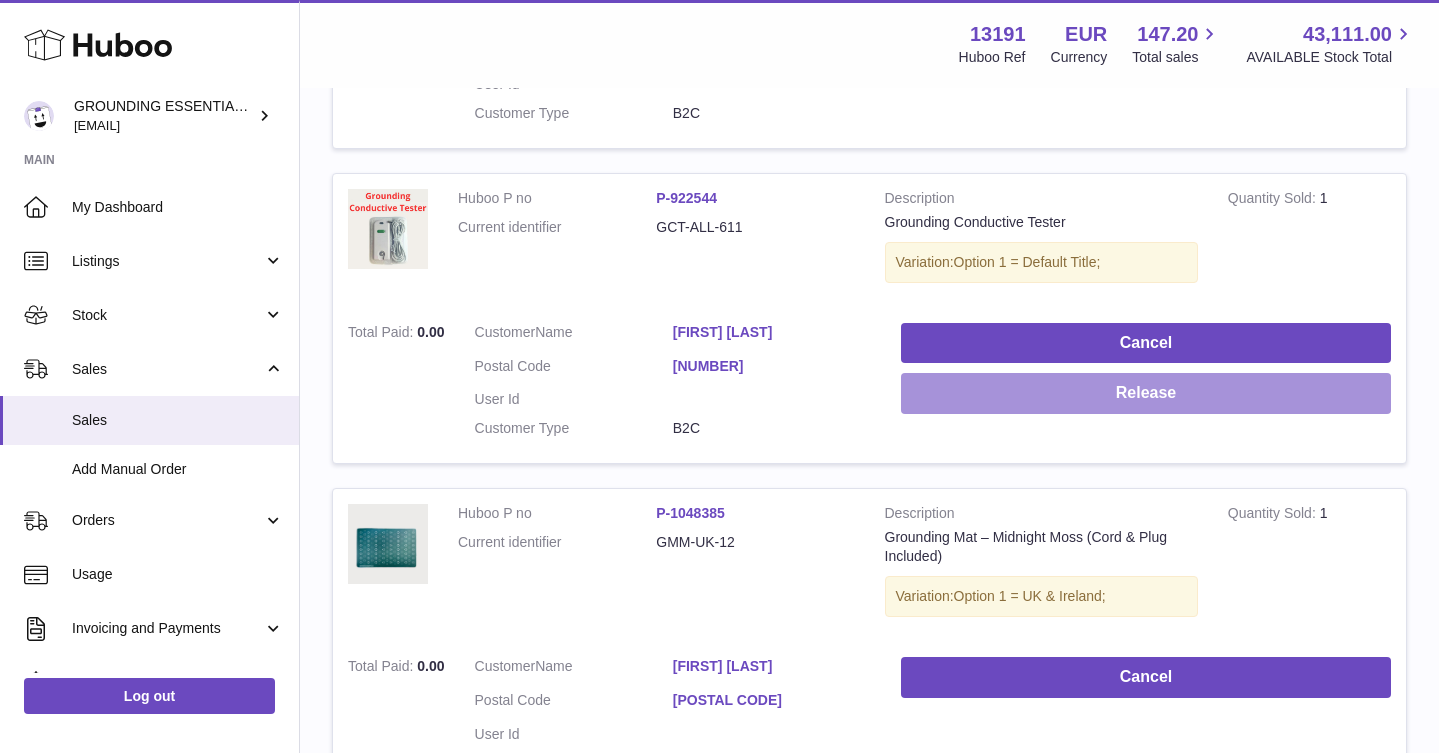 click on "Release" at bounding box center (1146, 393) 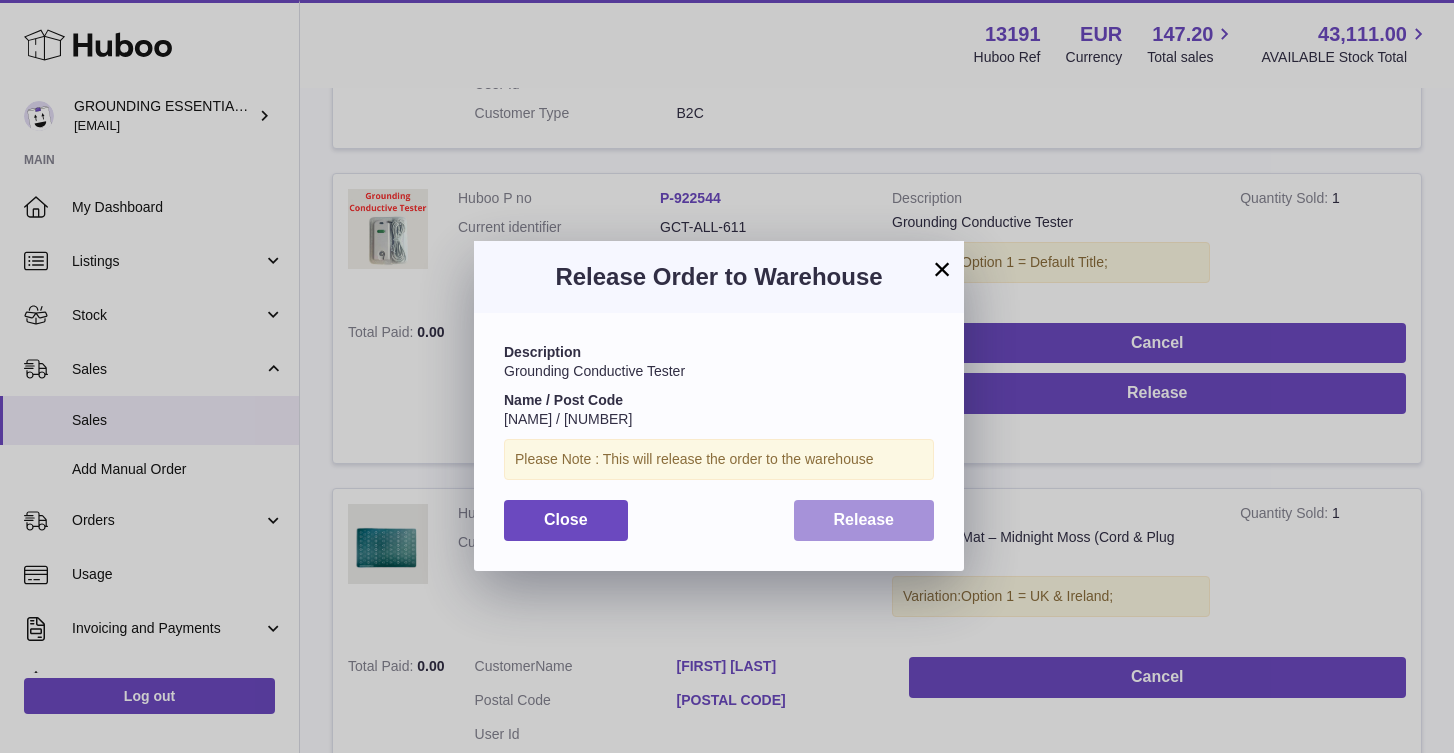 click on "Release" at bounding box center [864, 519] 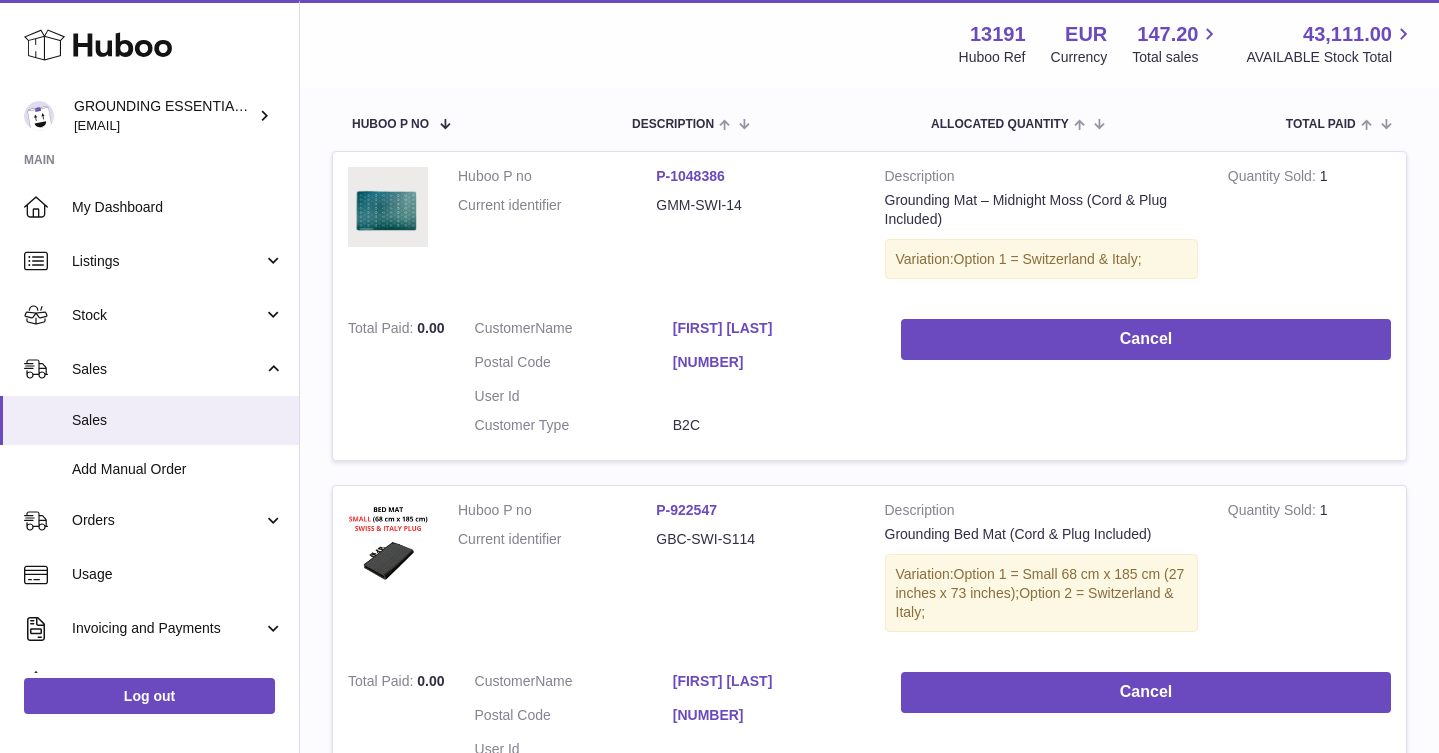 scroll, scrollTop: 0, scrollLeft: 0, axis: both 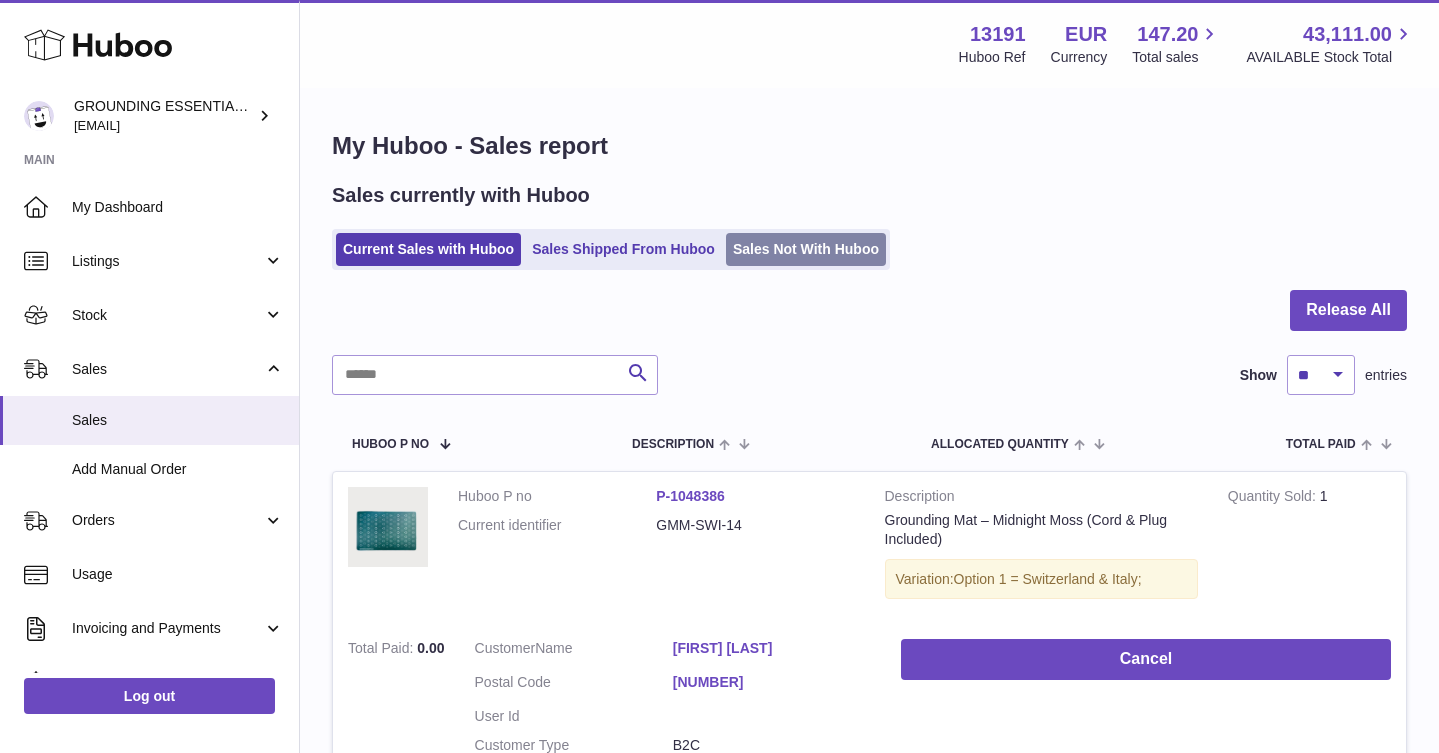 click on "Sales Not With Huboo" at bounding box center (806, 249) 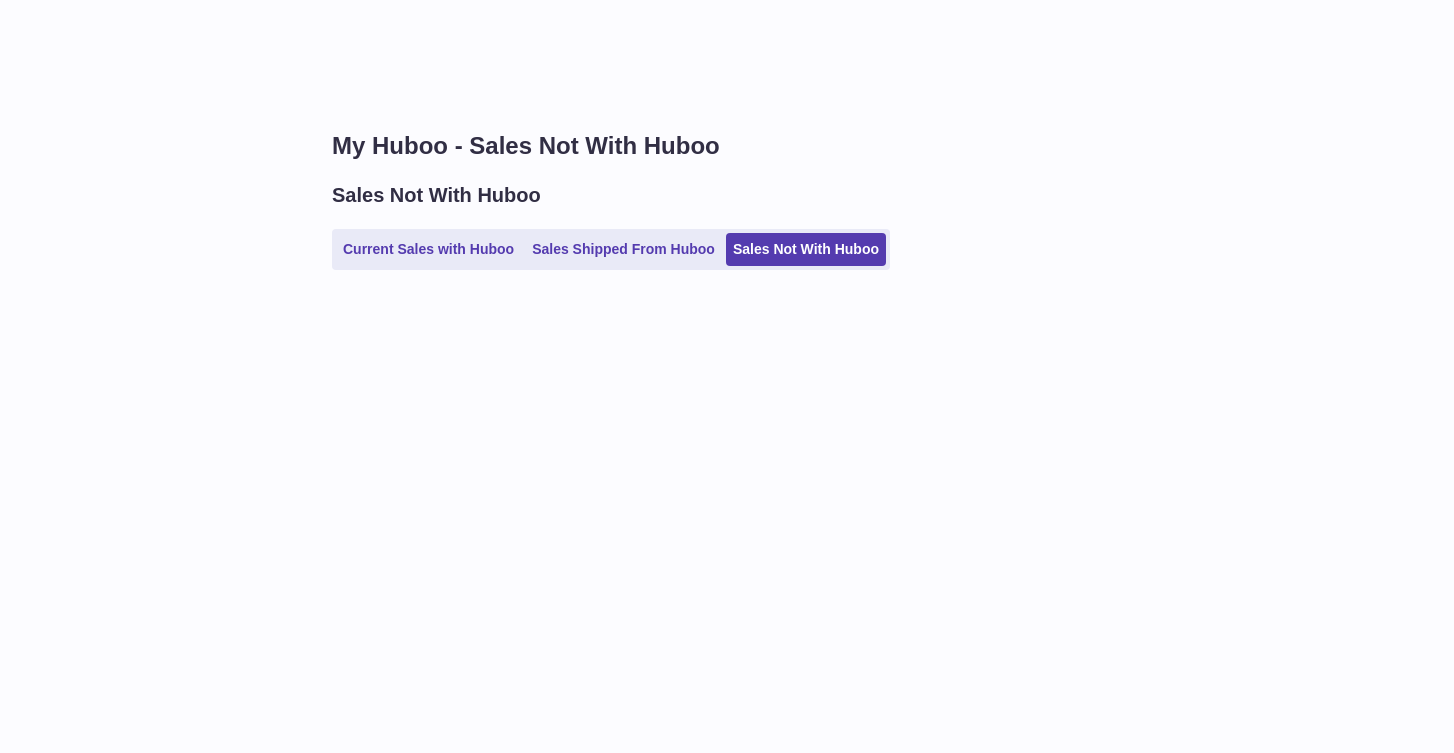 scroll, scrollTop: 0, scrollLeft: 0, axis: both 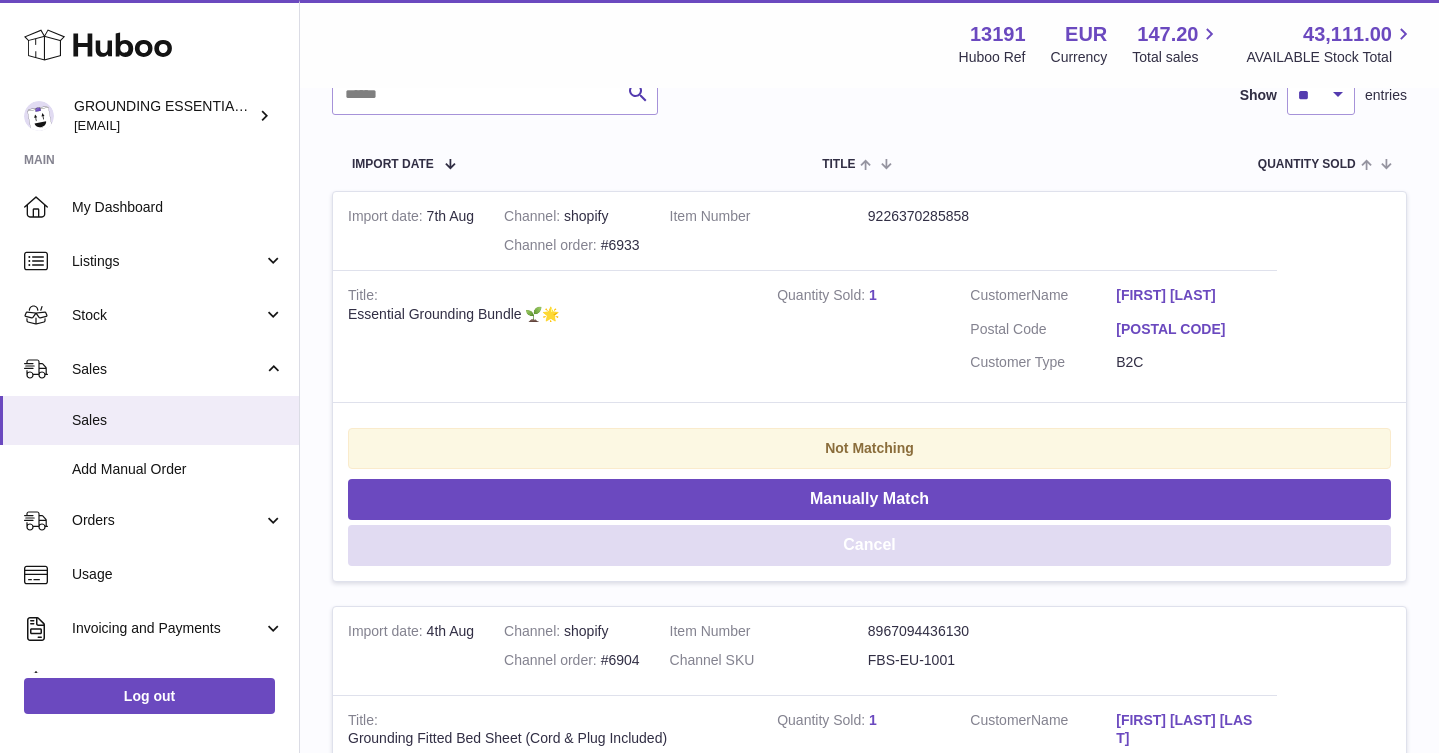 click on "Cancel" at bounding box center (869, 545) 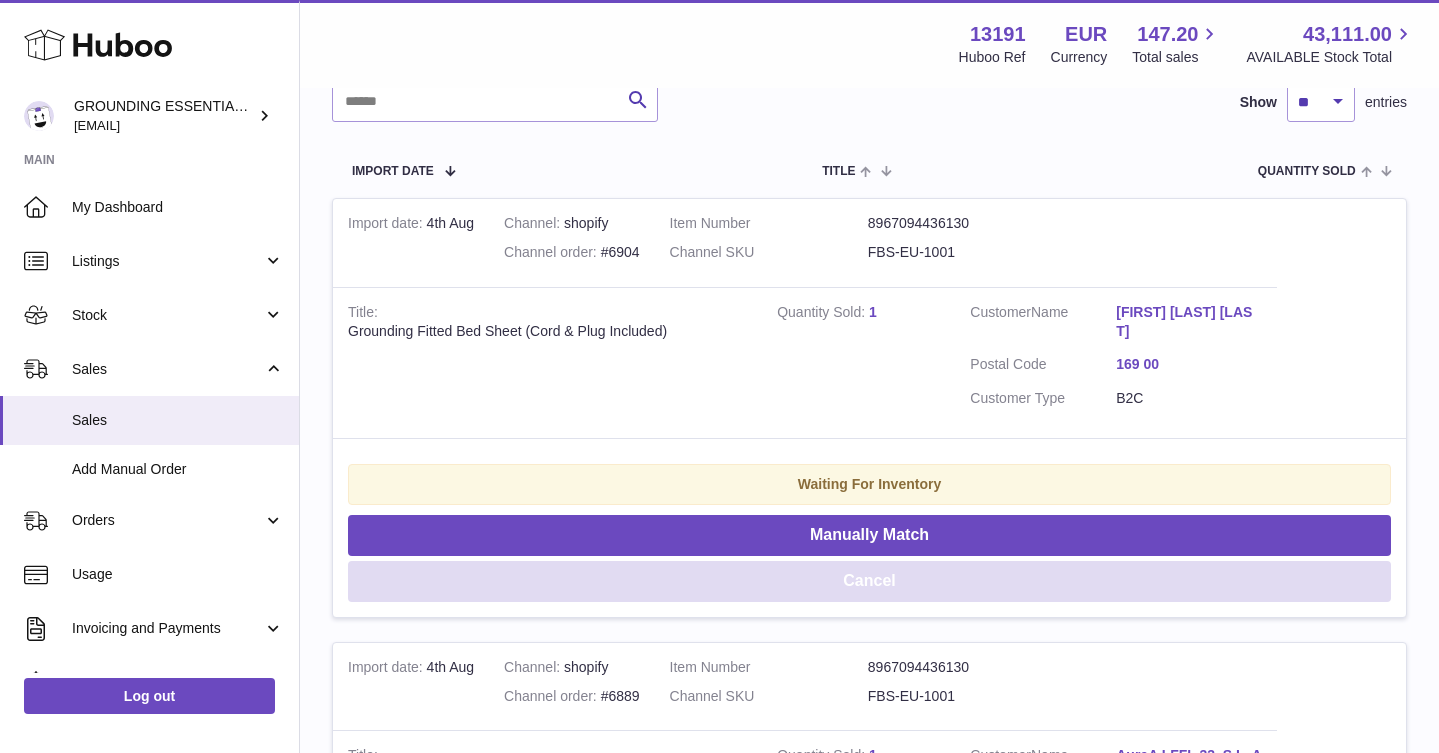 scroll, scrollTop: 0, scrollLeft: 0, axis: both 